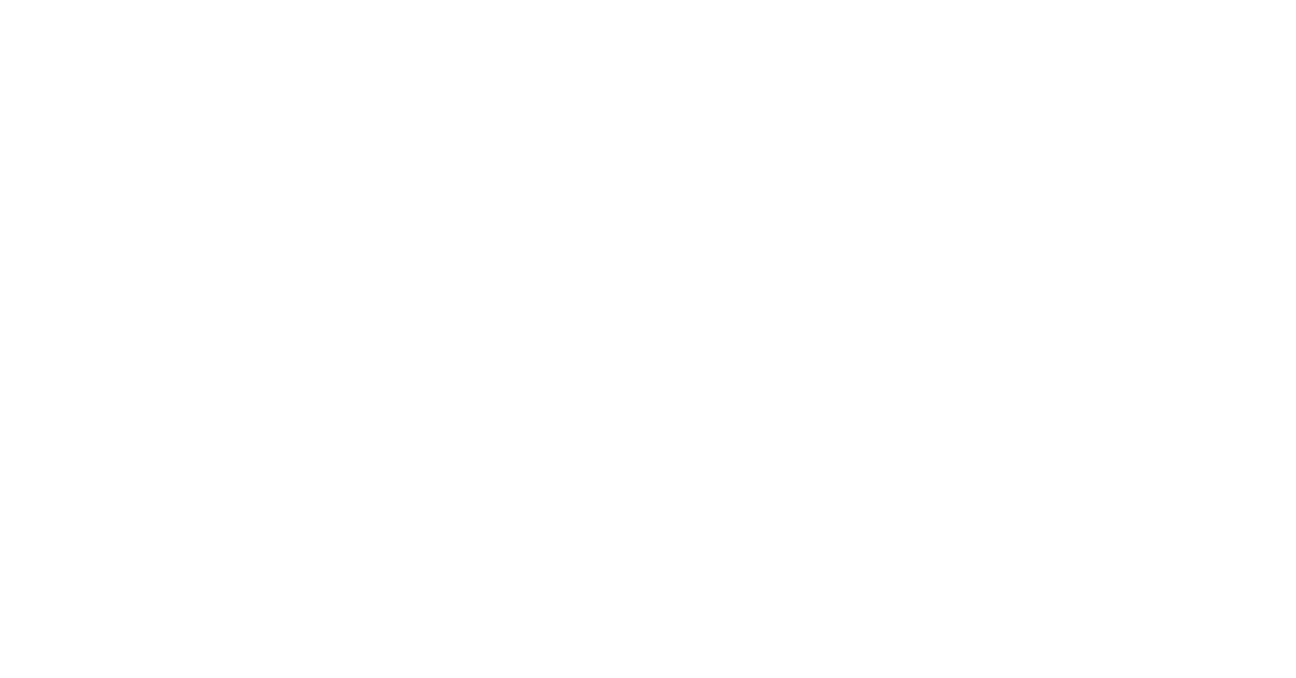 scroll, scrollTop: 0, scrollLeft: 0, axis: both 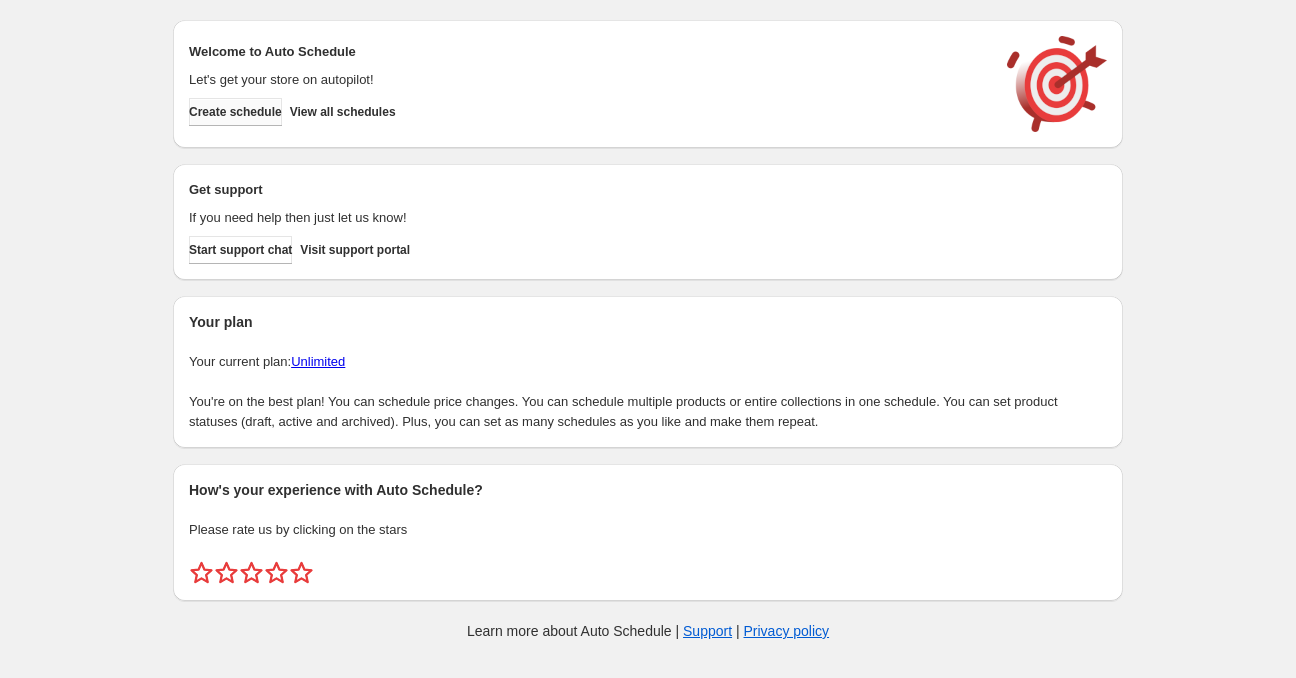 click on "Create schedule" at bounding box center (235, 112) 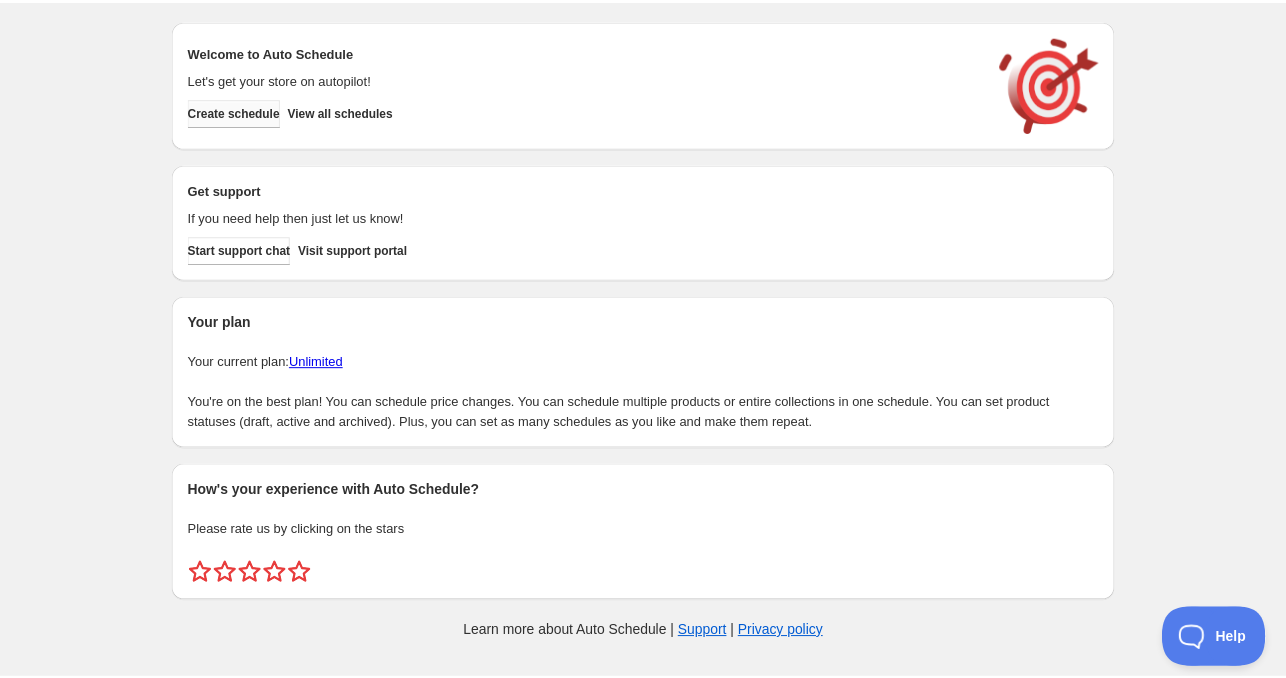 scroll, scrollTop: 0, scrollLeft: 0, axis: both 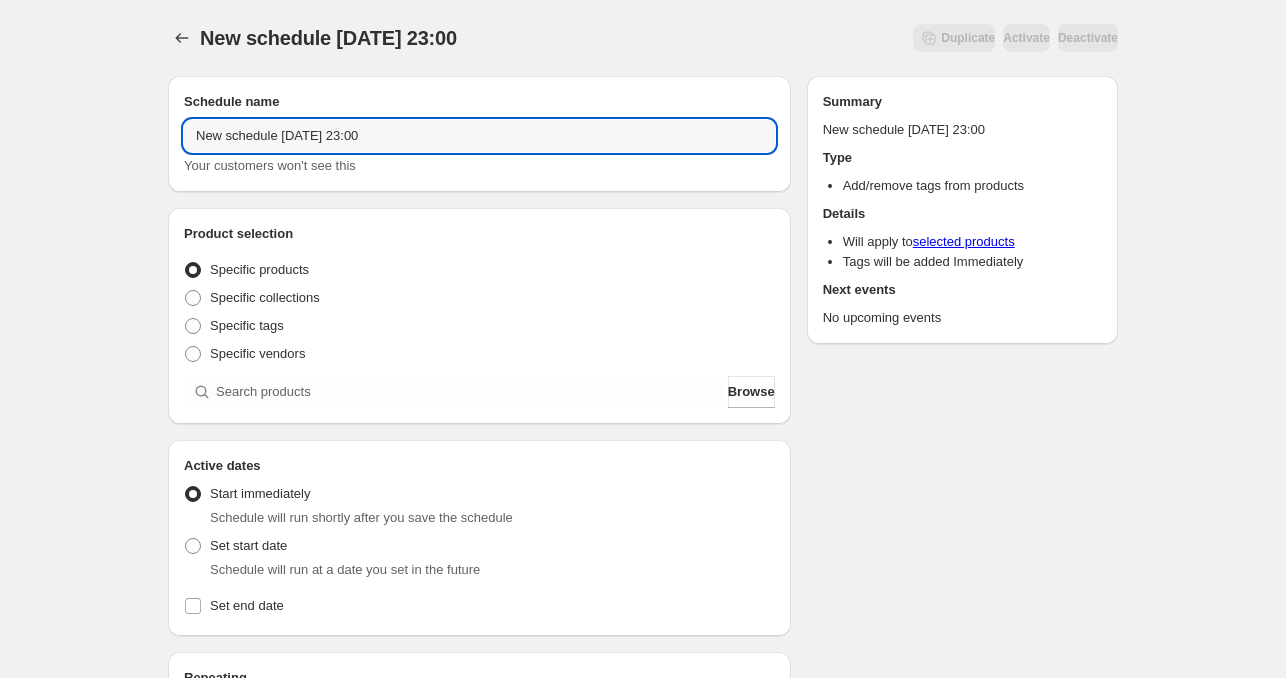 drag, startPoint x: 275, startPoint y: 138, endPoint x: 29, endPoint y: 139, distance: 246.00203 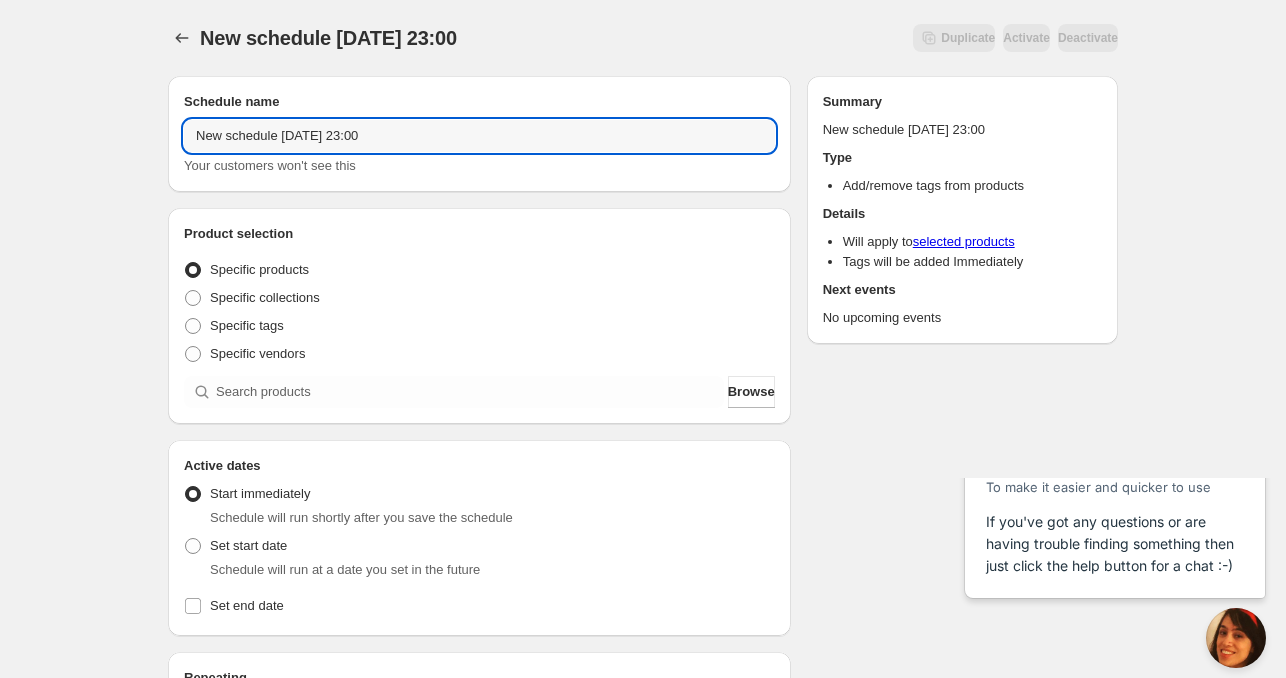 scroll, scrollTop: 0, scrollLeft: 0, axis: both 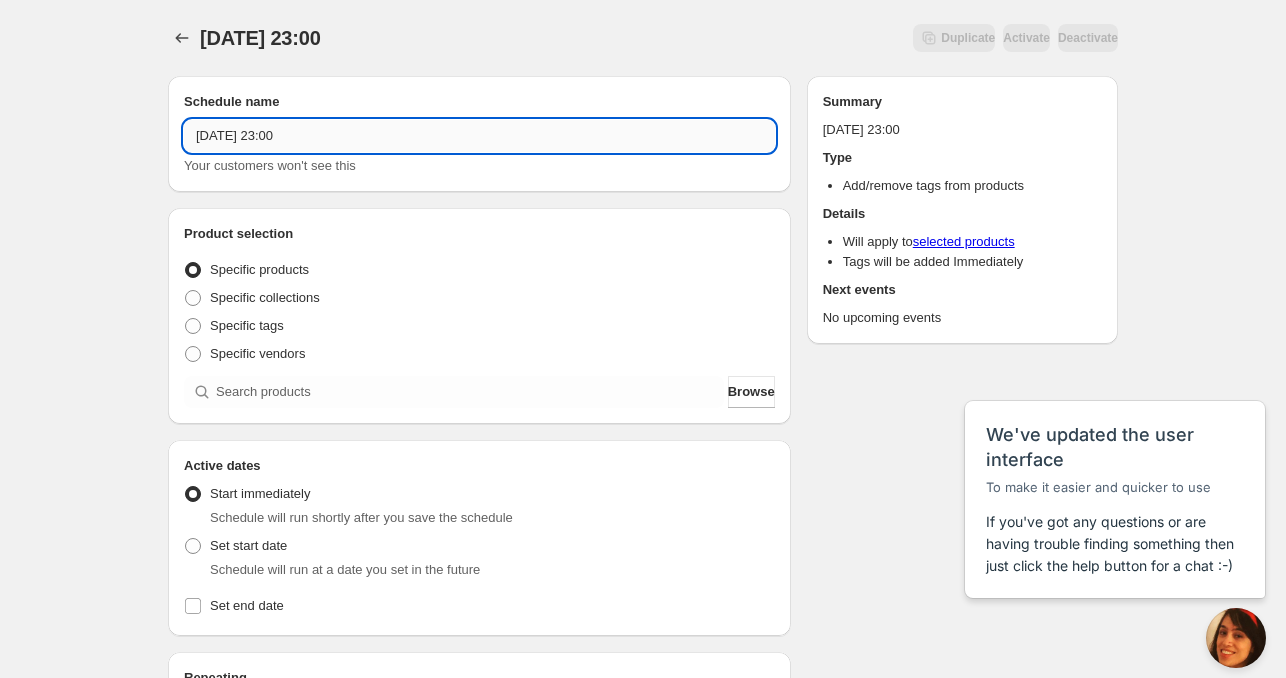 click on "[DATE] 23:00" at bounding box center [479, 136] 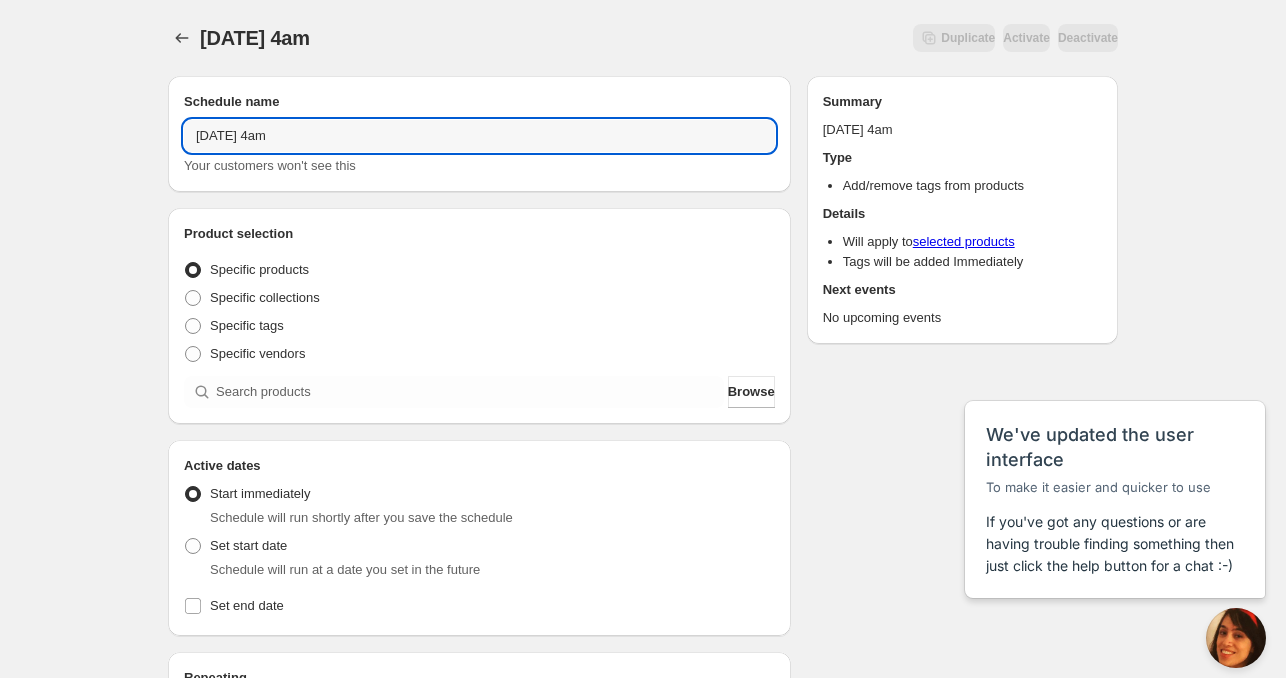scroll, scrollTop: 200, scrollLeft: 0, axis: vertical 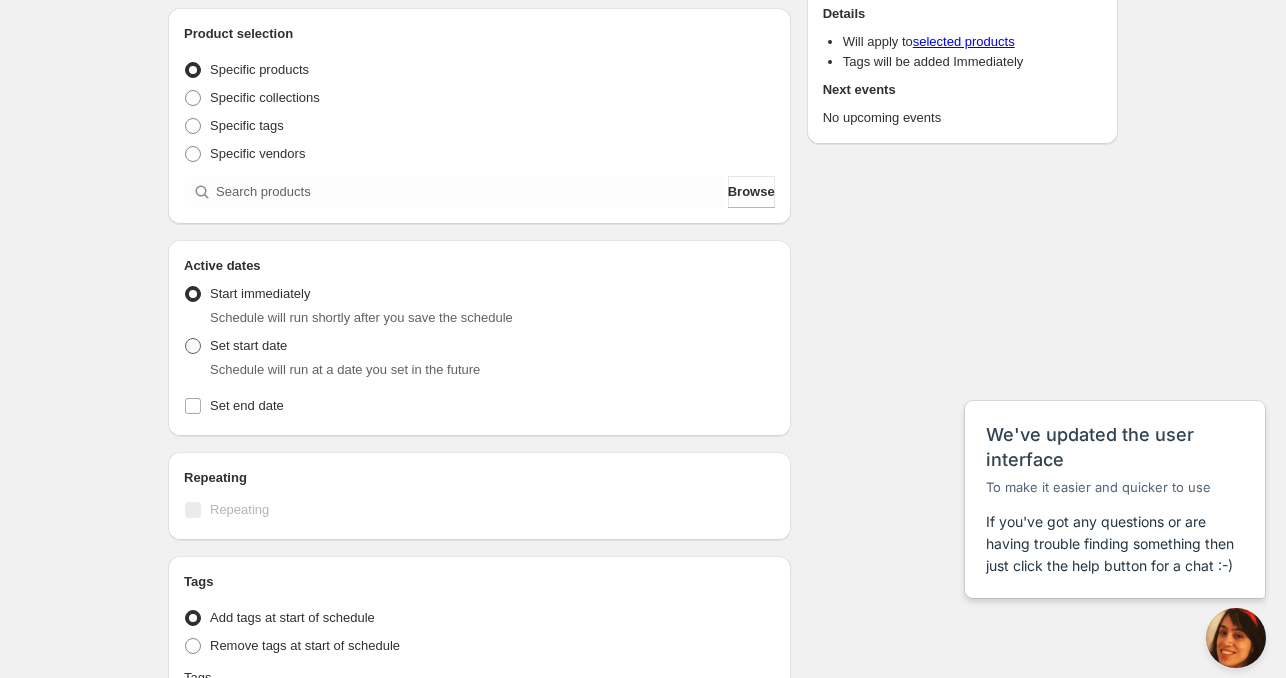 type on "[DATE] 4am" 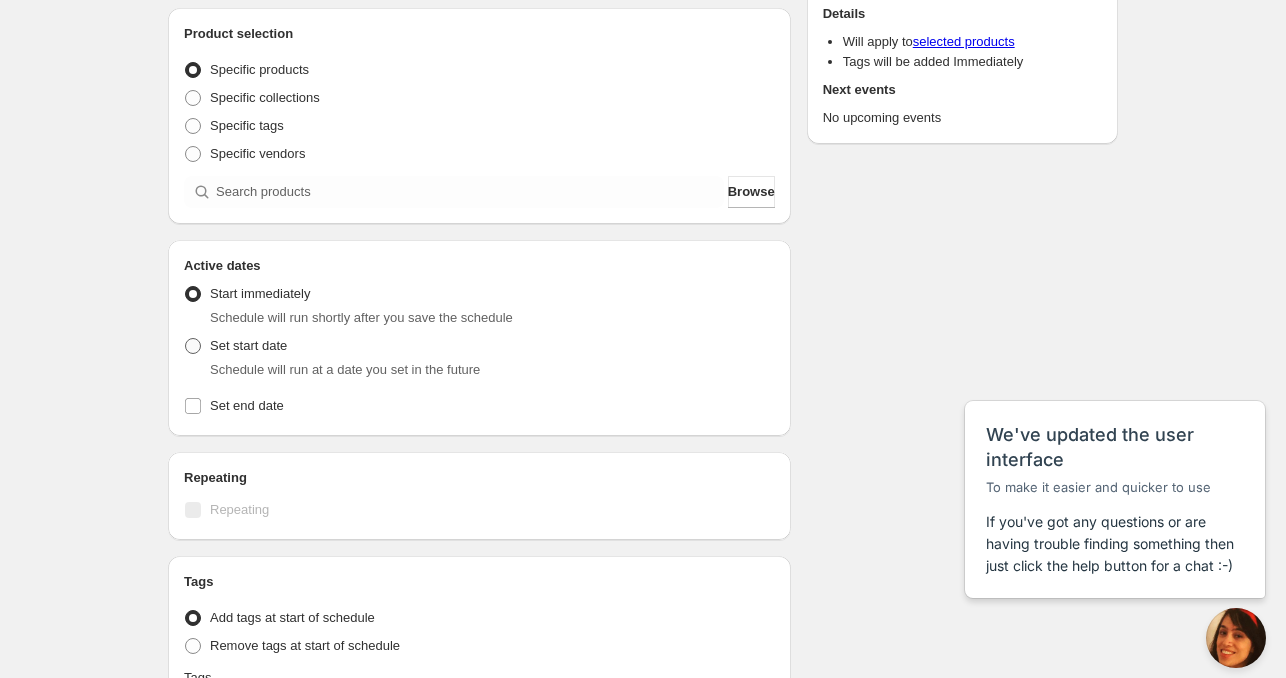 radio on "true" 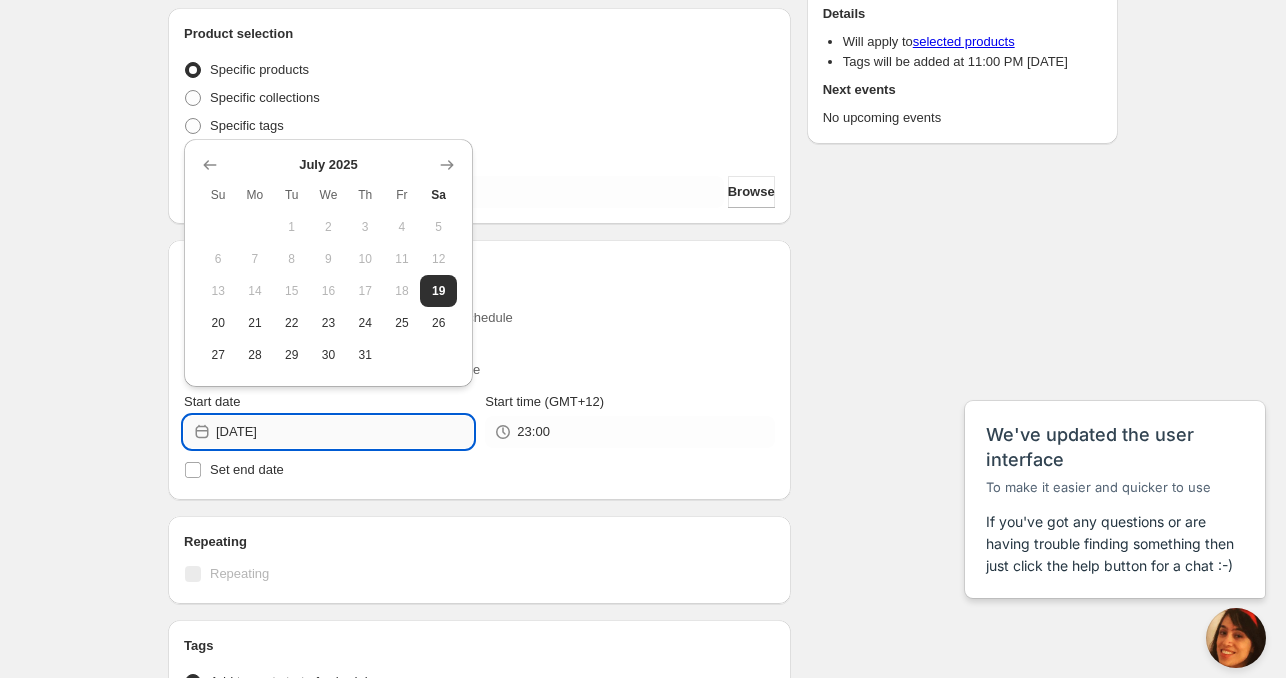 click on "[DATE]" at bounding box center [344, 432] 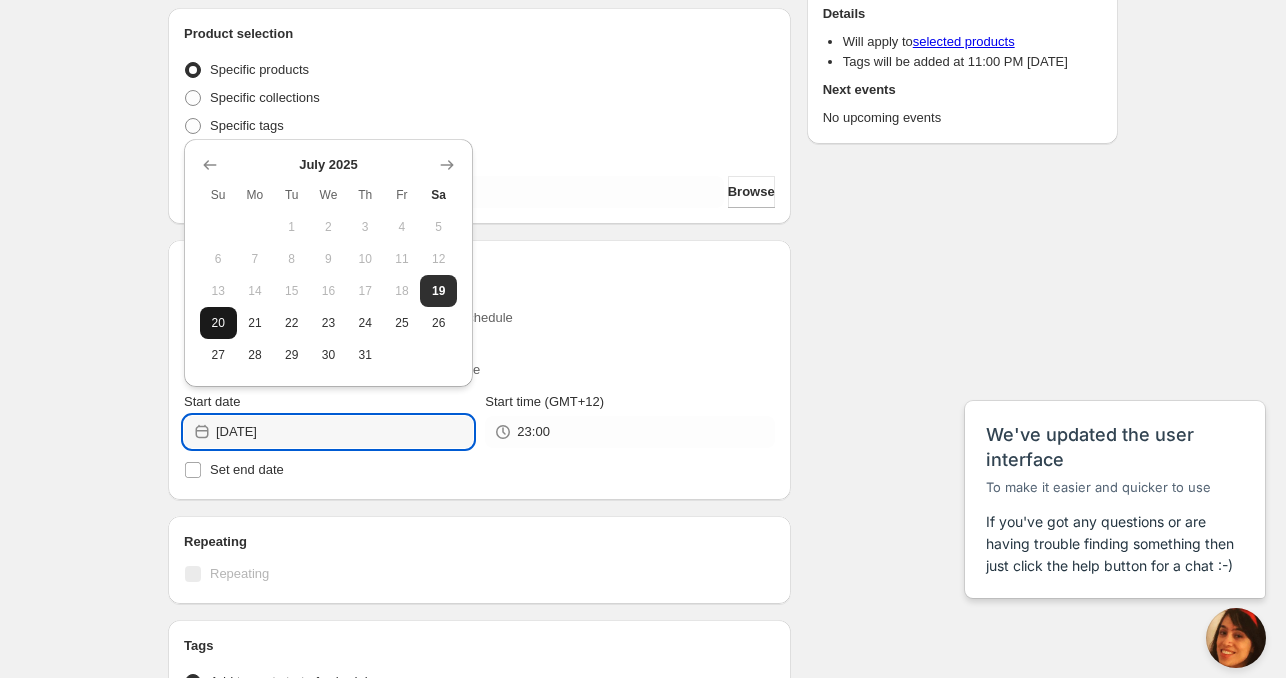 click on "20" at bounding box center (218, 323) 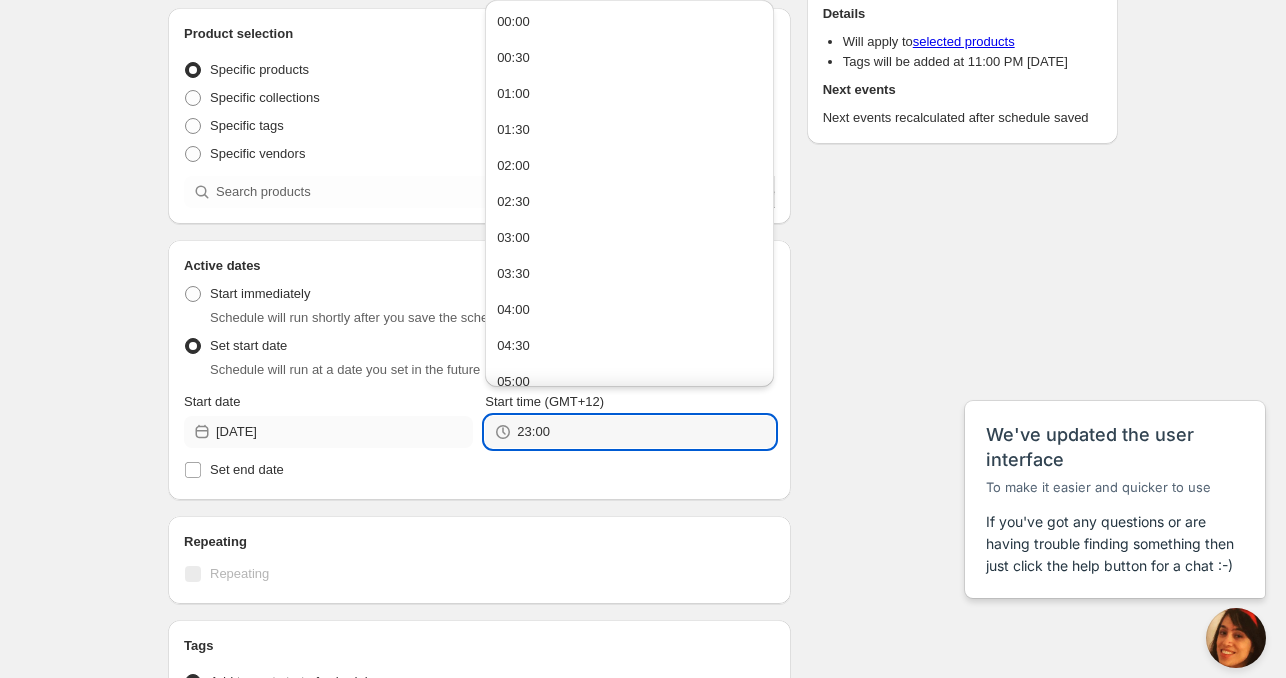 drag, startPoint x: 549, startPoint y: 422, endPoint x: 443, endPoint y: 437, distance: 107.05606 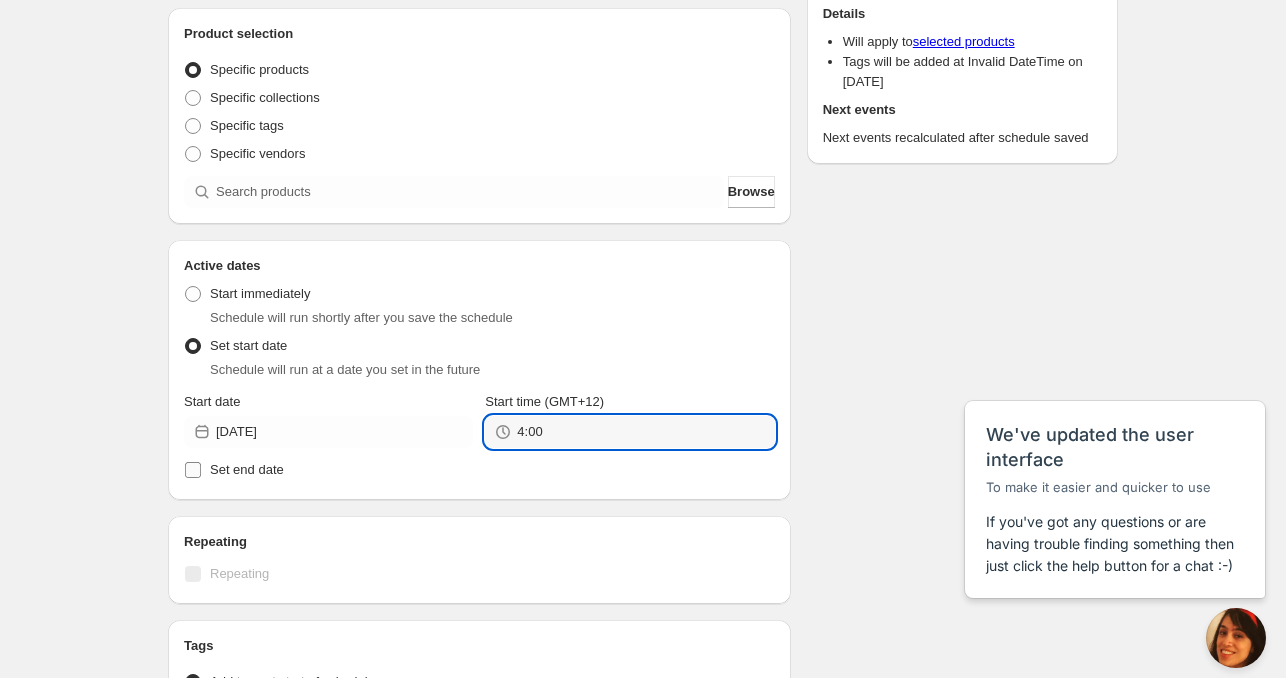 type on "04:00" 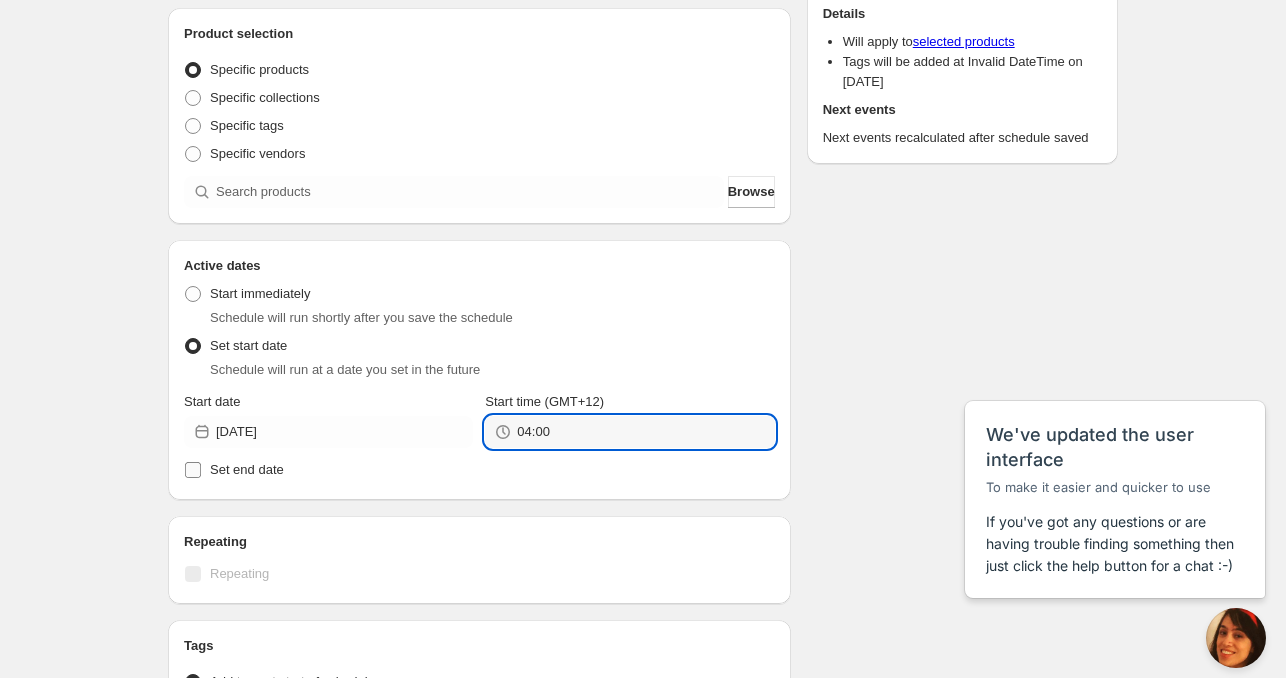 click on "Set end date" at bounding box center (247, 469) 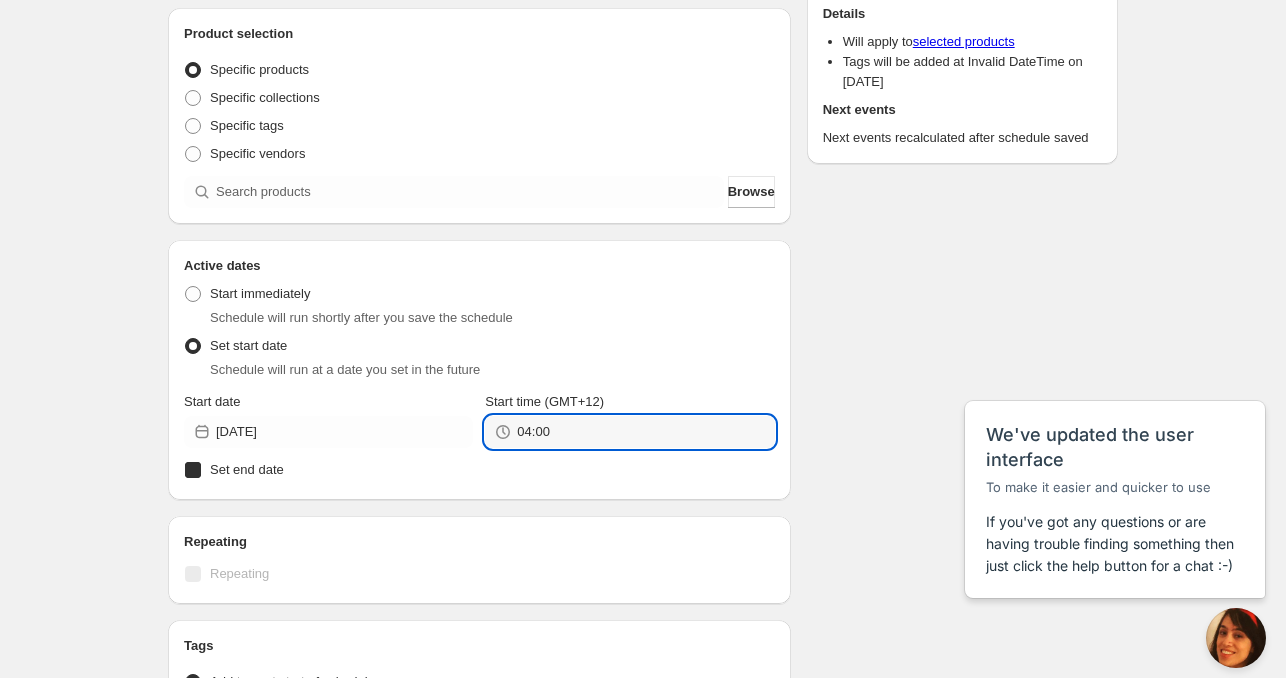 checkbox on "true" 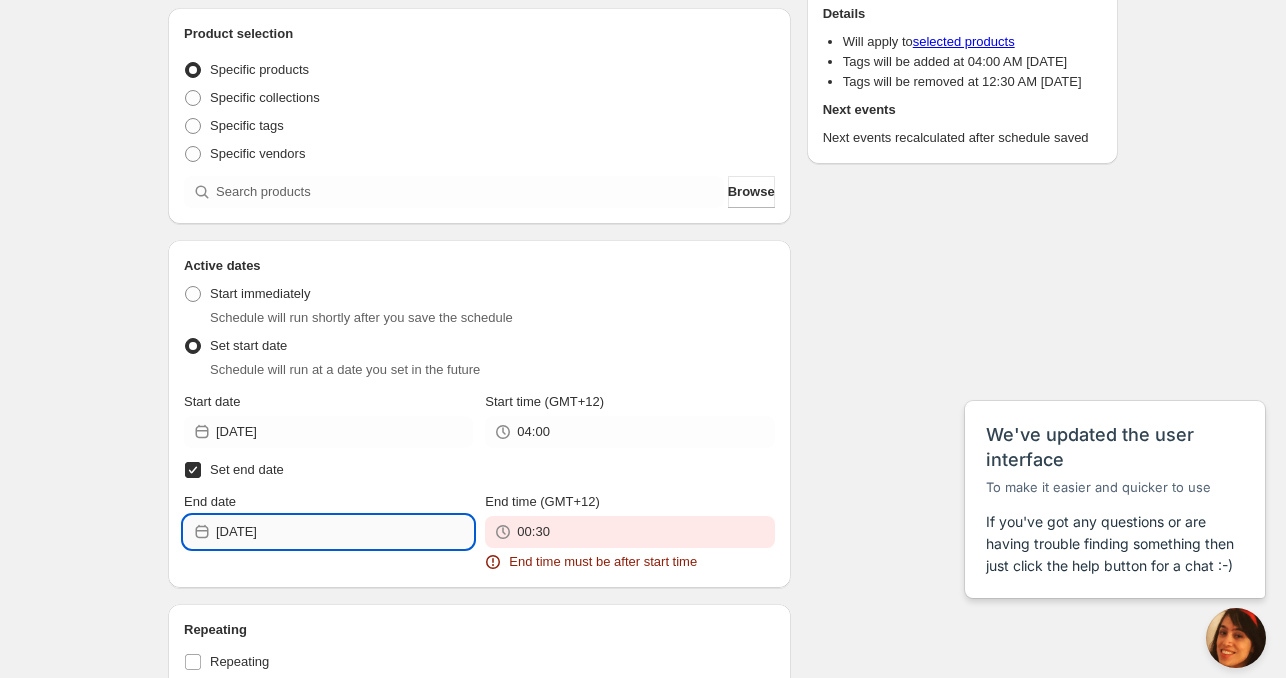 click on "[DATE]" at bounding box center [344, 532] 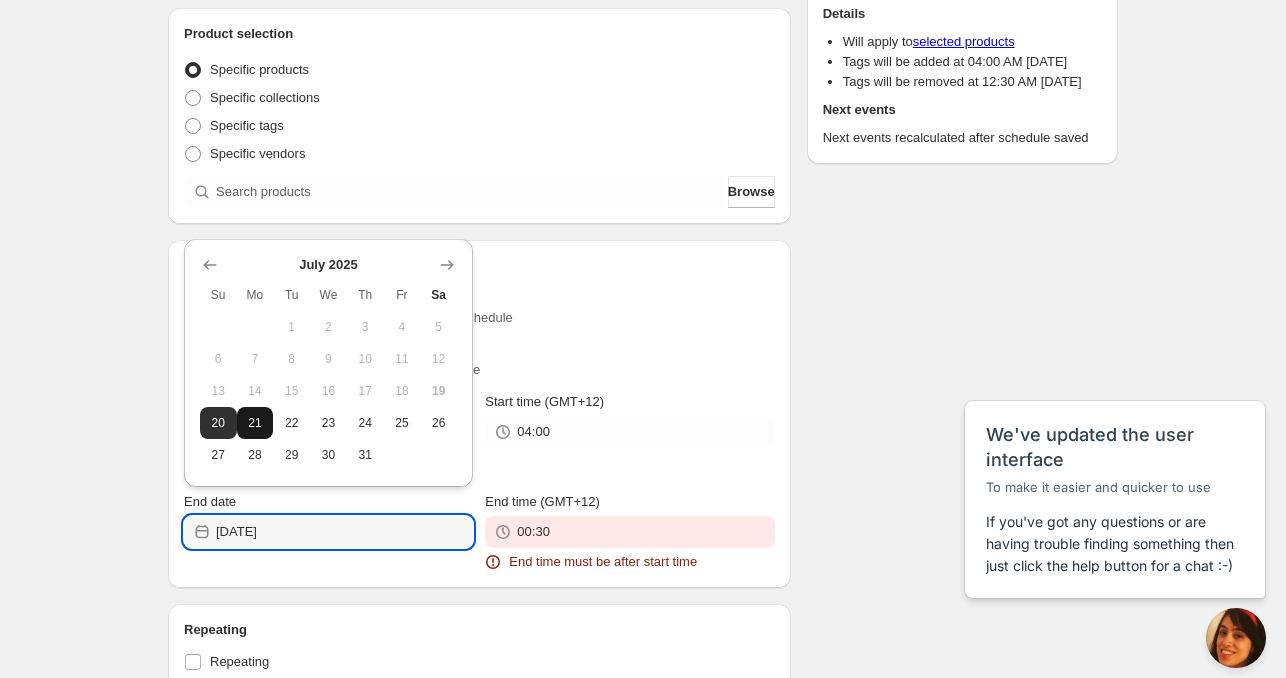 click on "21" at bounding box center [255, 423] 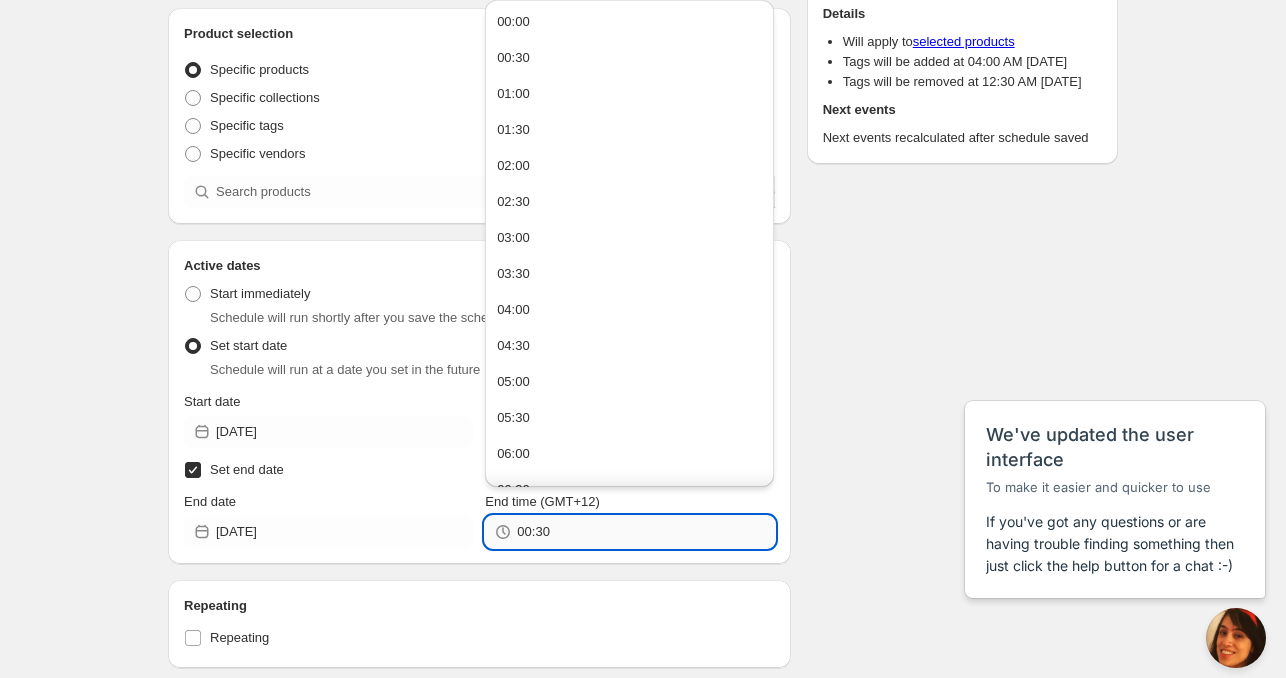 click on "00:30" at bounding box center [645, 532] 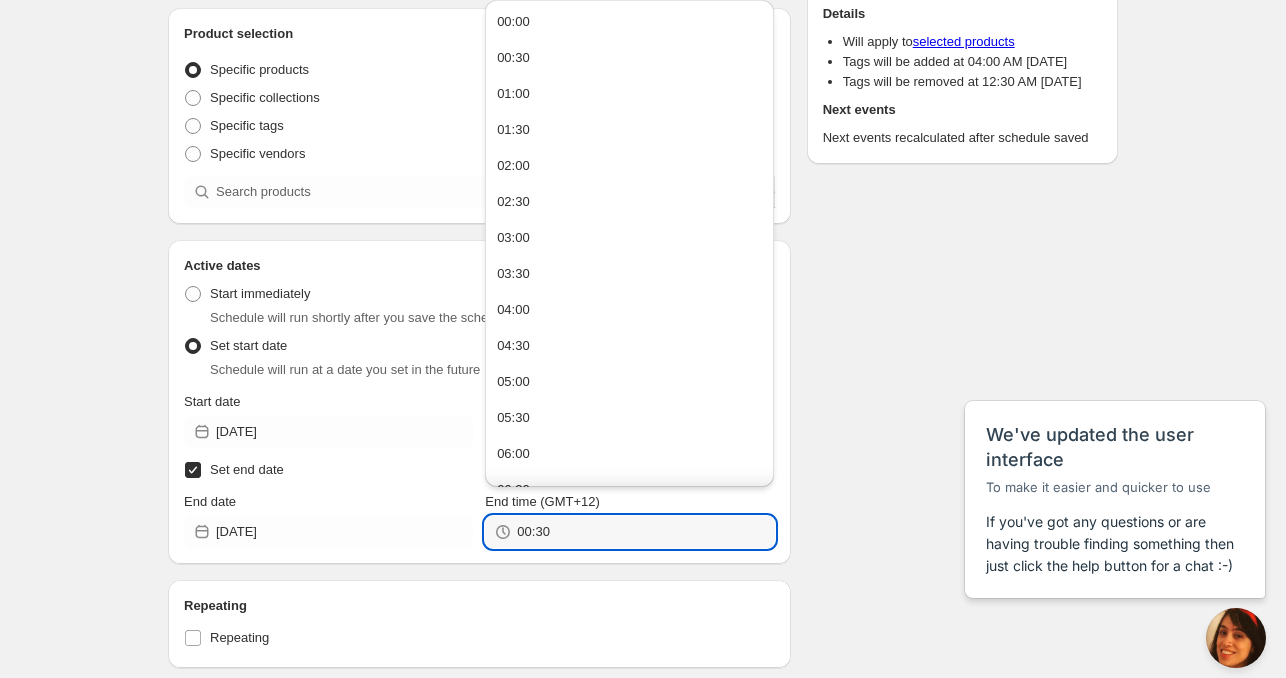 paste on "4:0" 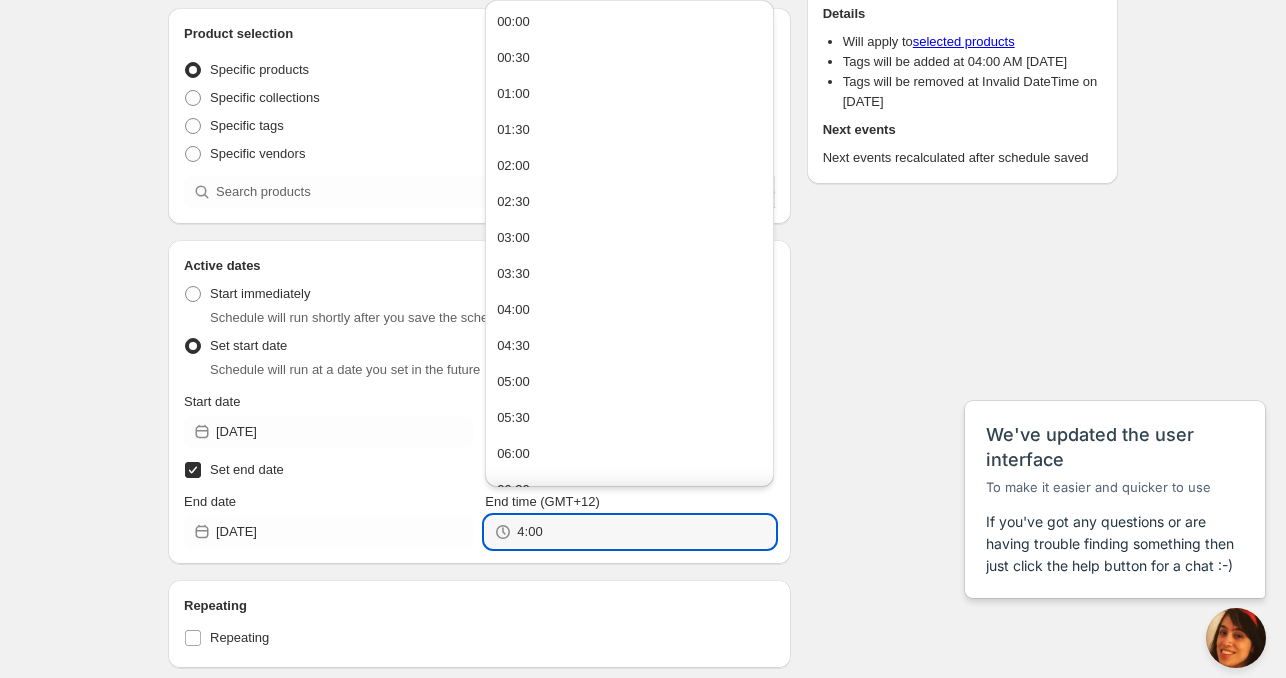 type on "04:00" 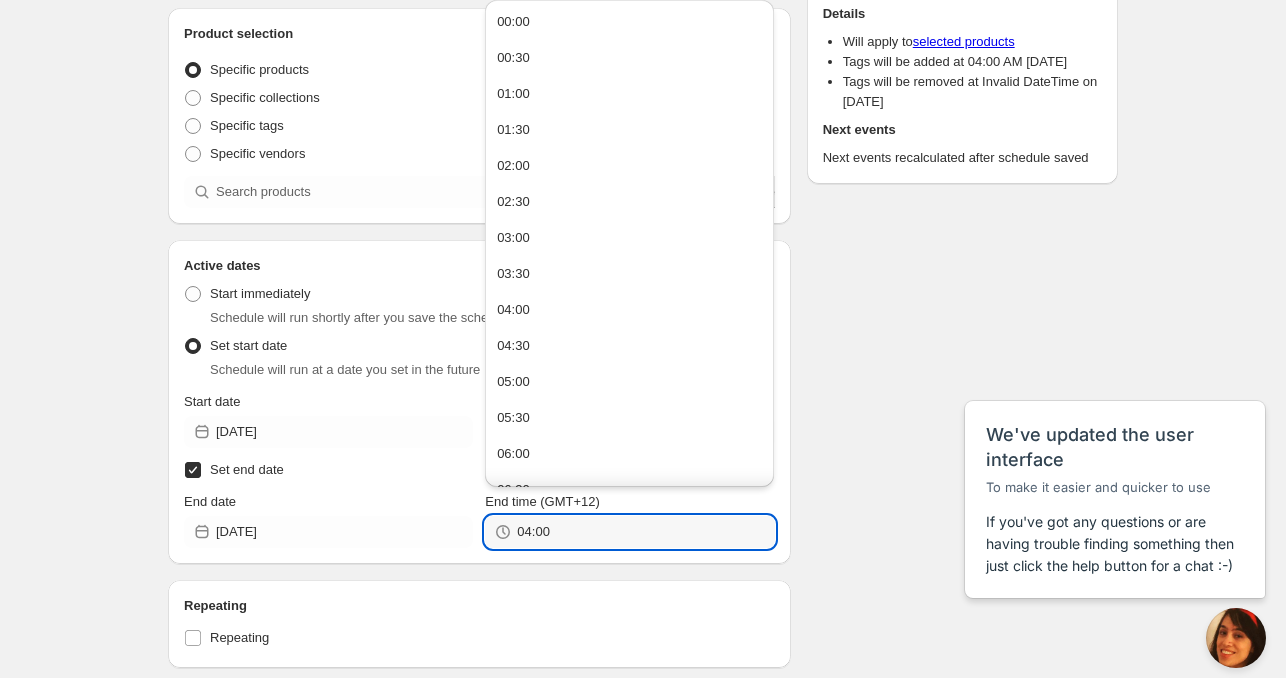 click on "Repeating Repeating" at bounding box center (479, 624) 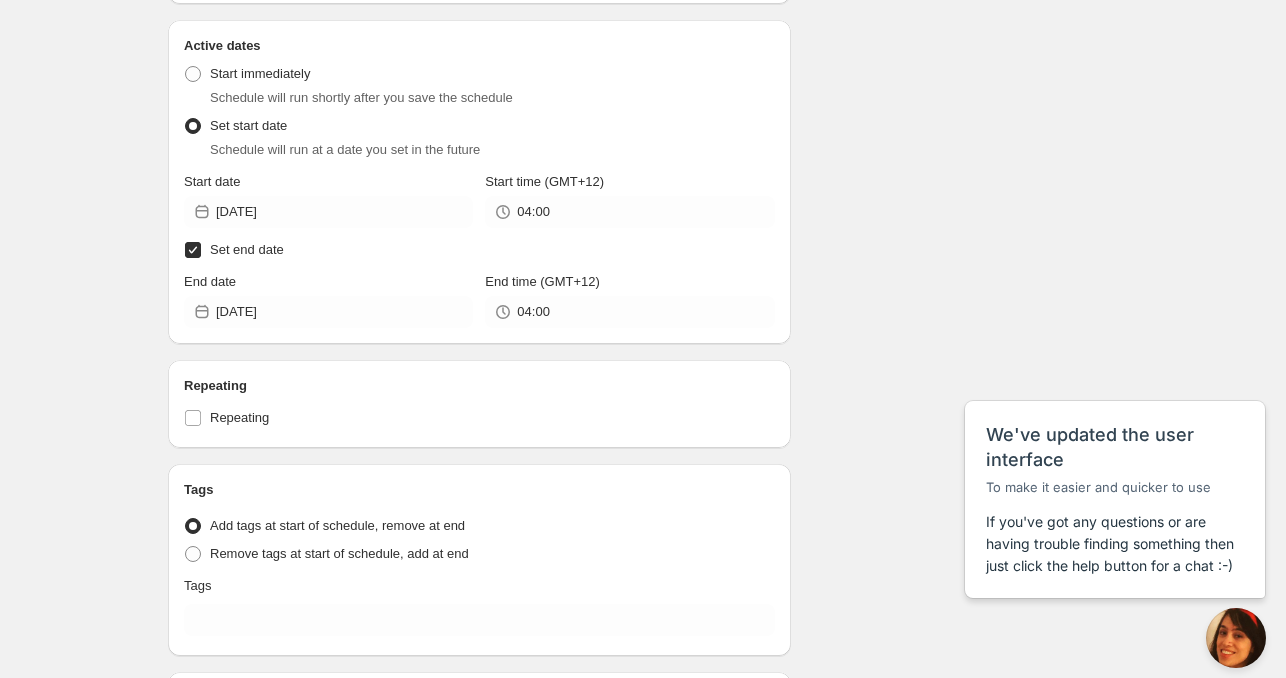 scroll, scrollTop: 659, scrollLeft: 0, axis: vertical 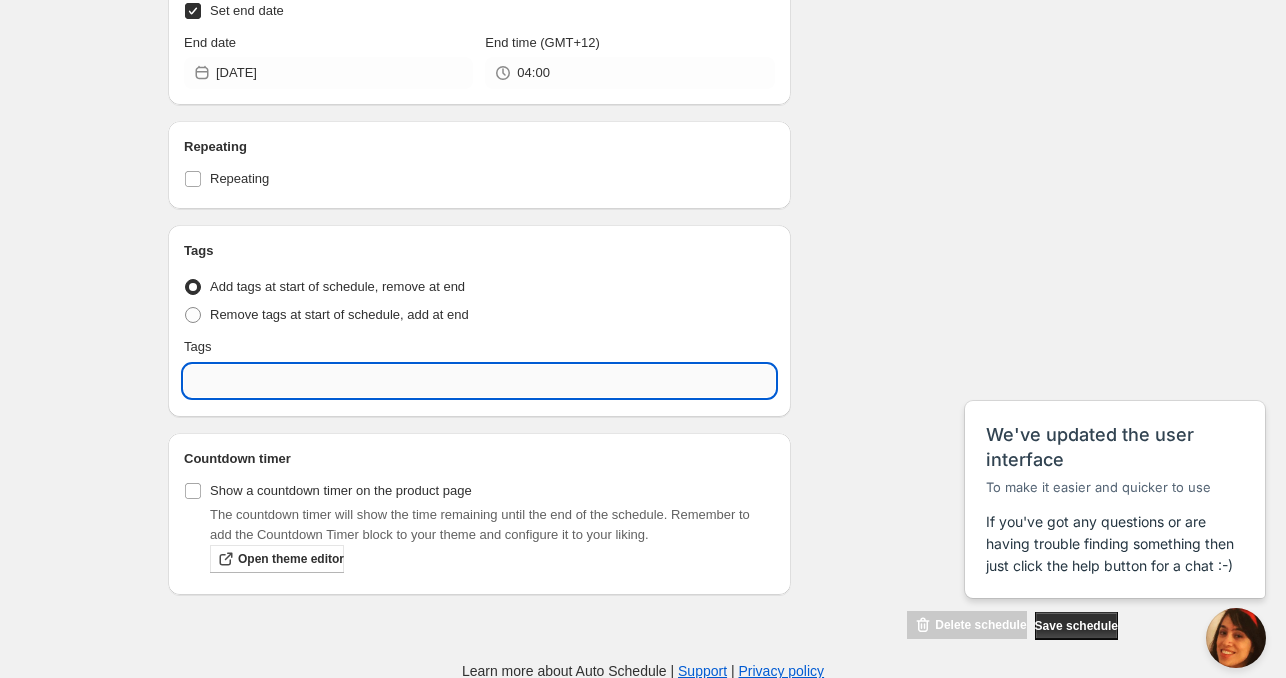 click at bounding box center [479, 381] 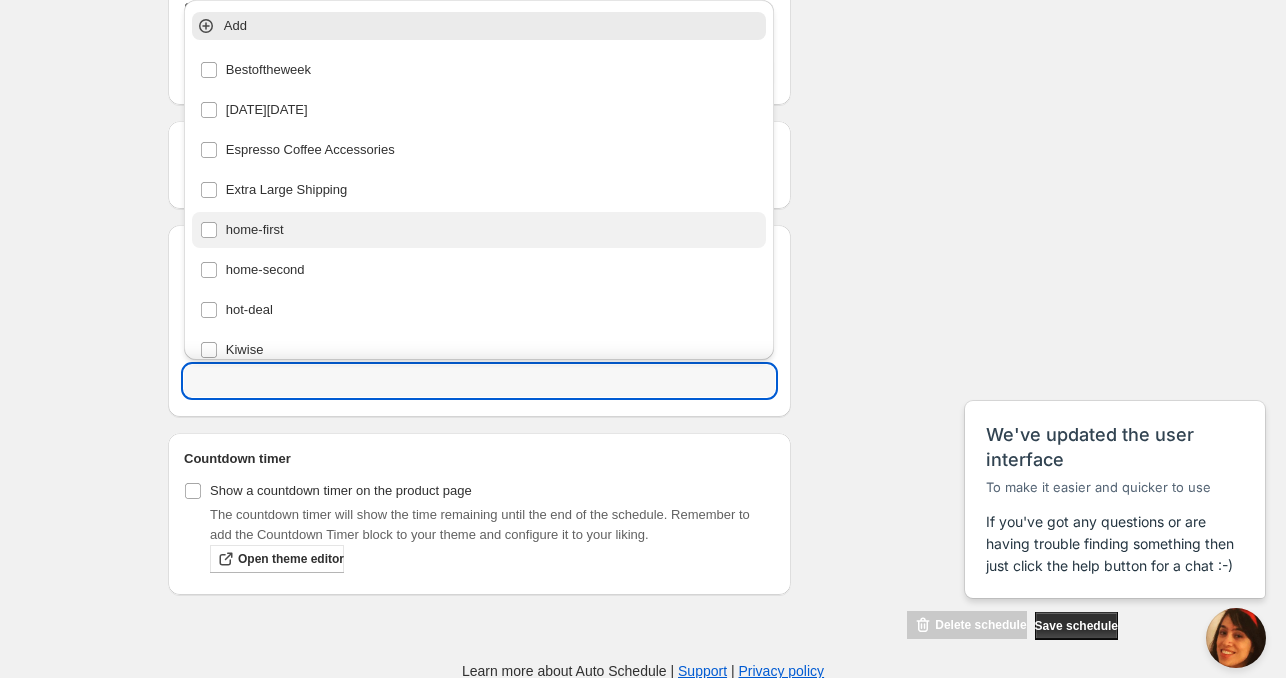 click on "home-first" at bounding box center (479, 230) 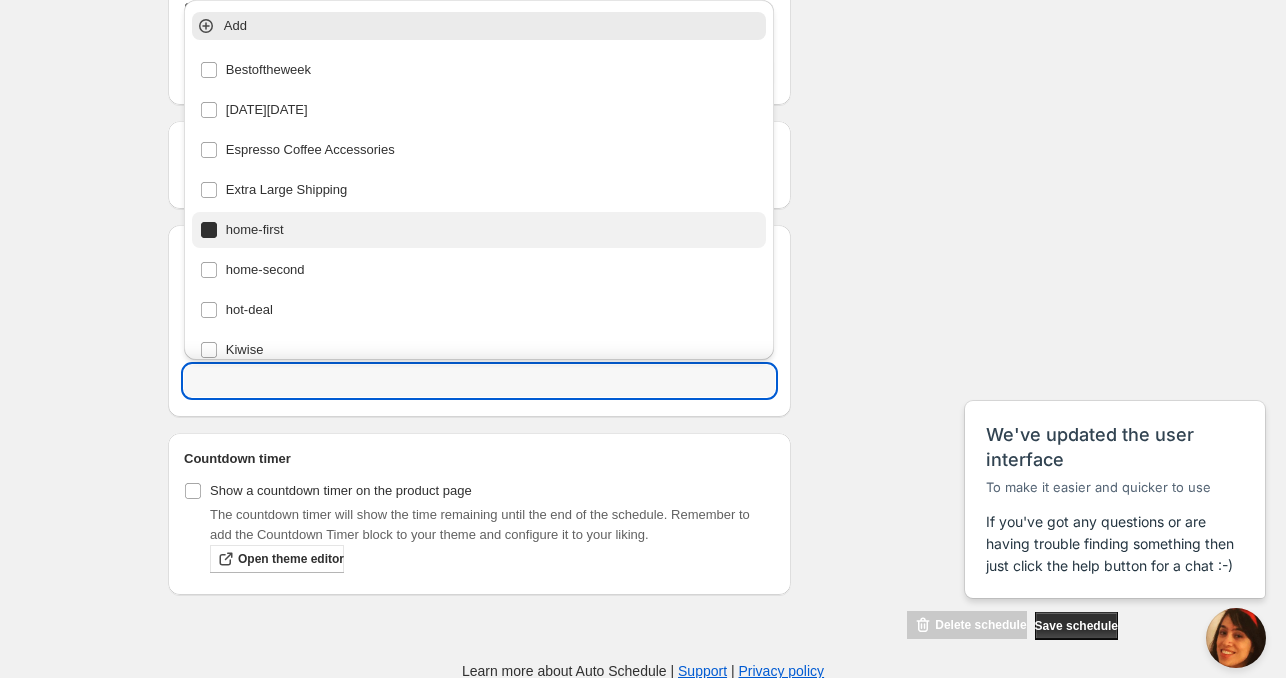 type on "home-first" 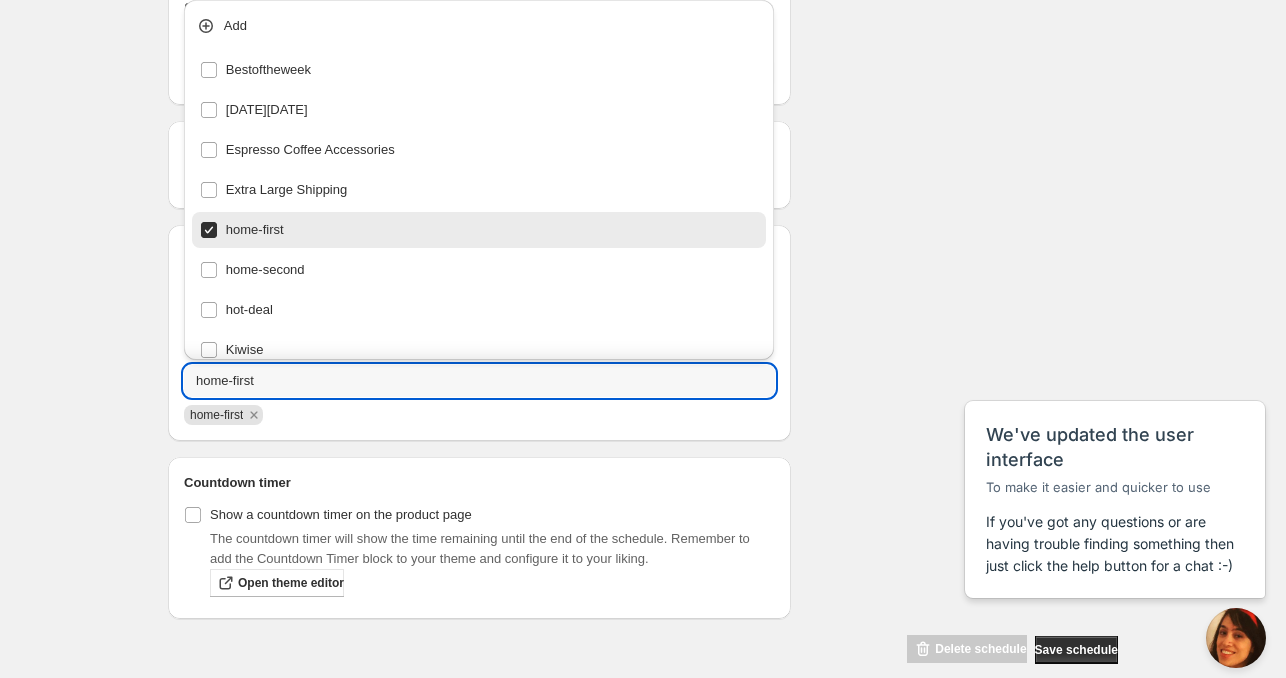 click on "Schedule name [DATE] 4am Your customers won't see this Product selection Entity type Specific products Specific collections Specific tags Specific vendors Browse Active dates Active Date Type Start immediately Schedule will run shortly after you save the schedule Set start date Schedule will run at a date you set in the future Start date [DATE] Start time (GMT+12) 04:00 Set end date End date [DATE] End time (GMT+12) 04:00 Repeating Repeating Ok Cancel Every 1 Date range Days Weeks Months Years Days Ends Never On specific date After a number of occurances Tags Tag type Add tags at start of schedule, remove at end Remove tags at start of schedule, add at end Tags home-first home-first Countdown timer Show a countdown timer on the product page The countdown timer will show the time remaining until the end of the schedule. Remember to add the Countdown Timer block to your theme and configure it to your liking. Open theme editor Summary [DATE] 4am Type Add/remove tags from products" at bounding box center (635, 33) 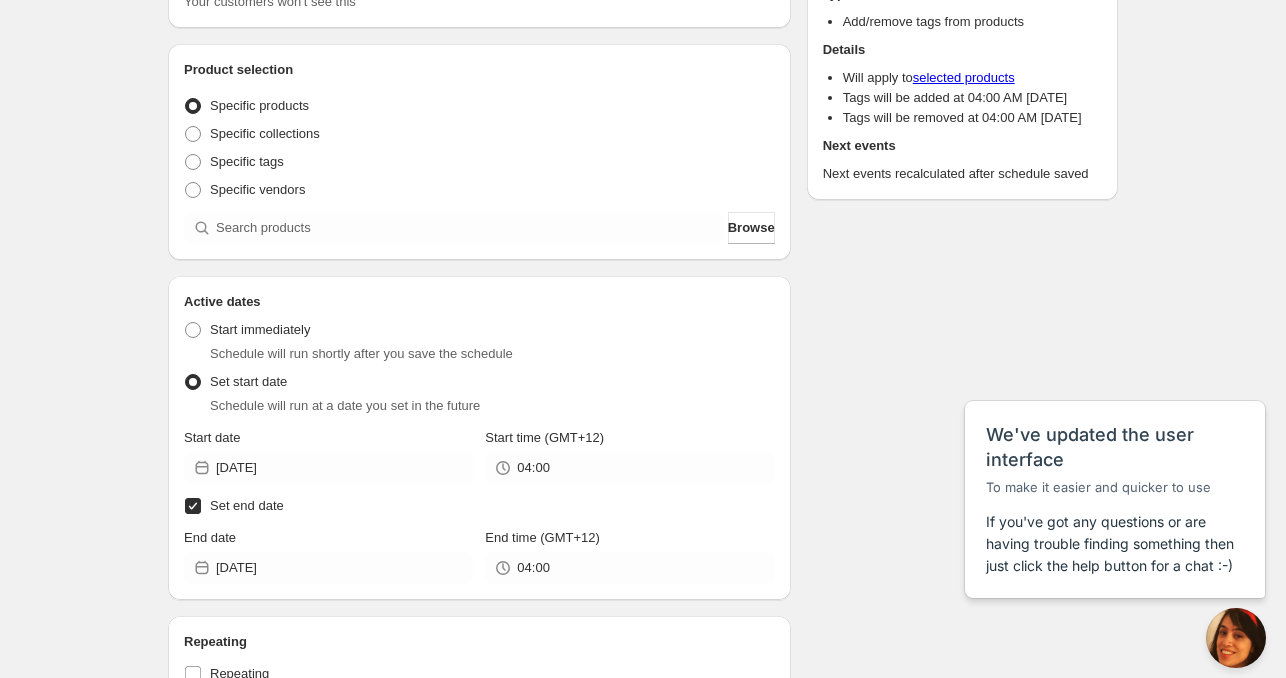scroll, scrollTop: 159, scrollLeft: 0, axis: vertical 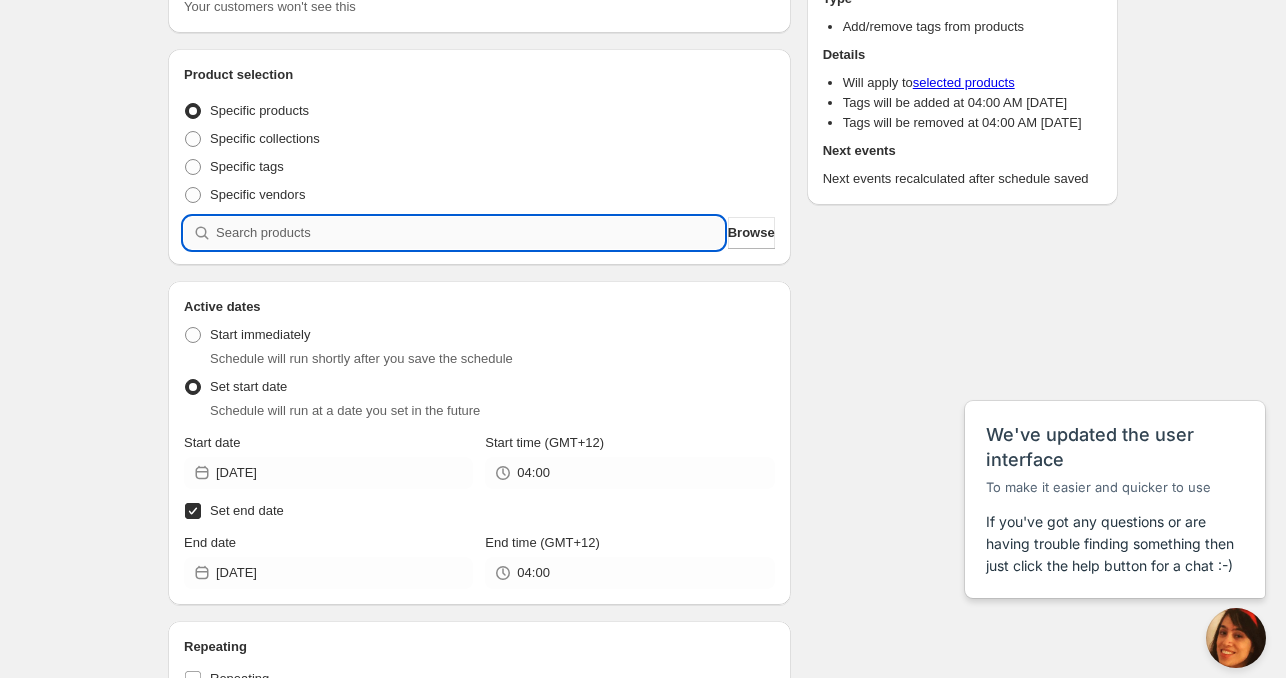 click at bounding box center (470, 233) 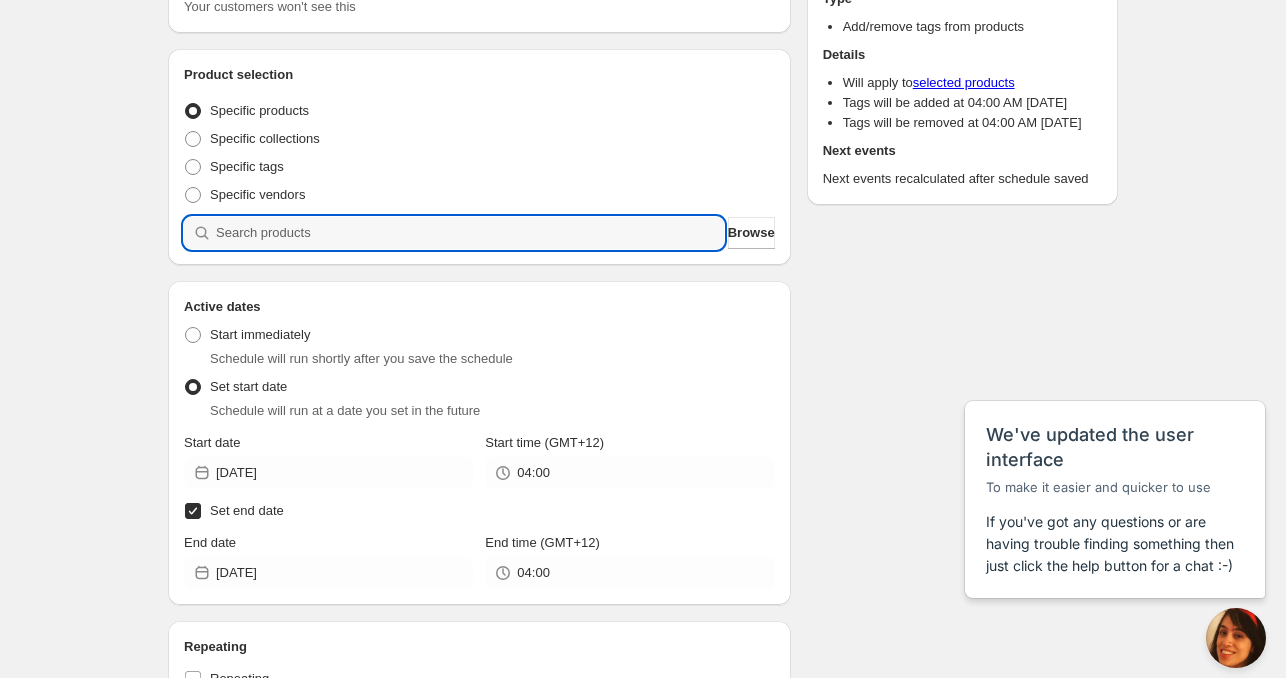 paste on "FT20-J130" 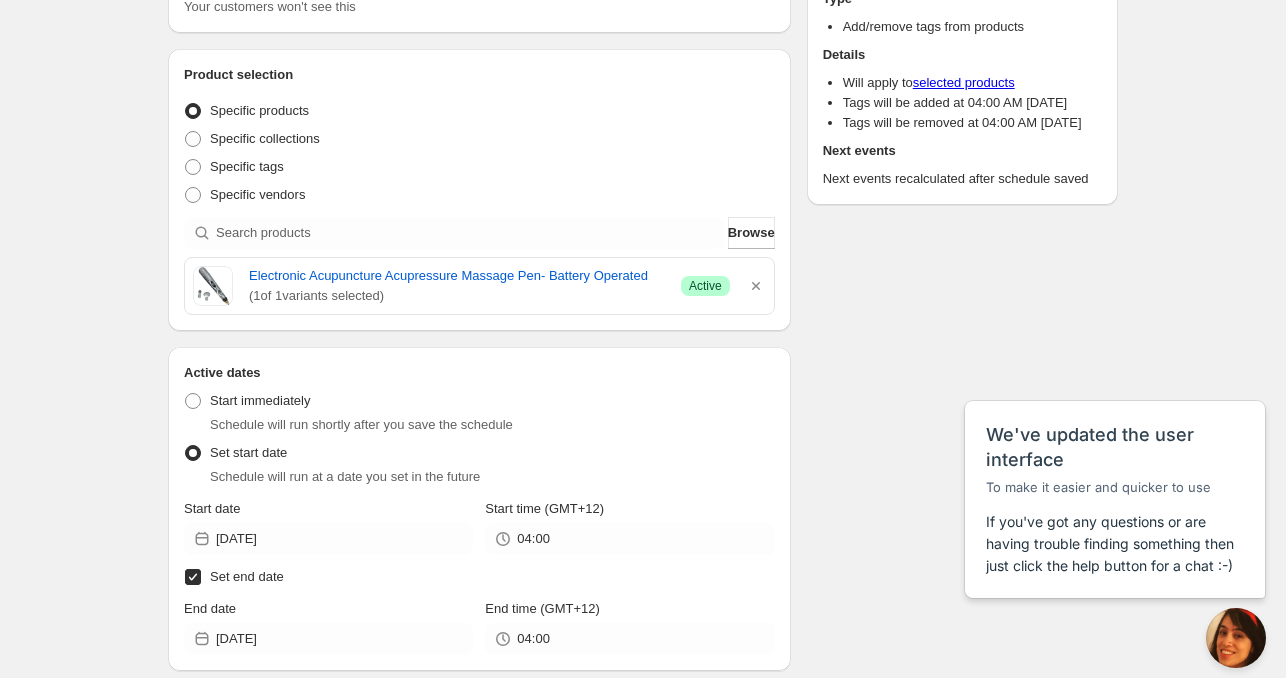 click on "Product selection Entity type Specific products Specific collections Specific tags Specific vendors Browse Electronic Acupuncture Acupressure Massage Pen- Battery Operated ( 1  of   1  variants selected) Success Active" at bounding box center (479, 190) 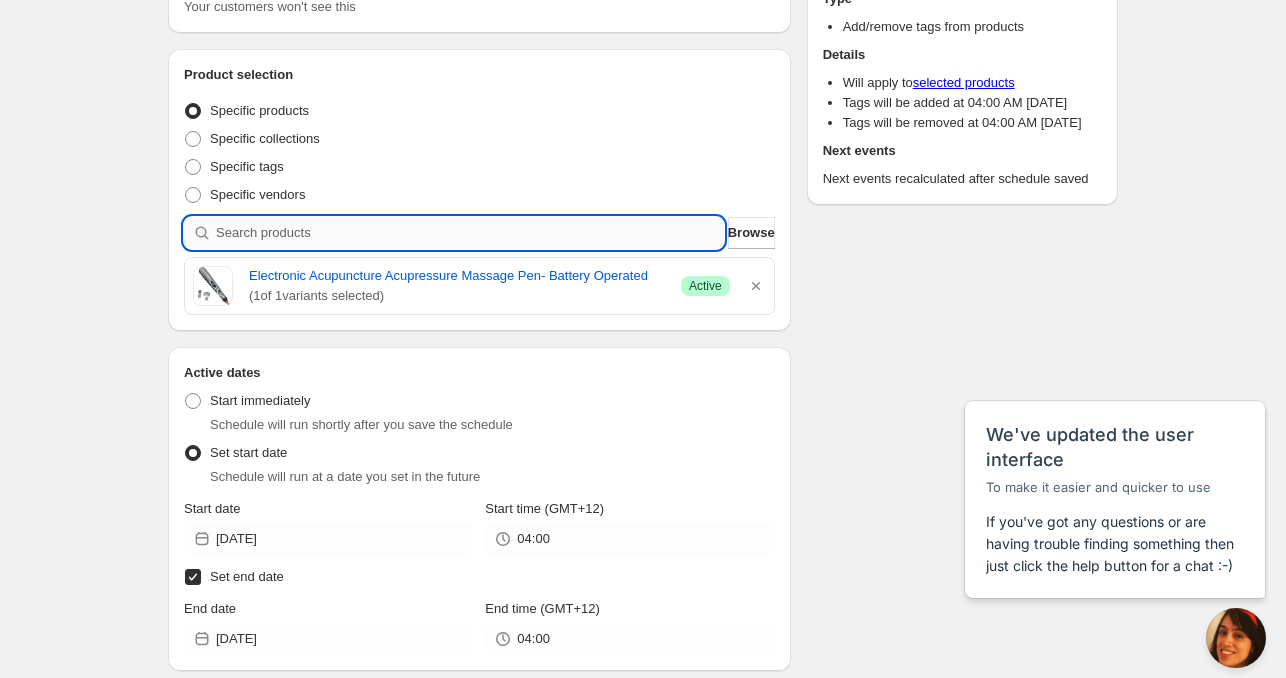 click at bounding box center [470, 233] 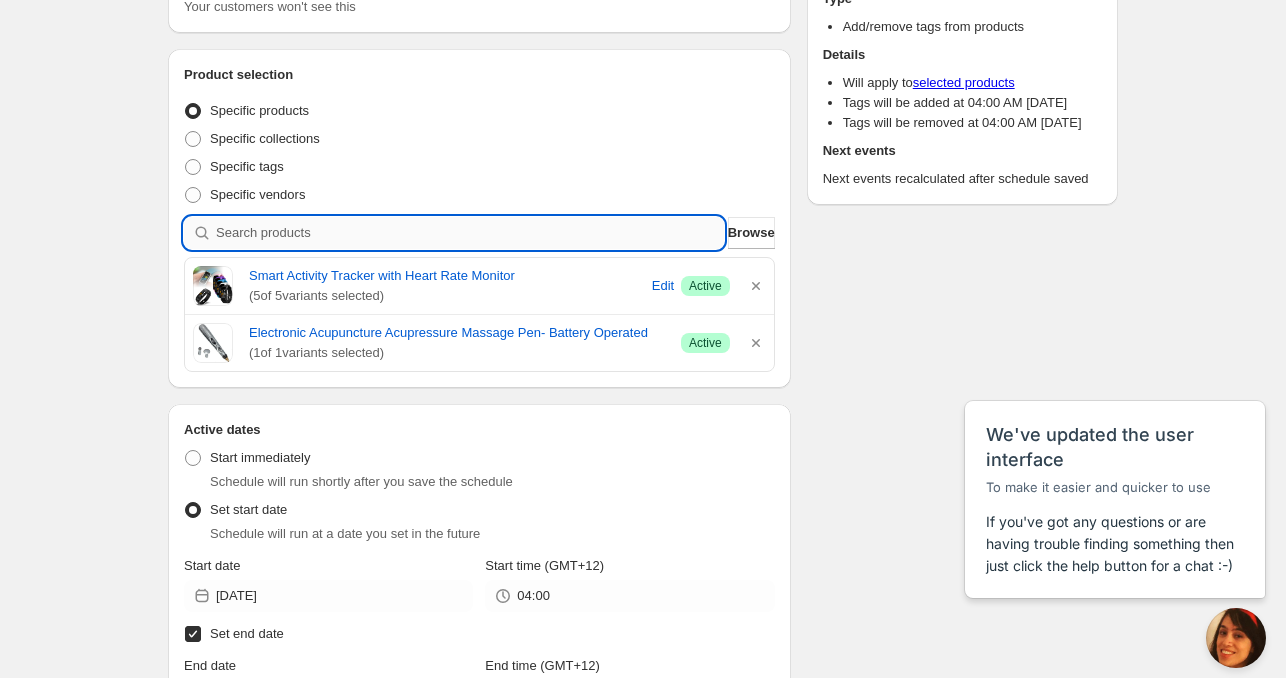 click at bounding box center (470, 233) 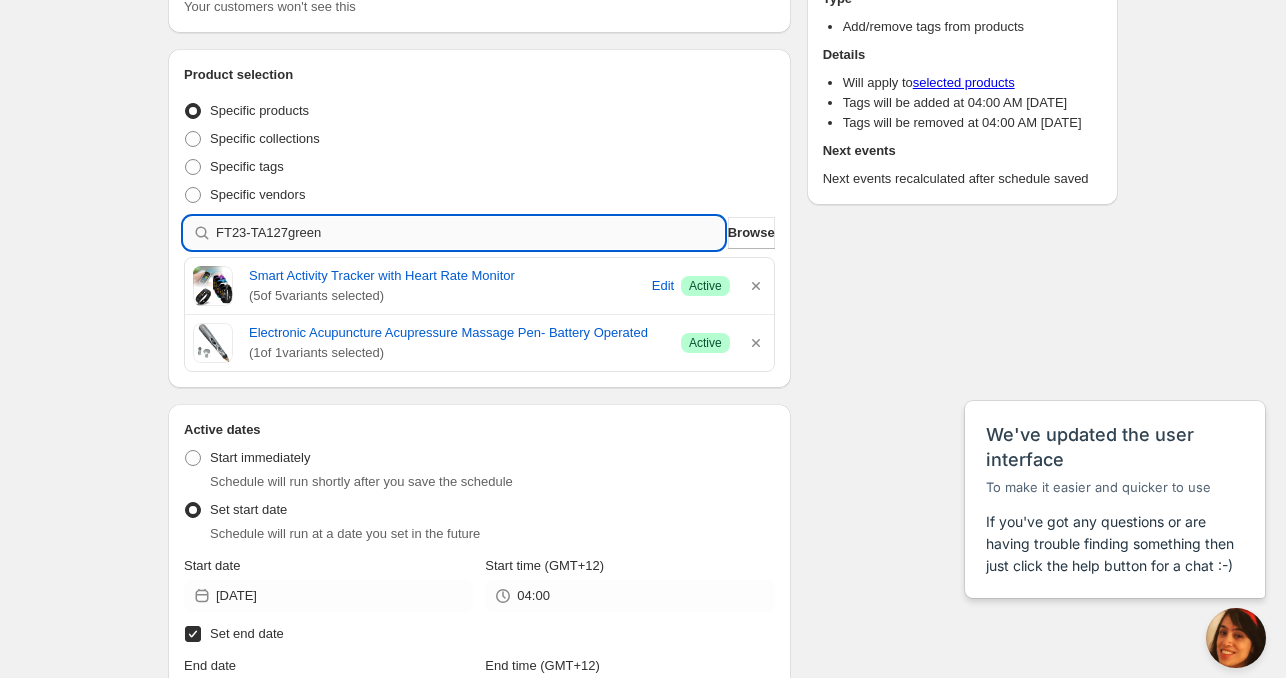 type 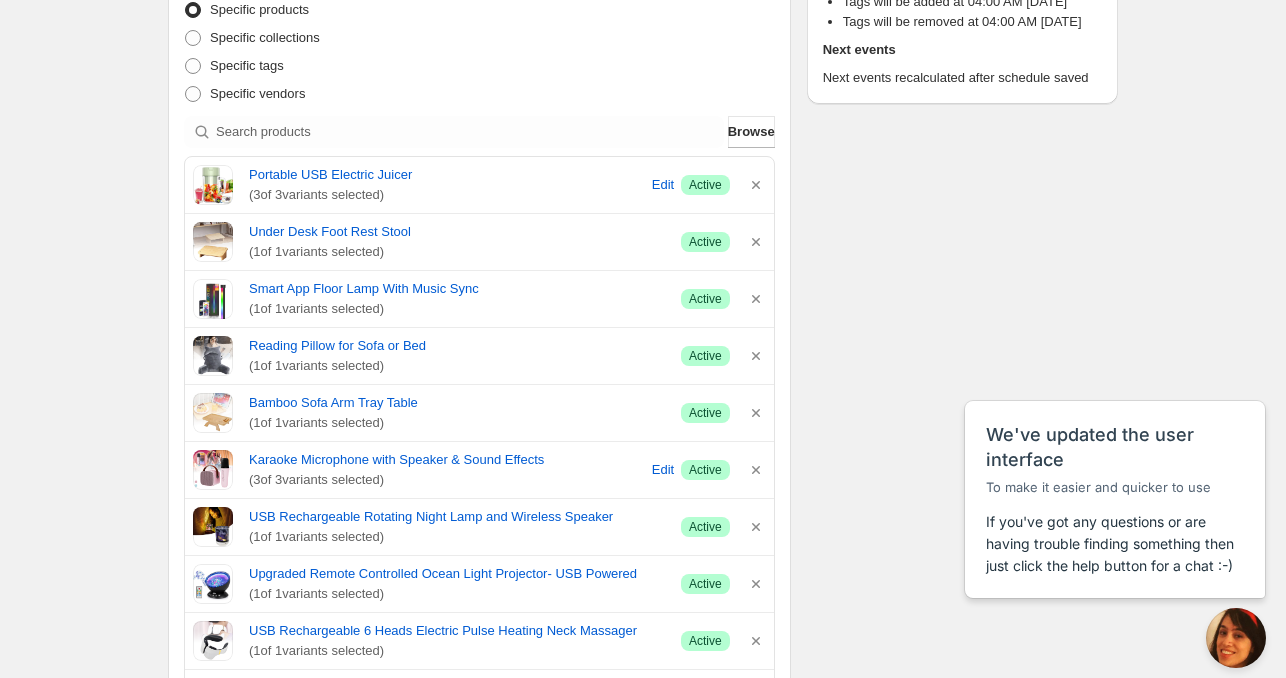 scroll, scrollTop: 259, scrollLeft: 0, axis: vertical 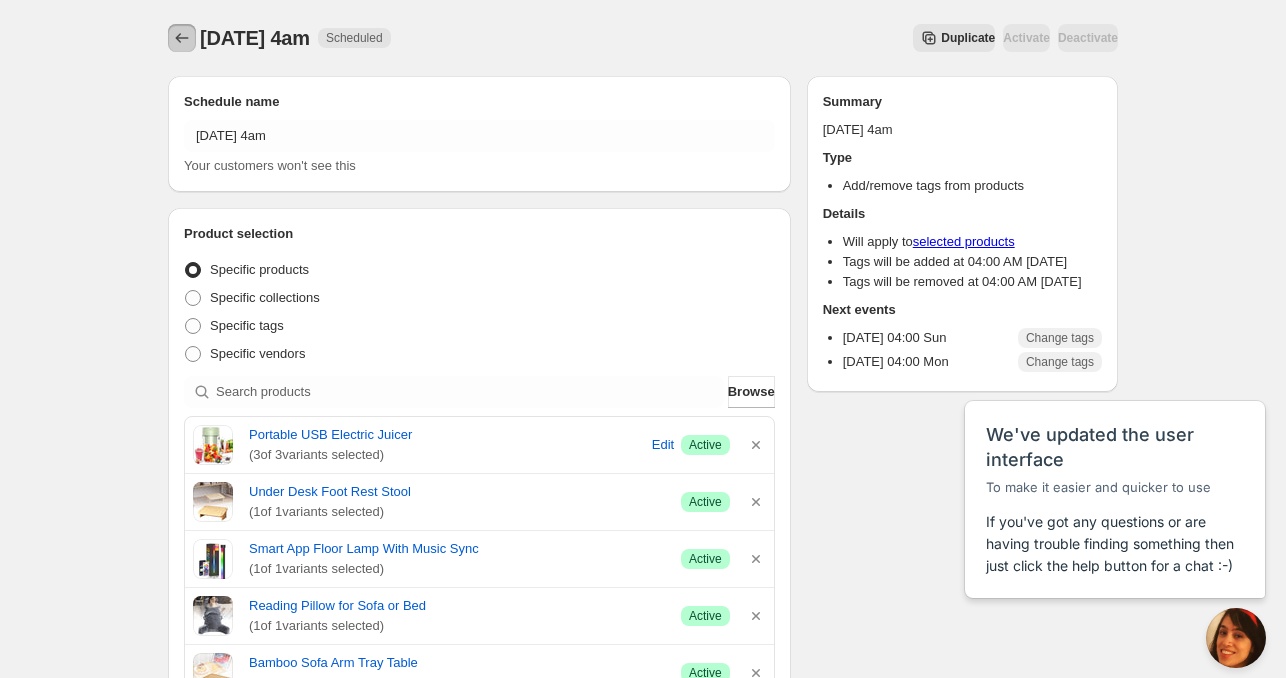 click 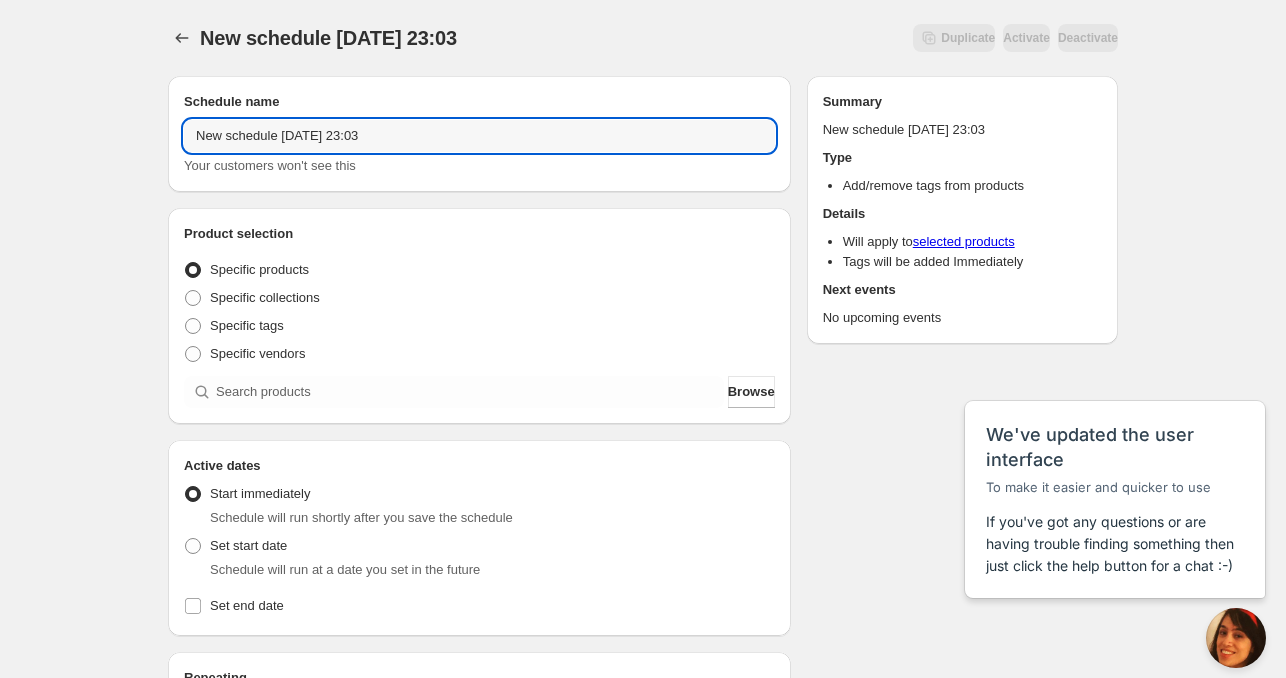 drag, startPoint x: 273, startPoint y: 135, endPoint x: 119, endPoint y: 138, distance: 154.02922 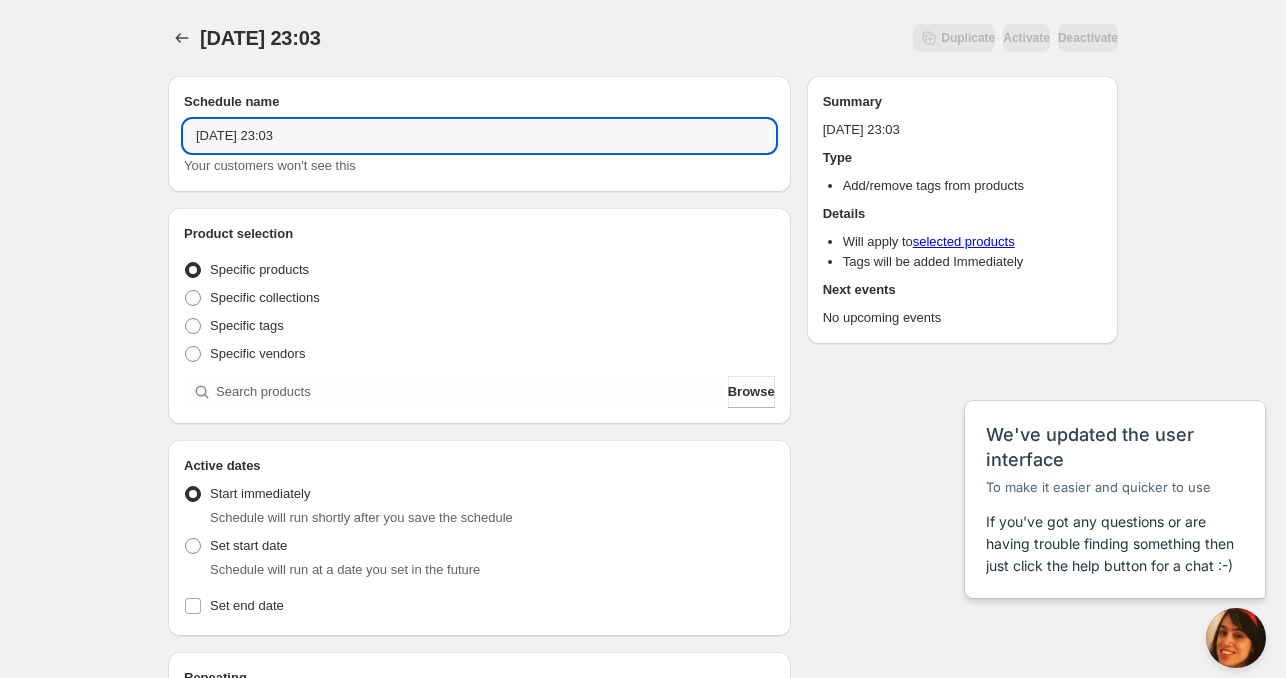 click on "[DATE] 23:03" at bounding box center (479, 136) 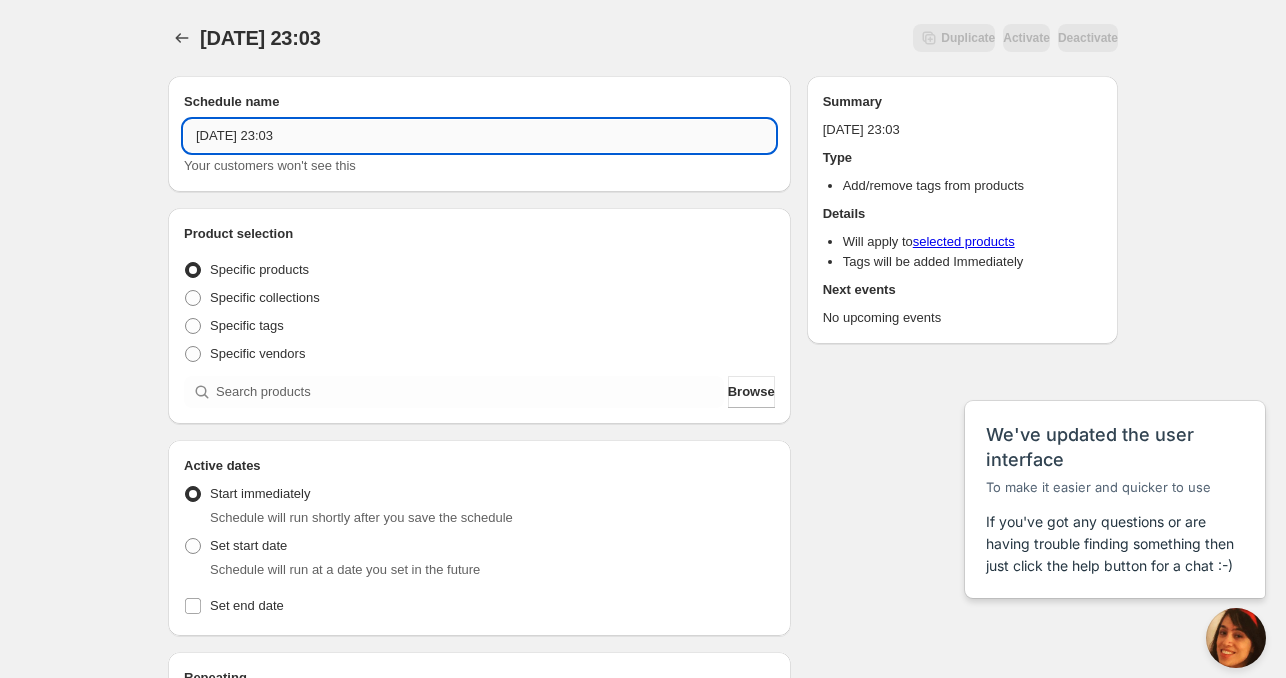 drag, startPoint x: 282, startPoint y: 137, endPoint x: 408, endPoint y: 139, distance: 126.01587 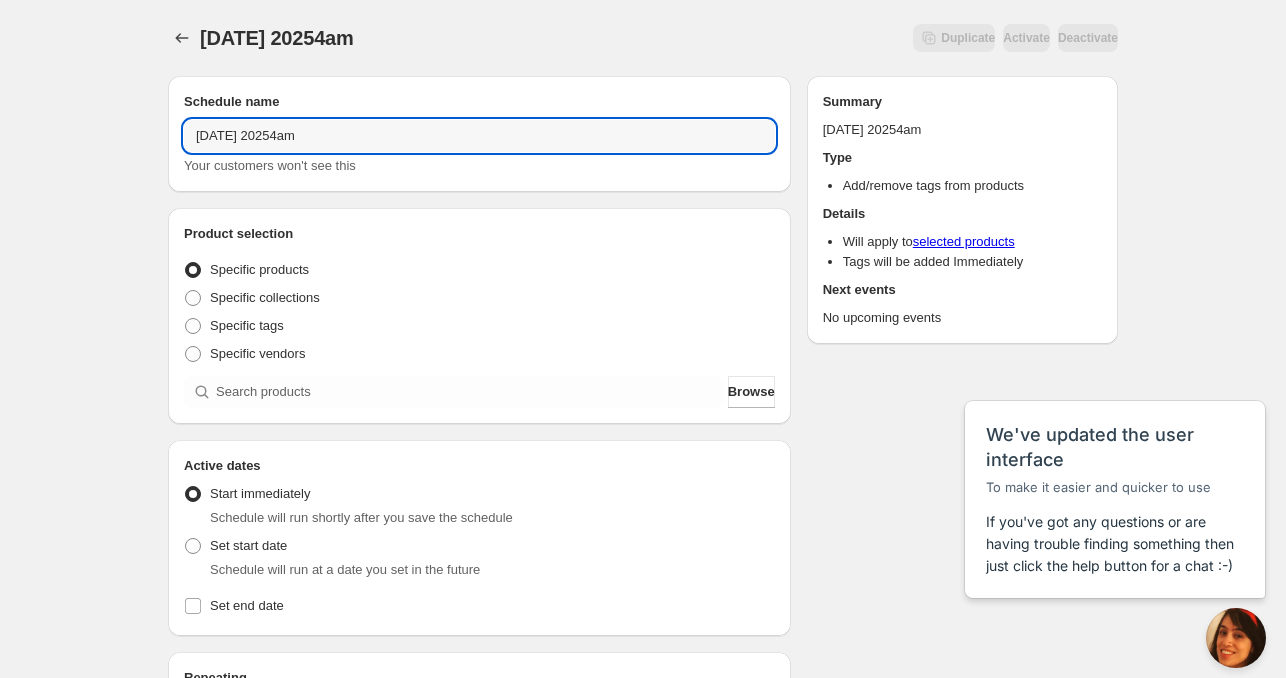 drag, startPoint x: 286, startPoint y: 140, endPoint x: 275, endPoint y: 155, distance: 18.601076 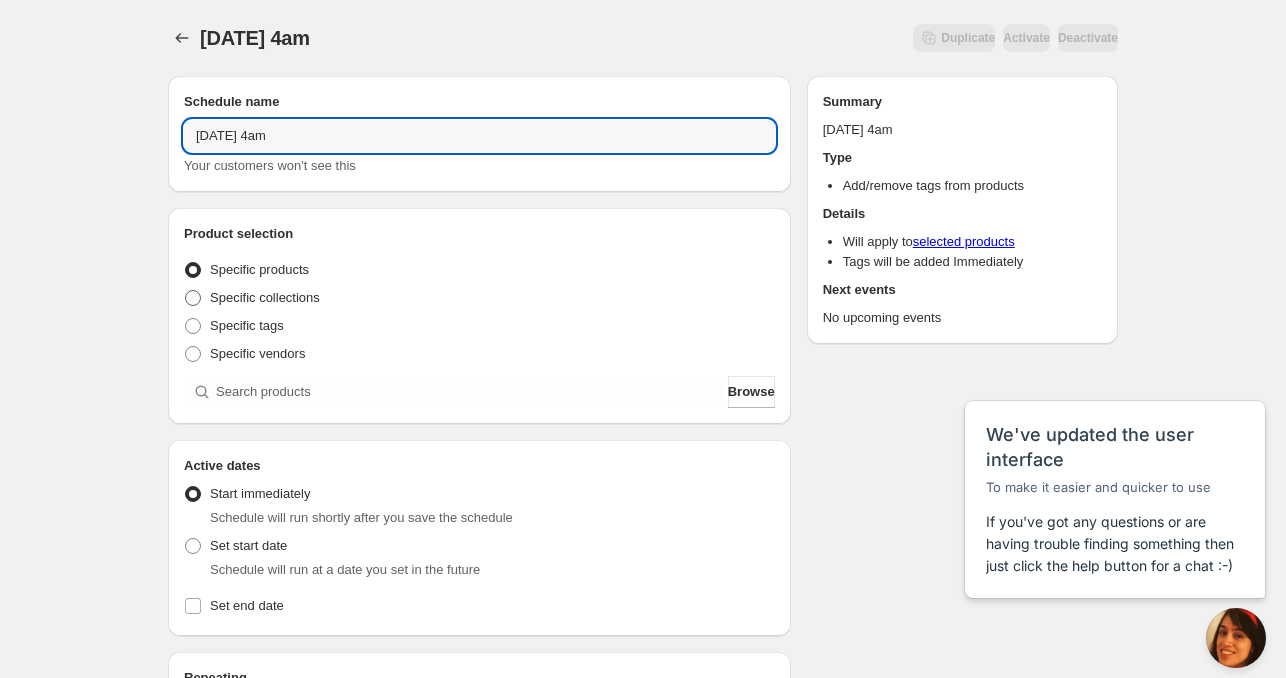 type on "[DATE] 4am" 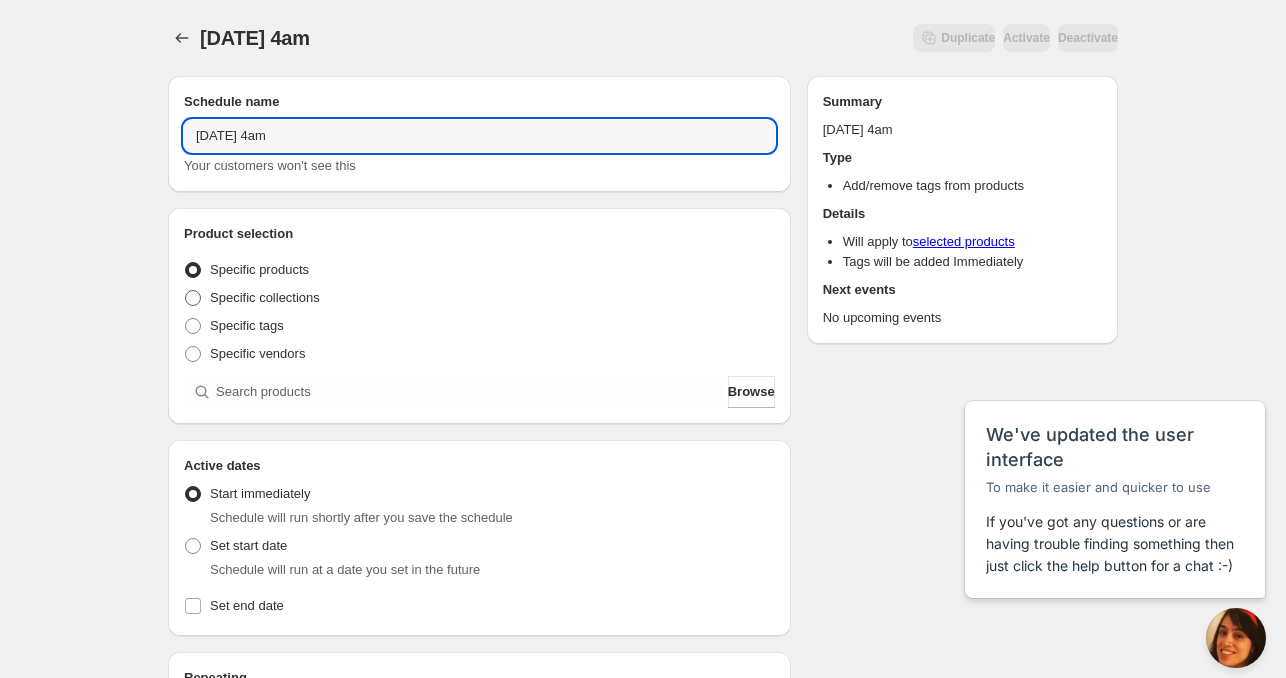 radio on "true" 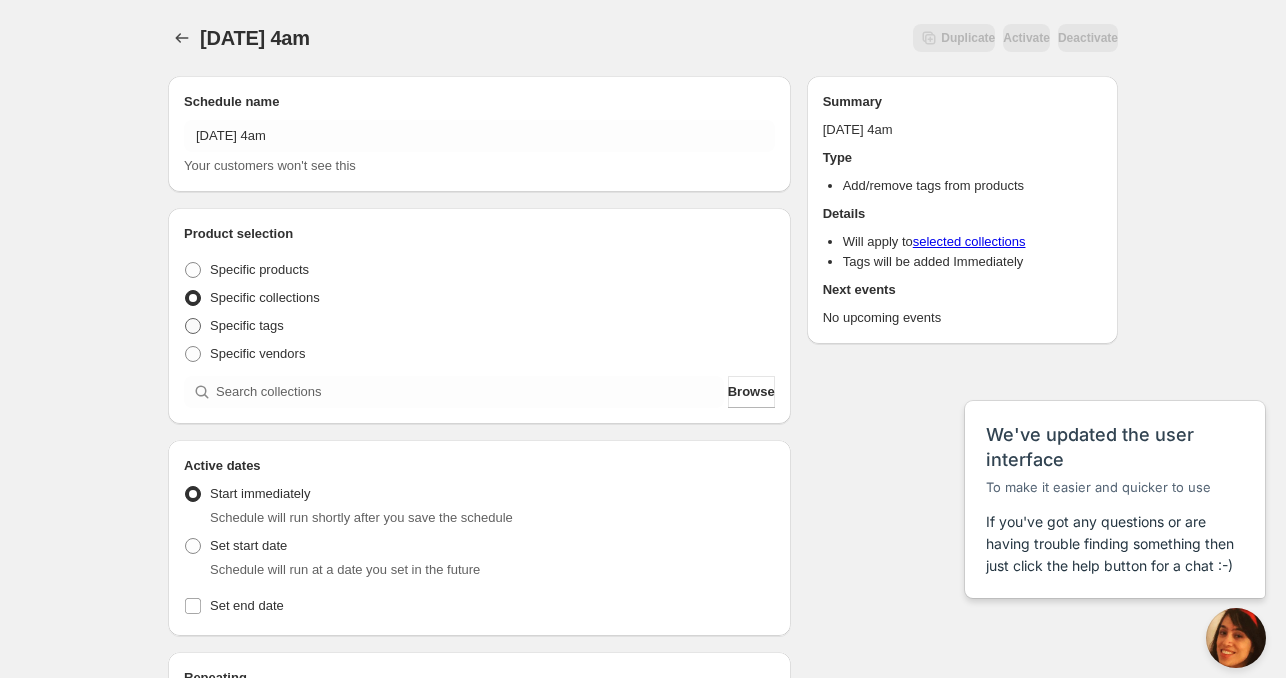 click at bounding box center (193, 326) 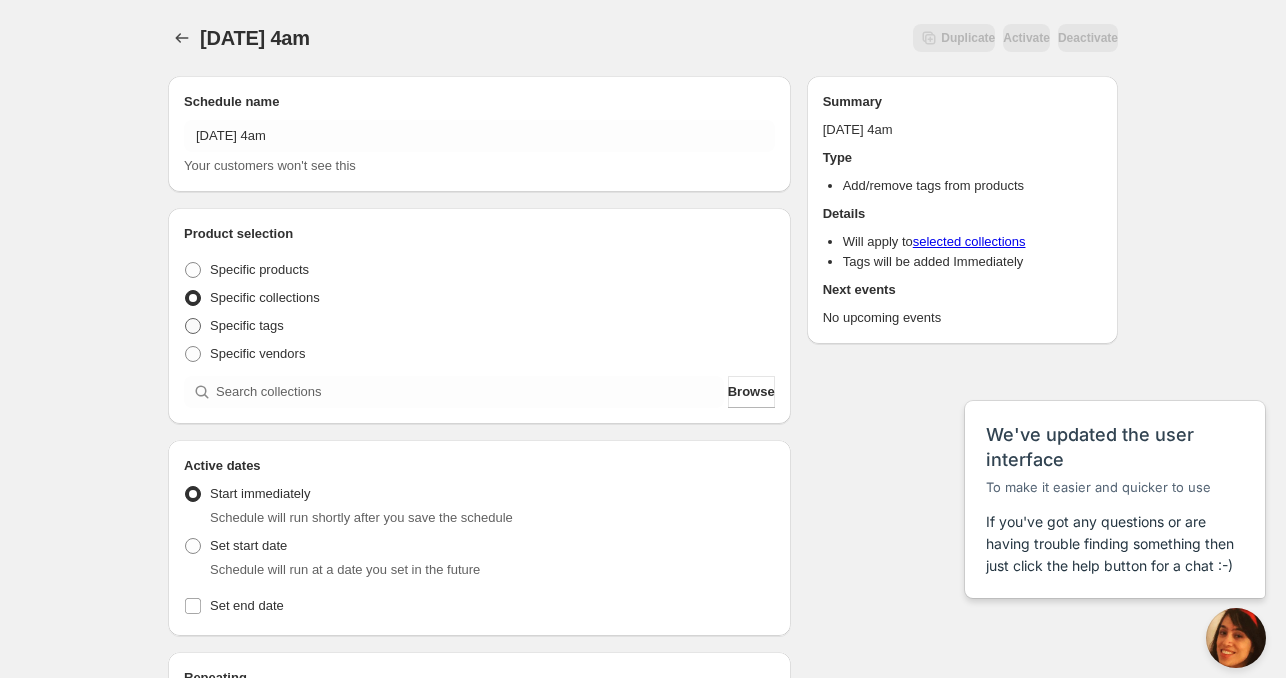 radio on "true" 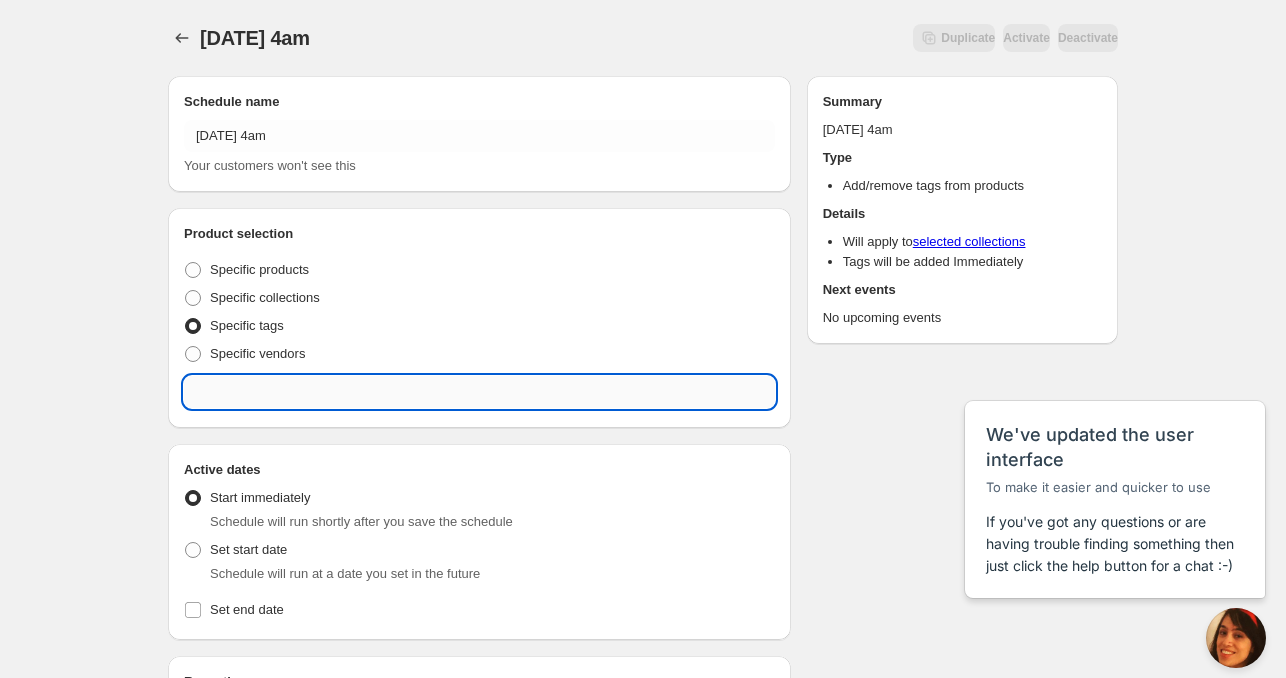 click at bounding box center (479, 392) 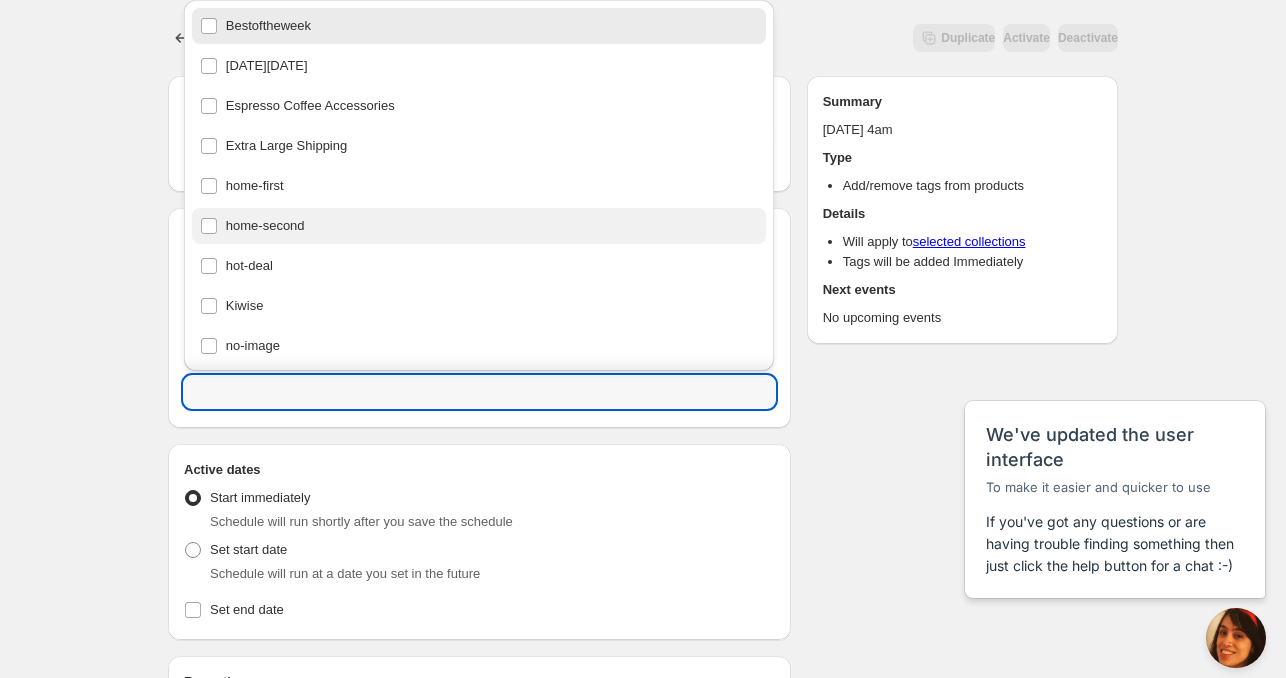 click on "home-second" at bounding box center [479, 226] 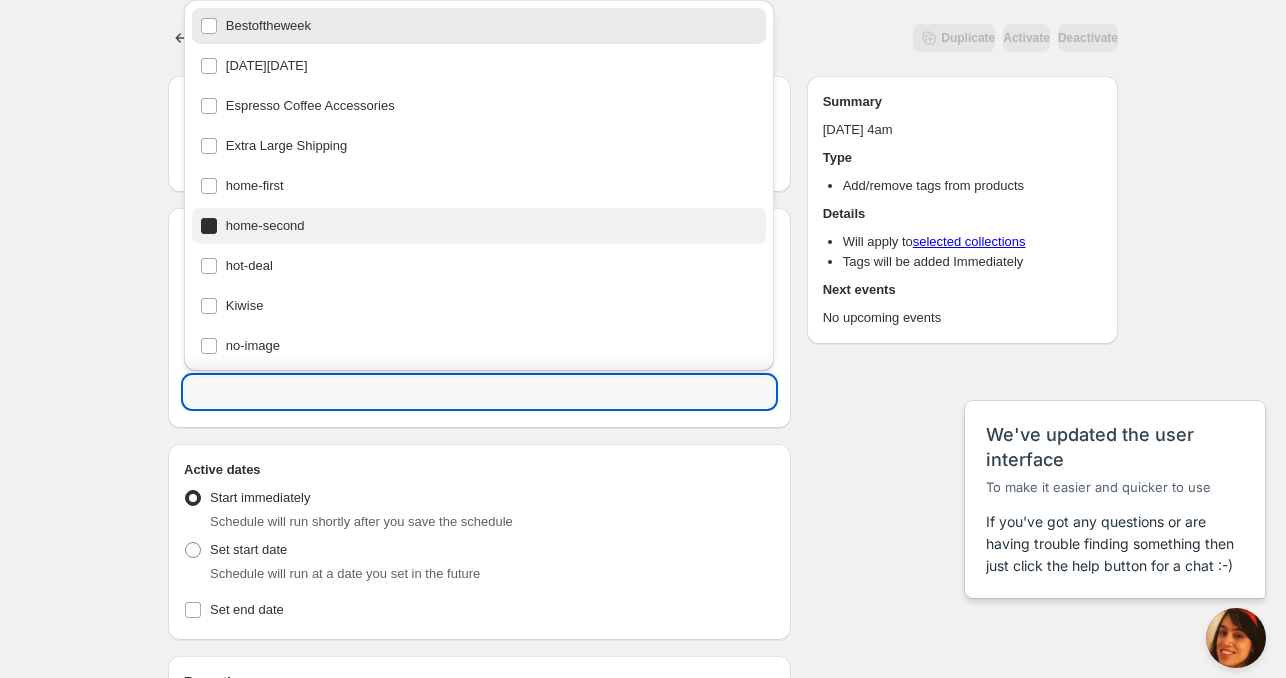 type on "home-second" 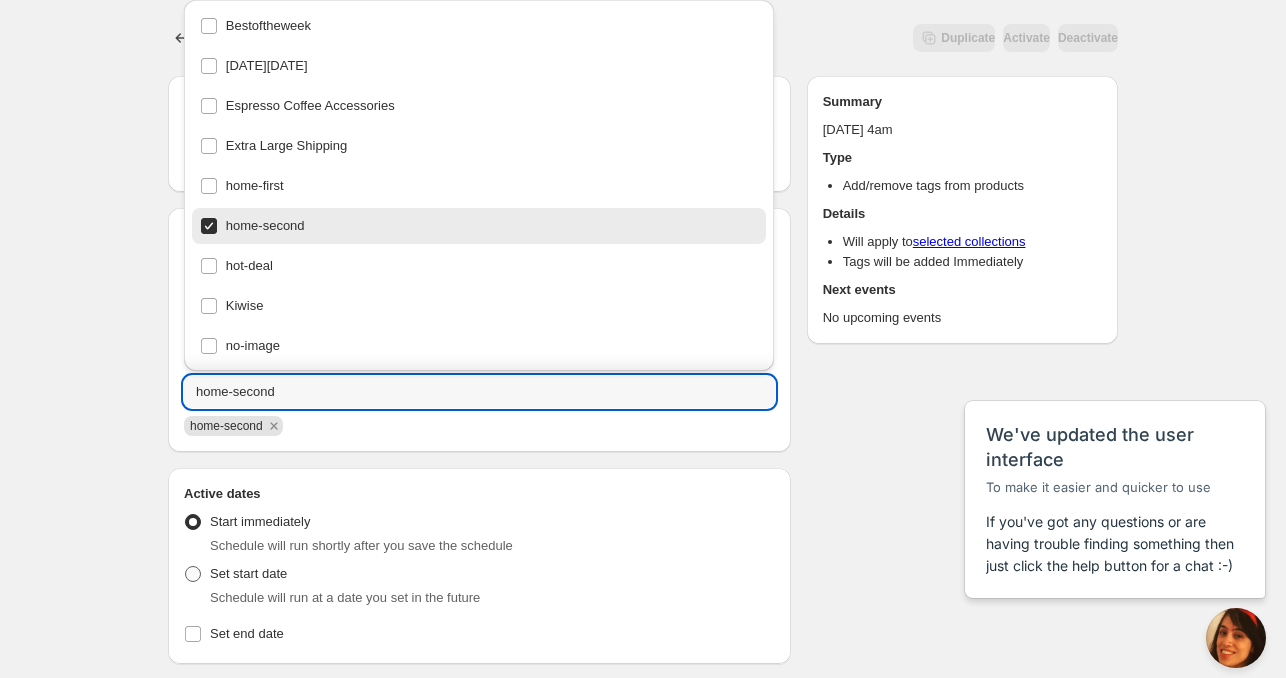 click on "Set start date" at bounding box center (248, 573) 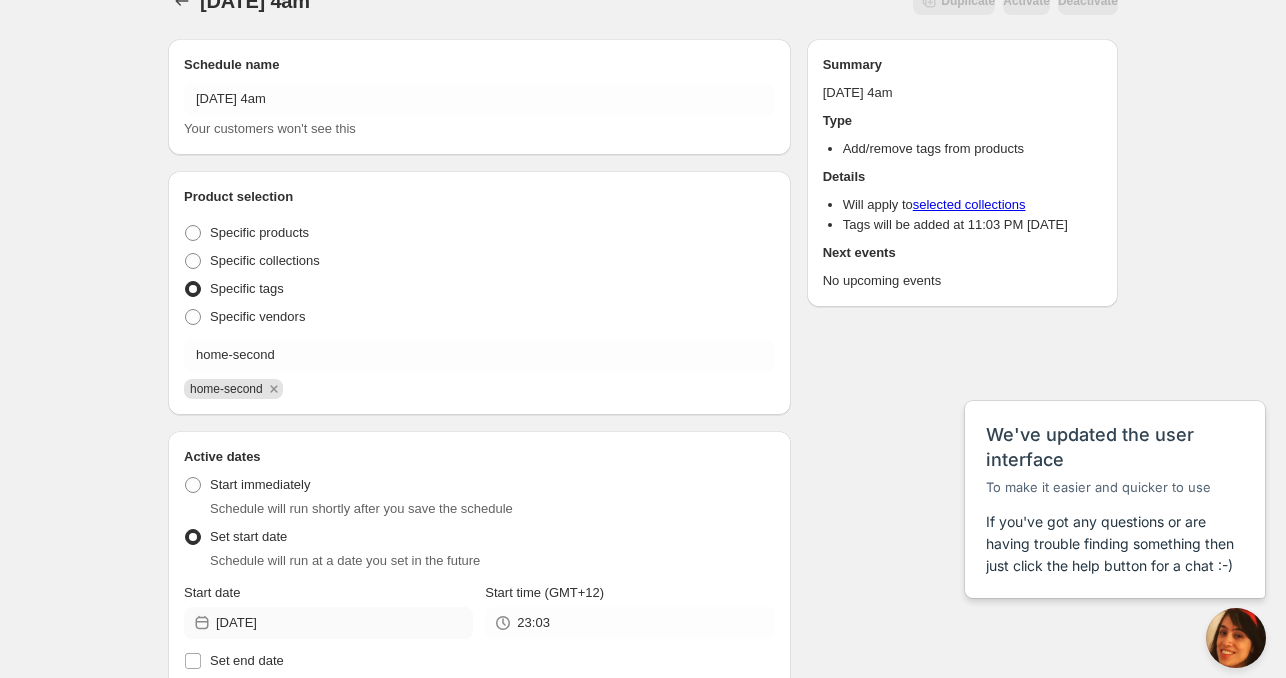scroll, scrollTop: 100, scrollLeft: 0, axis: vertical 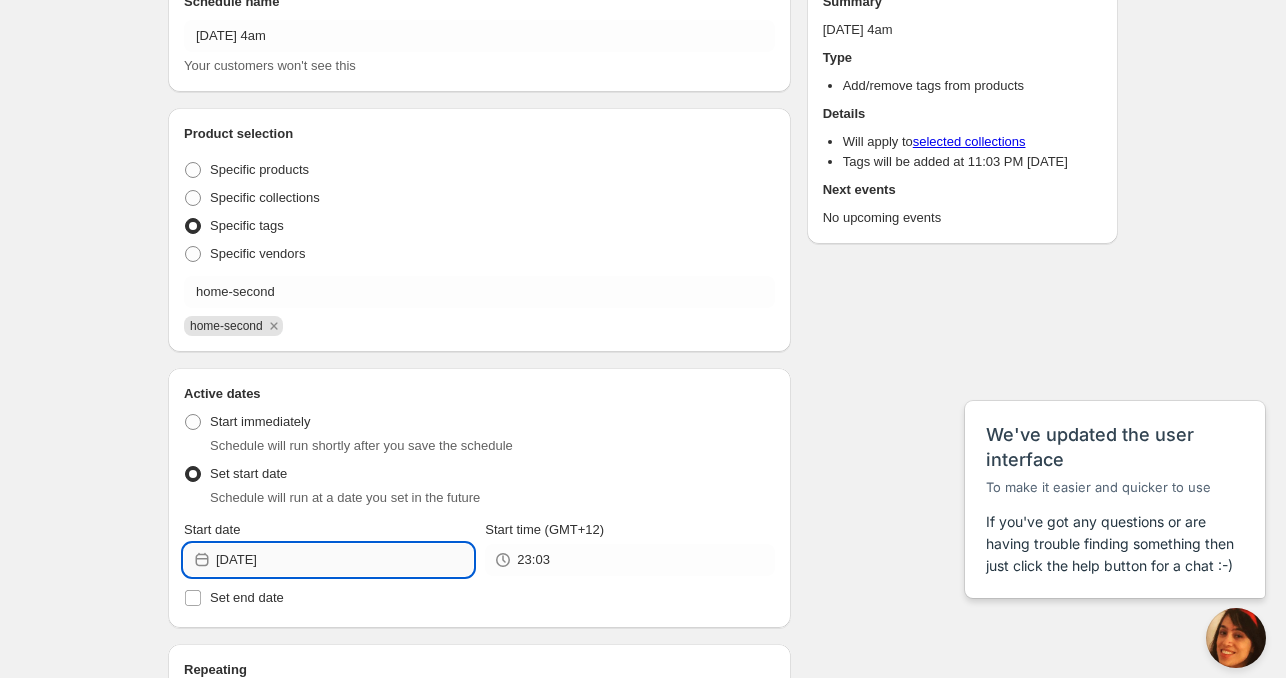 click on "[DATE]" at bounding box center (344, 560) 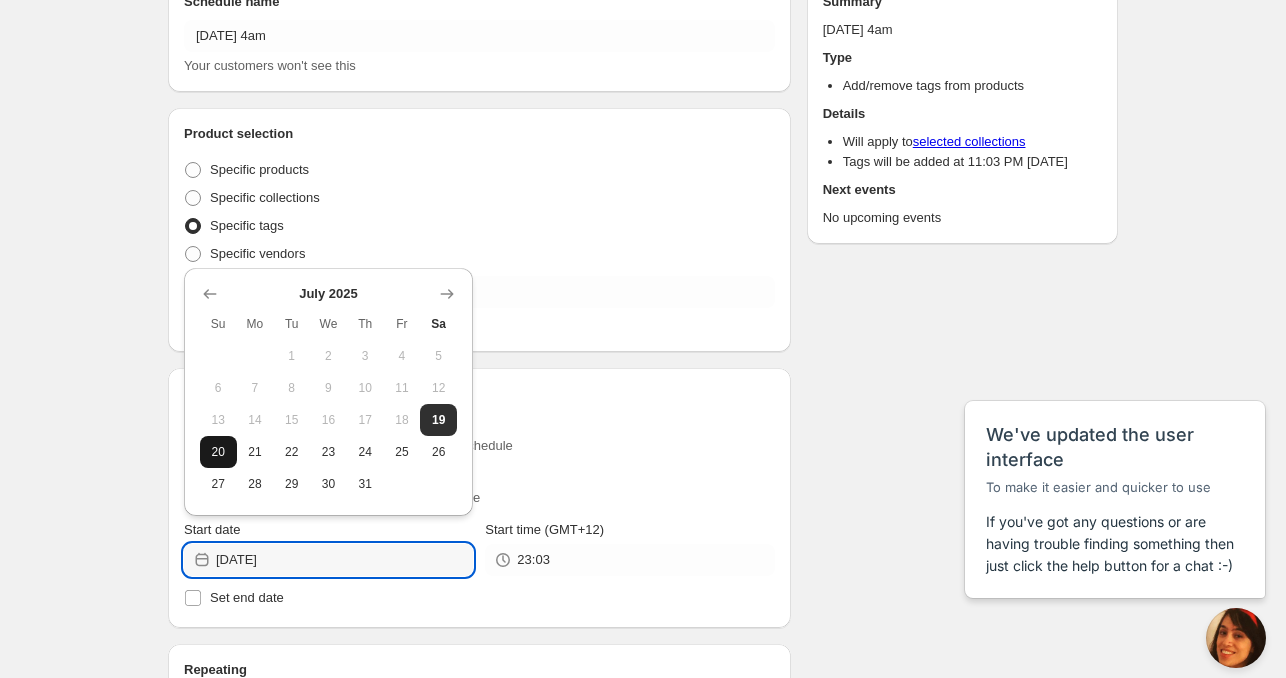 click on "20" at bounding box center (218, 452) 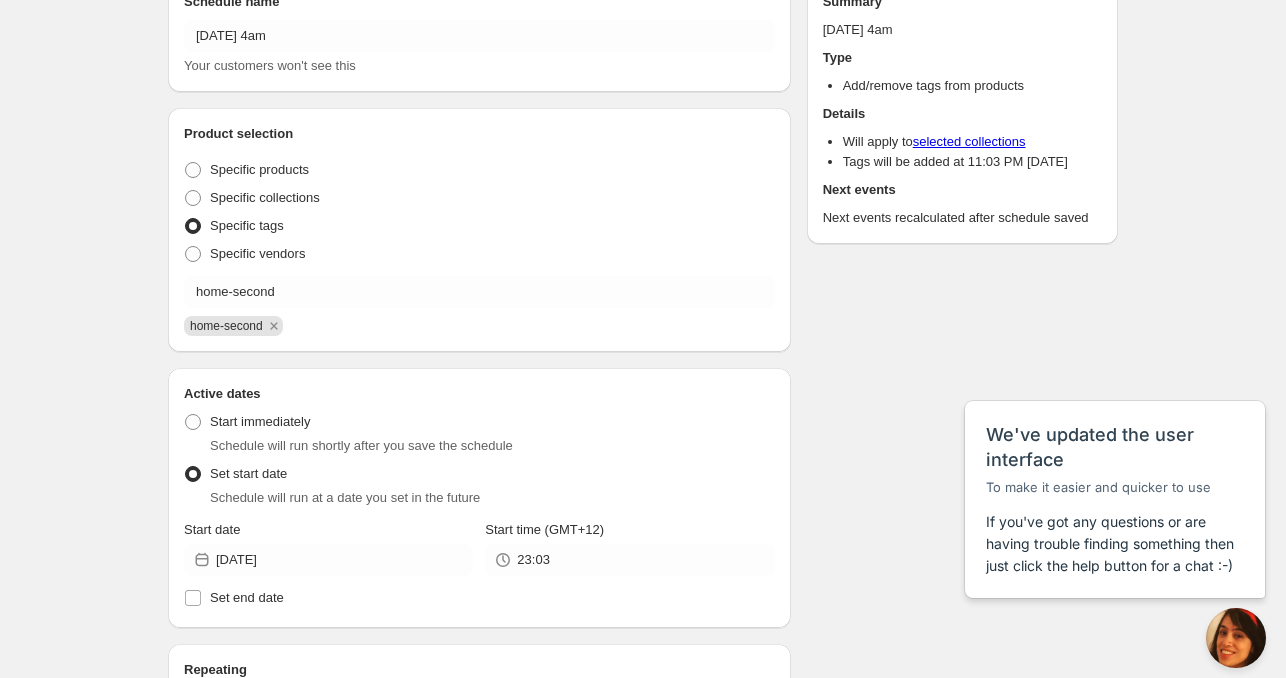 type on "[DATE]" 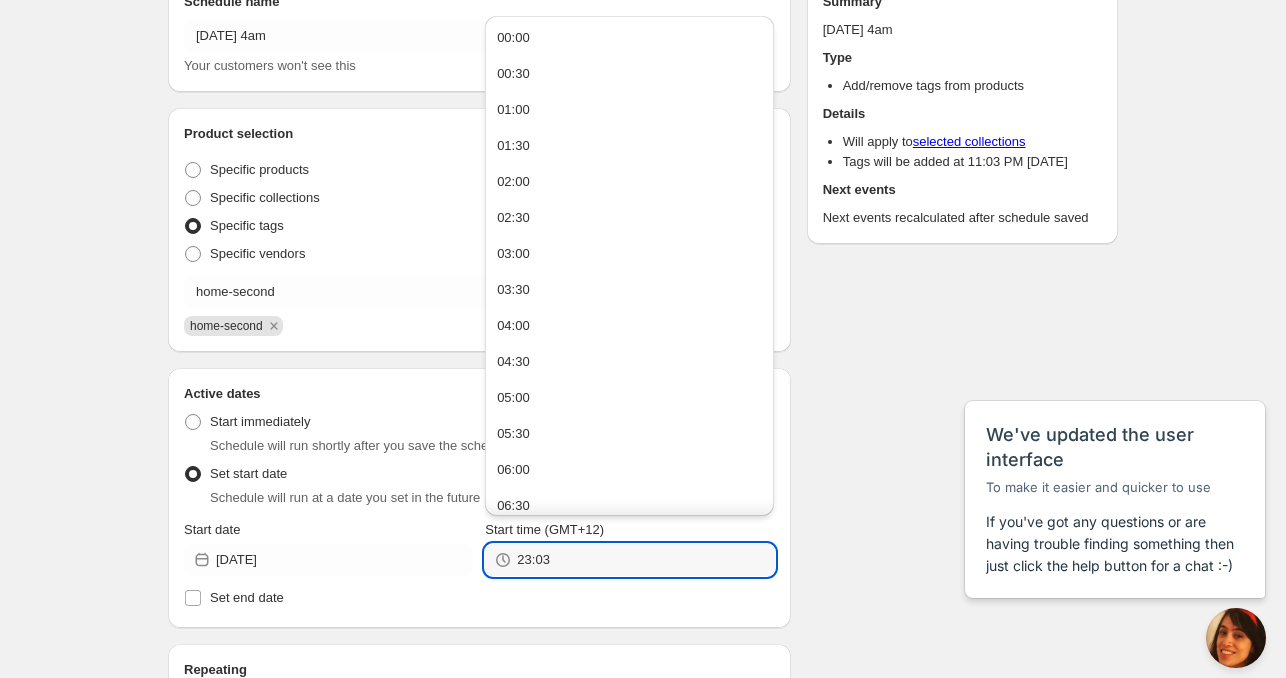 drag, startPoint x: 612, startPoint y: 548, endPoint x: 489, endPoint y: 548, distance: 123 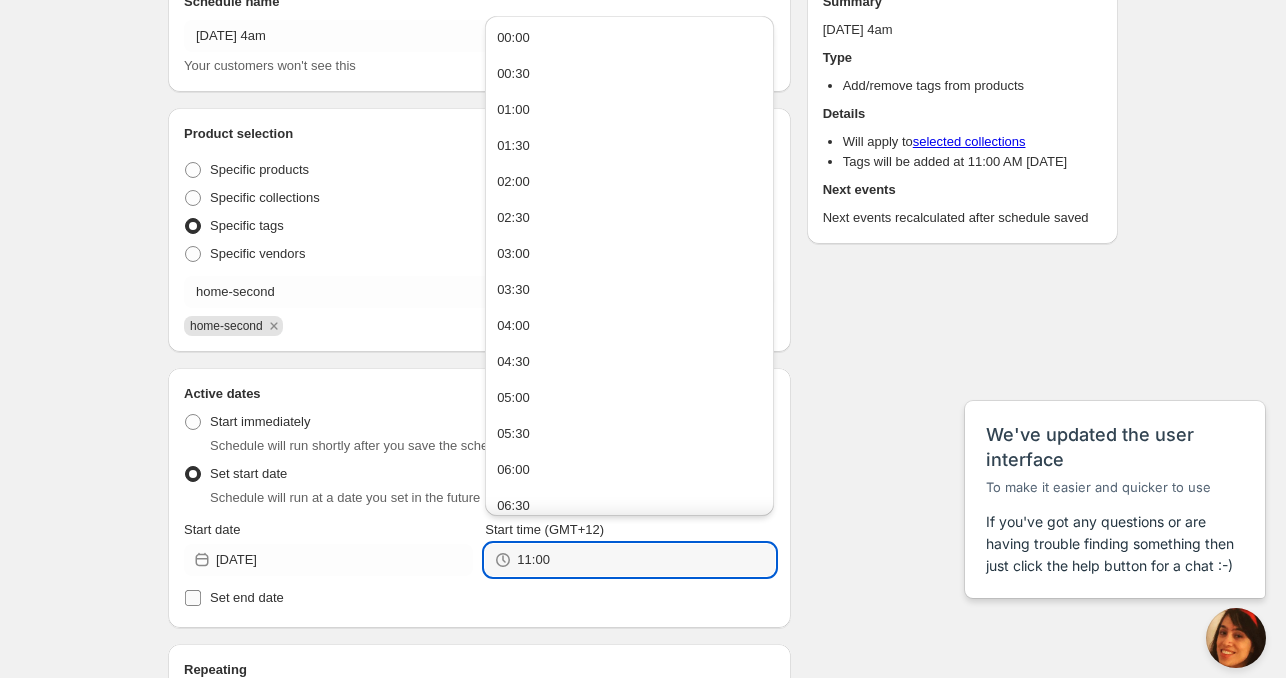 paste 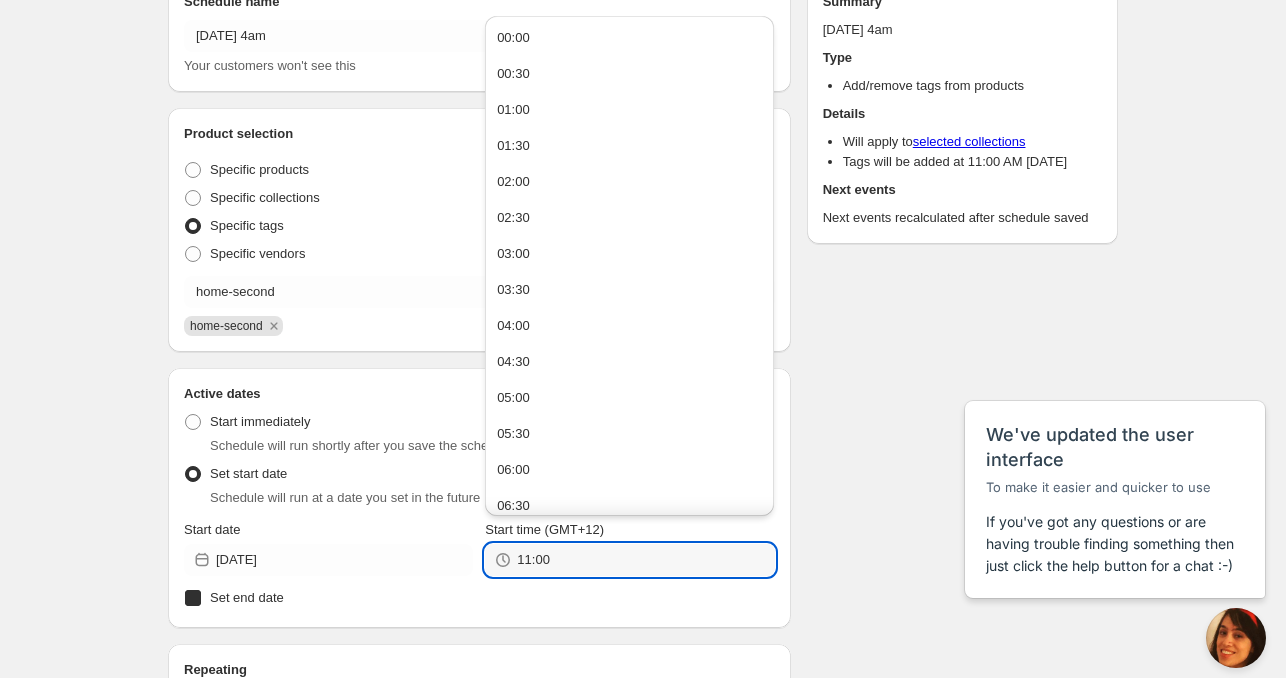 checkbox on "true" 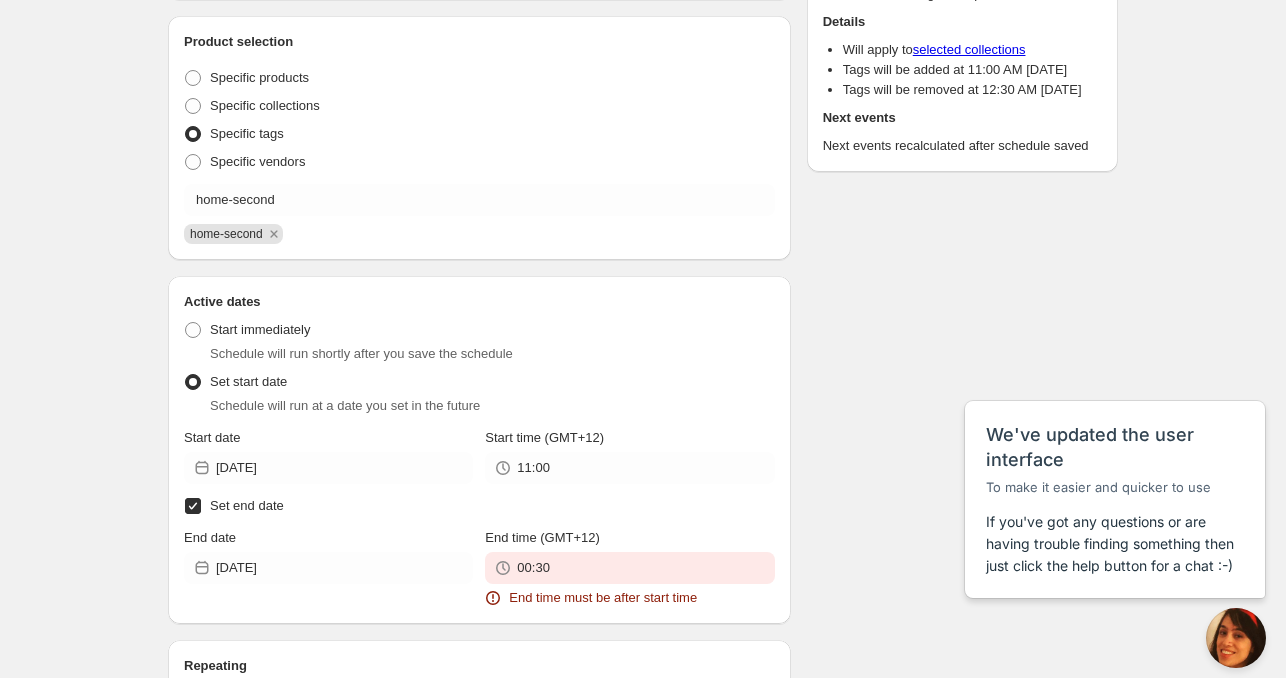 scroll, scrollTop: 300, scrollLeft: 0, axis: vertical 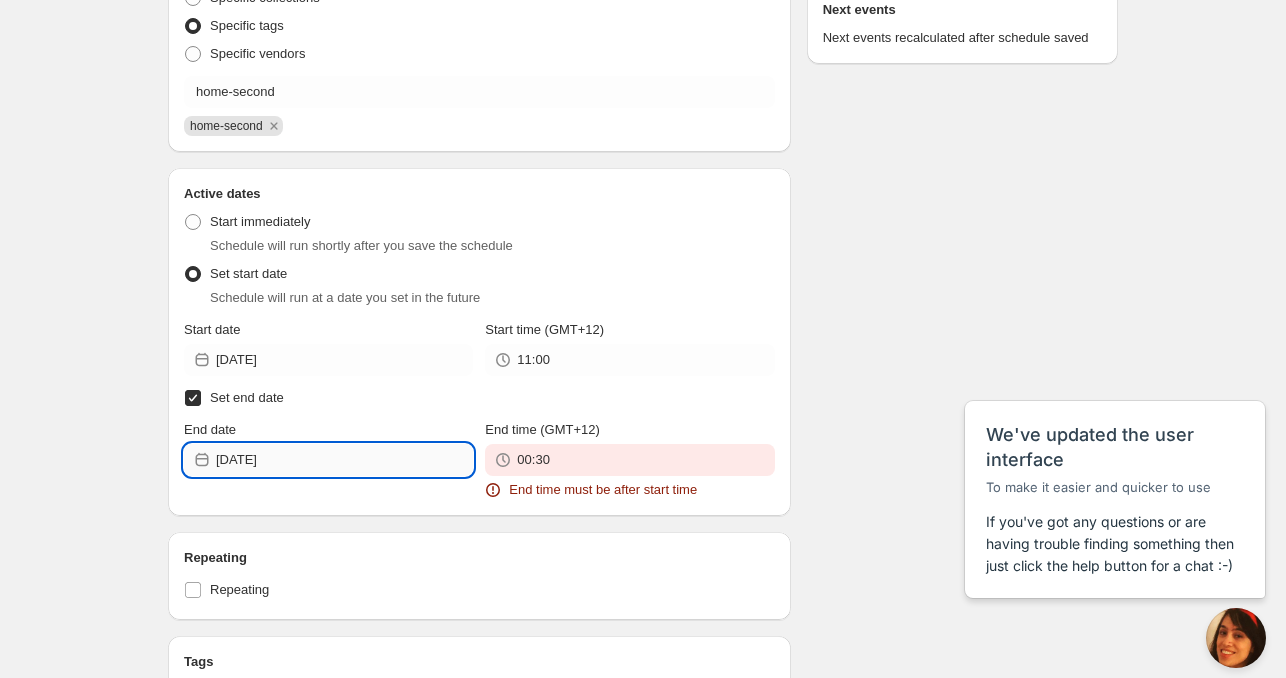 click on "[DATE]" at bounding box center (344, 460) 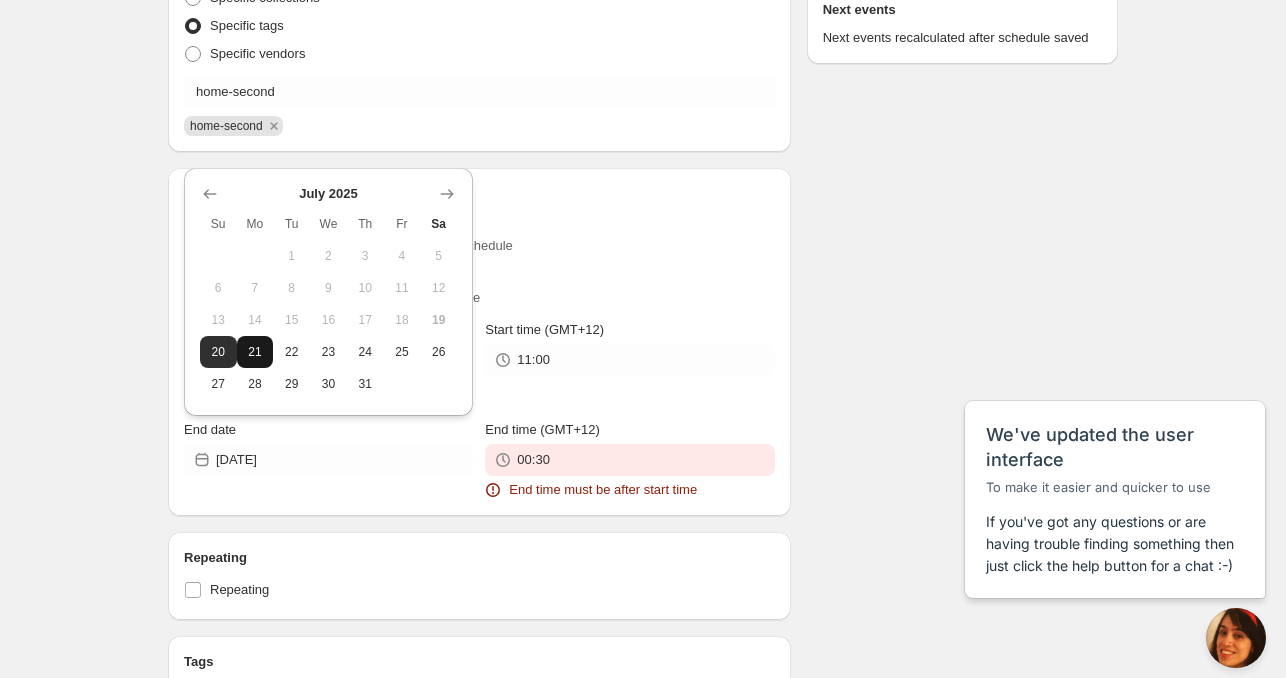 click on "21" at bounding box center (255, 352) 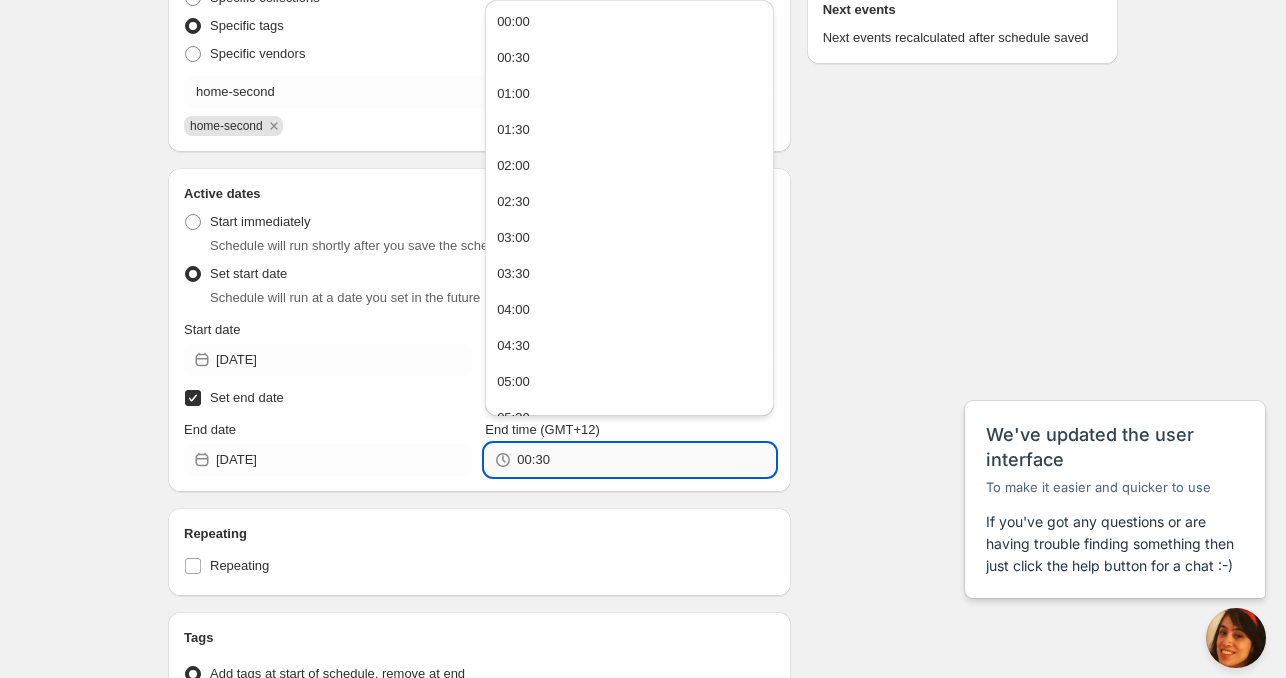 click on "00:30" at bounding box center [645, 460] 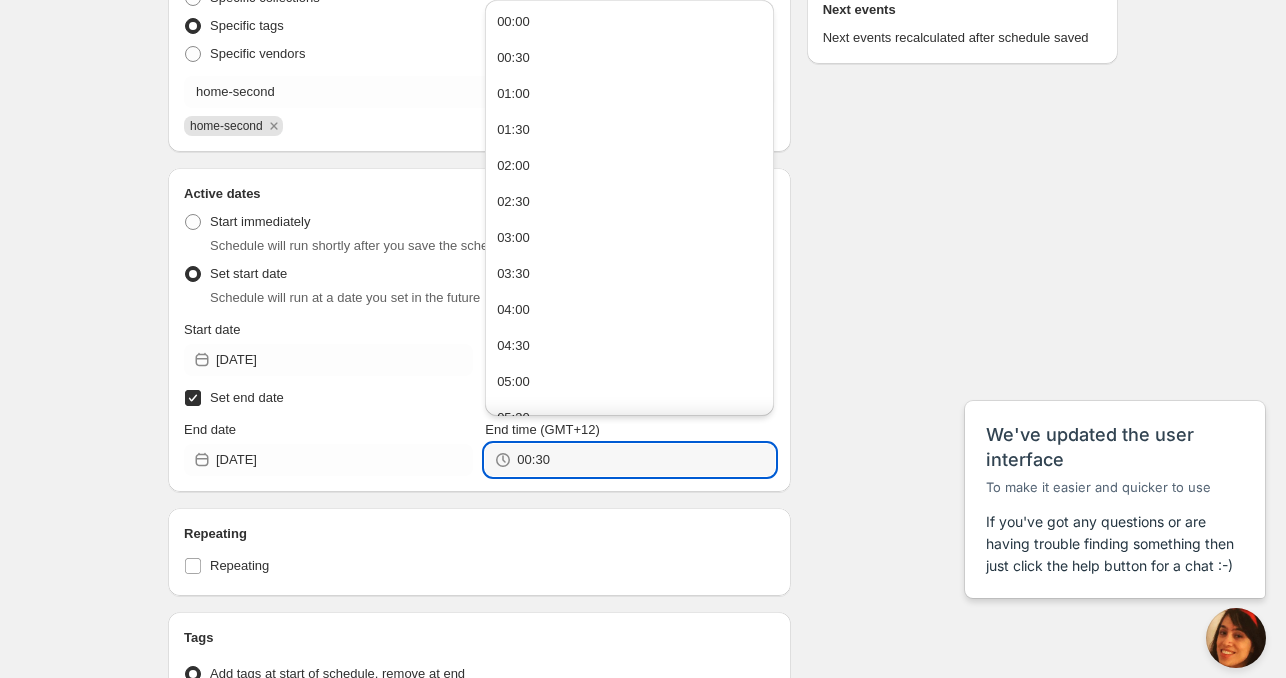 paste on "11:0" 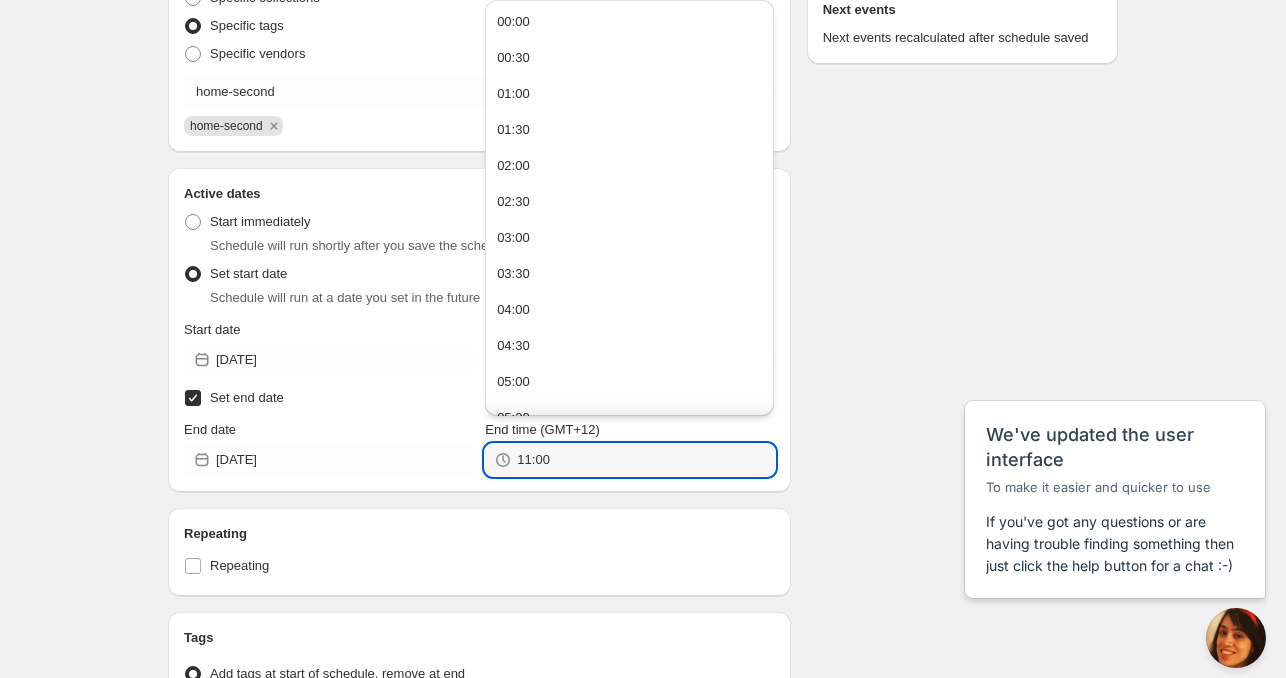 type on "11:00" 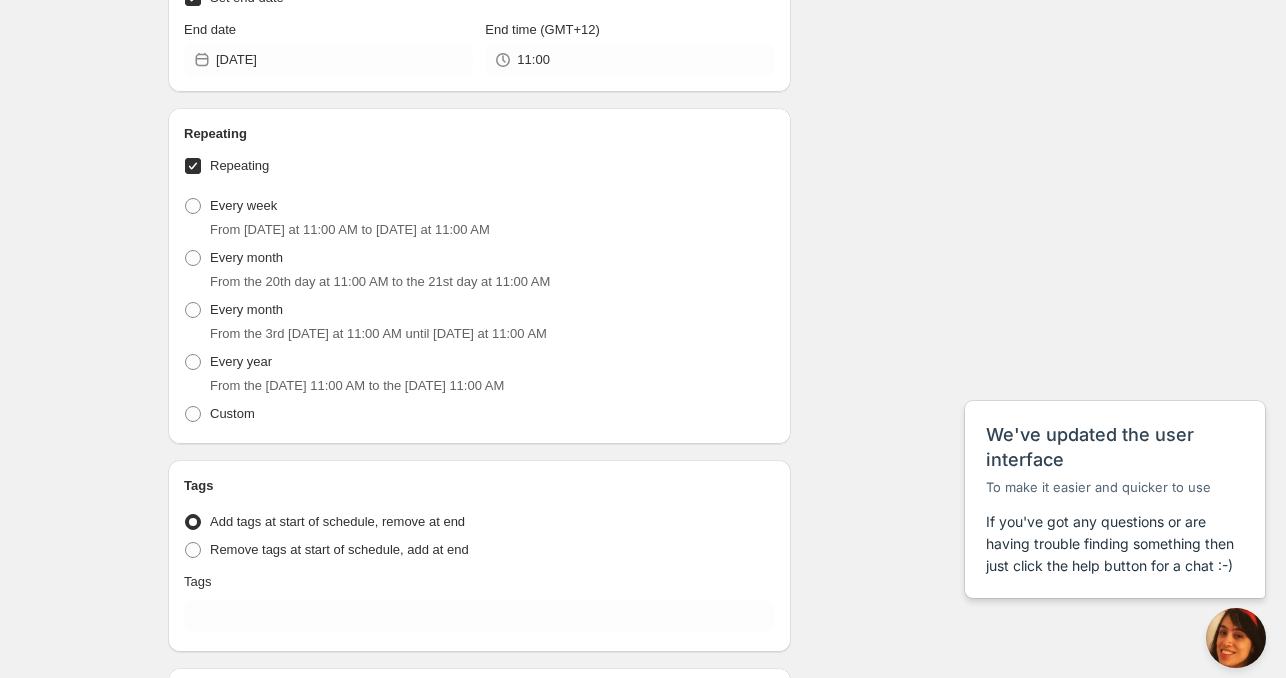 click on "Repeating" at bounding box center (193, 166) 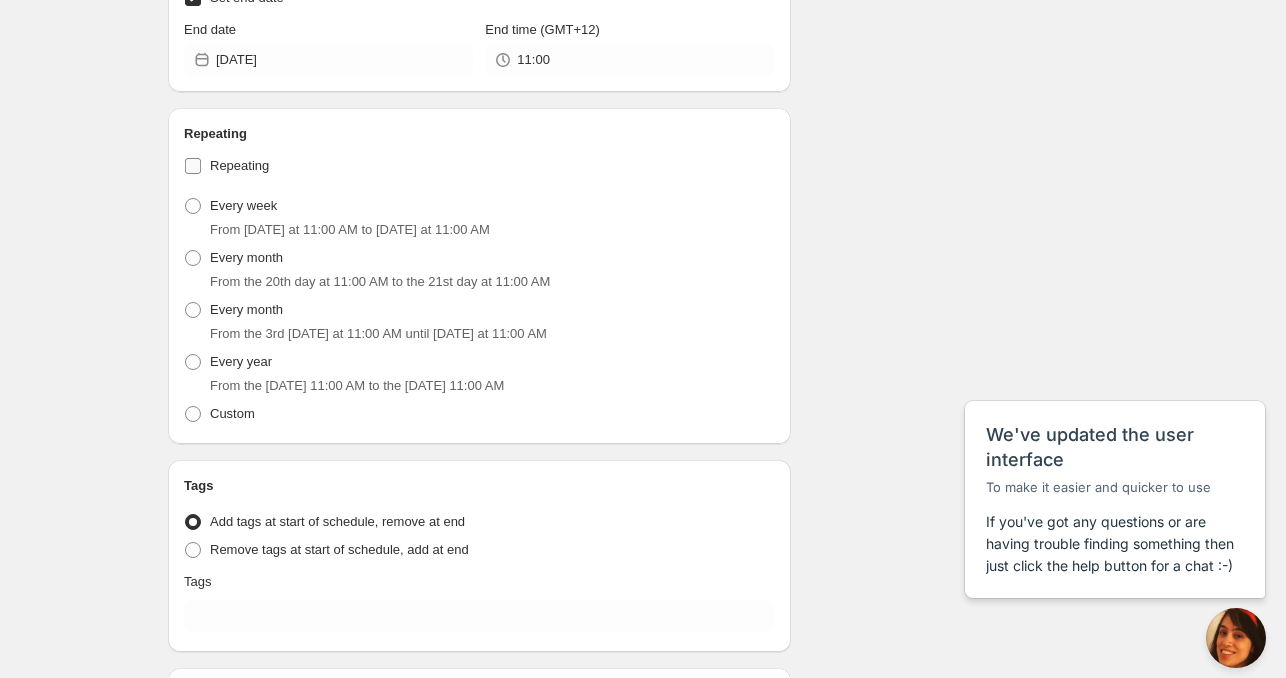 checkbox on "false" 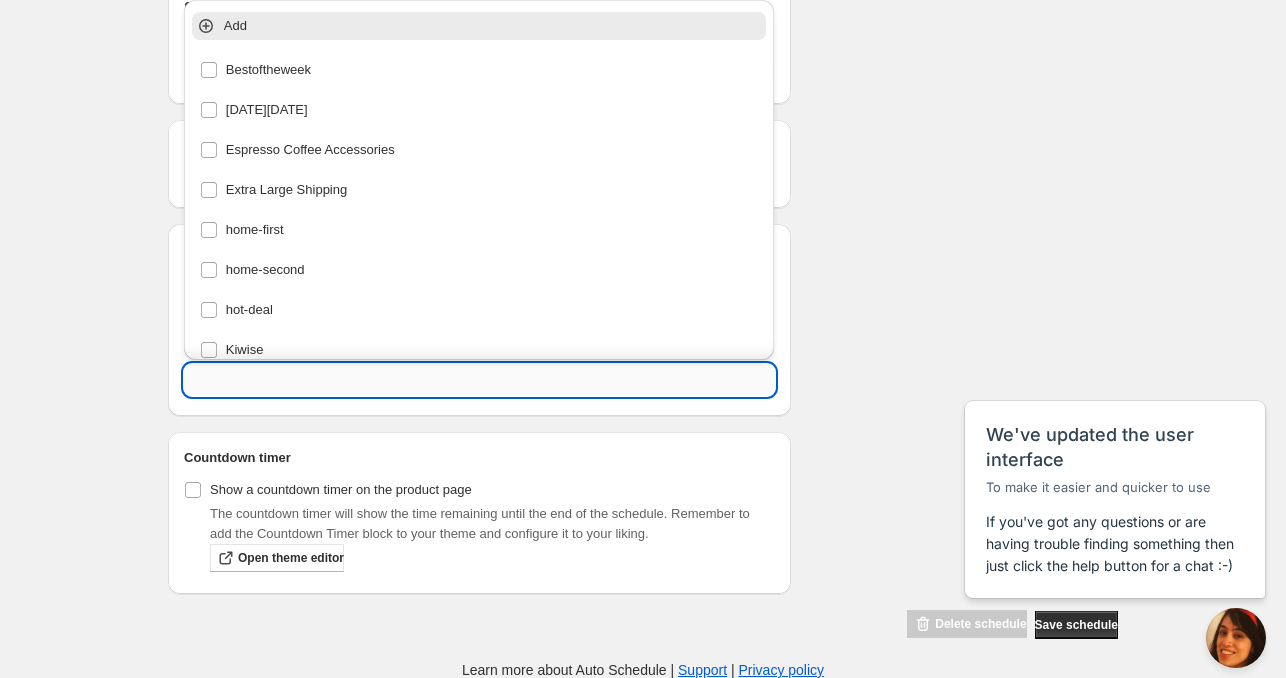 click at bounding box center (479, 380) 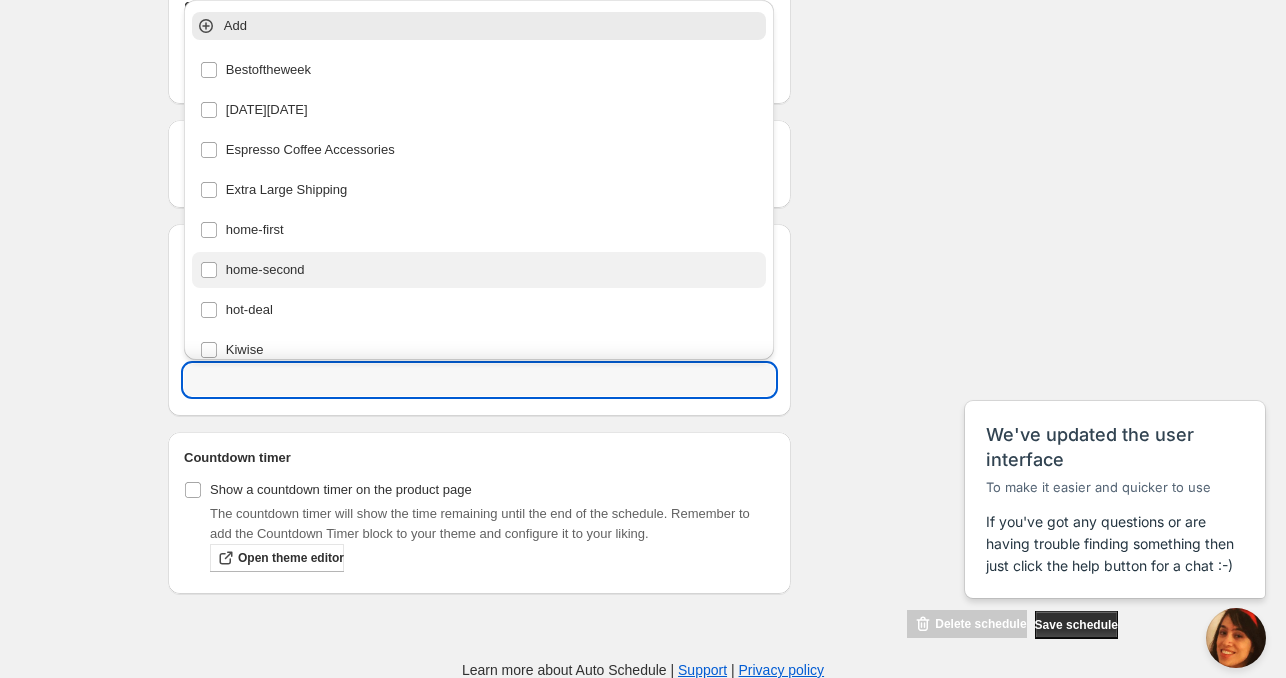 click on "home-second" at bounding box center [479, 270] 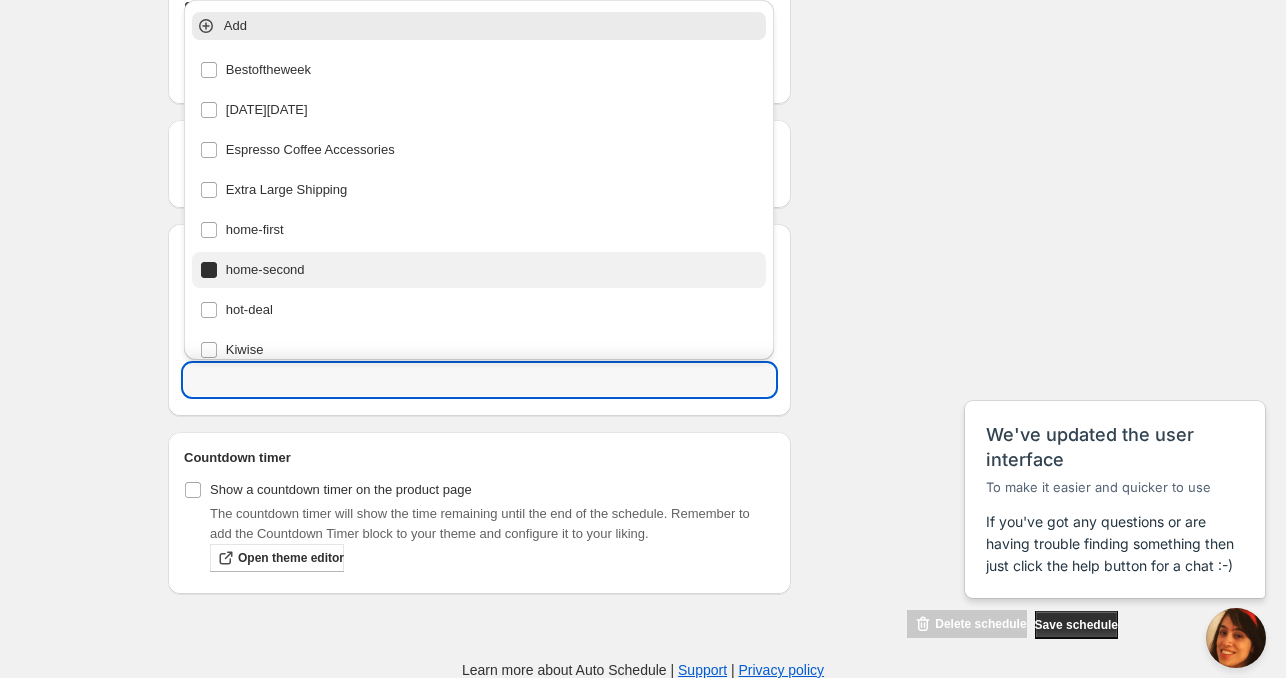 type on "home-second" 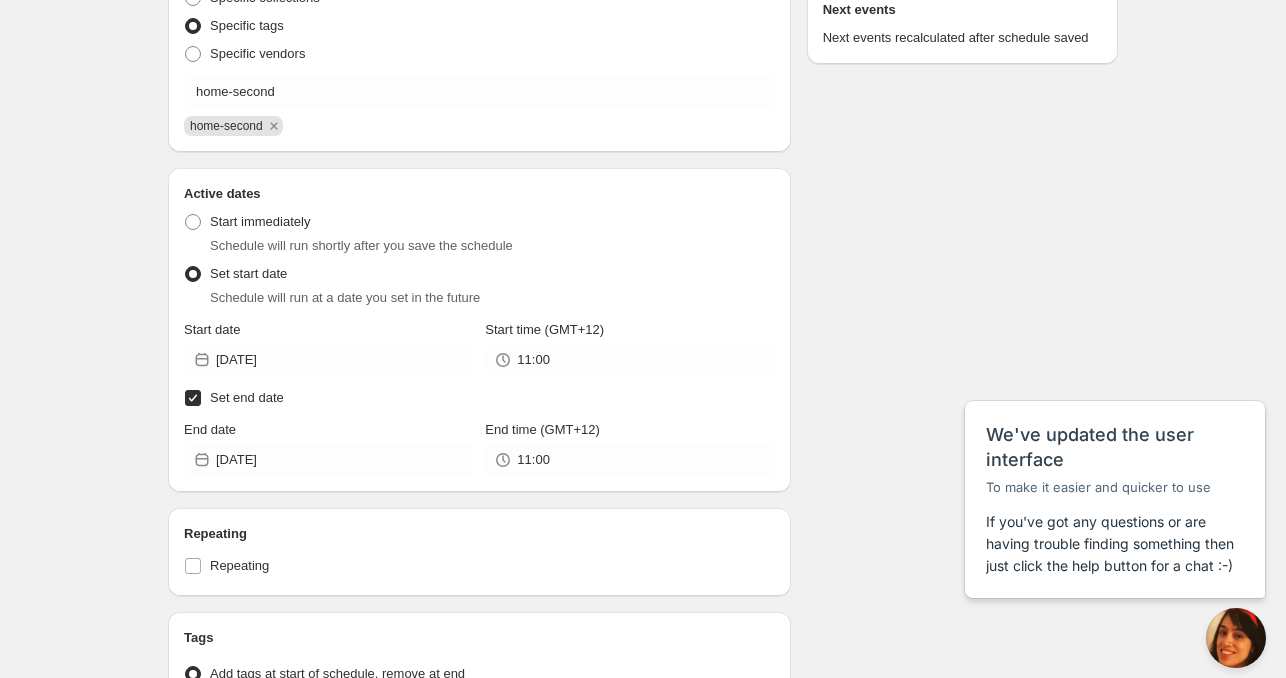 scroll, scrollTop: 600, scrollLeft: 0, axis: vertical 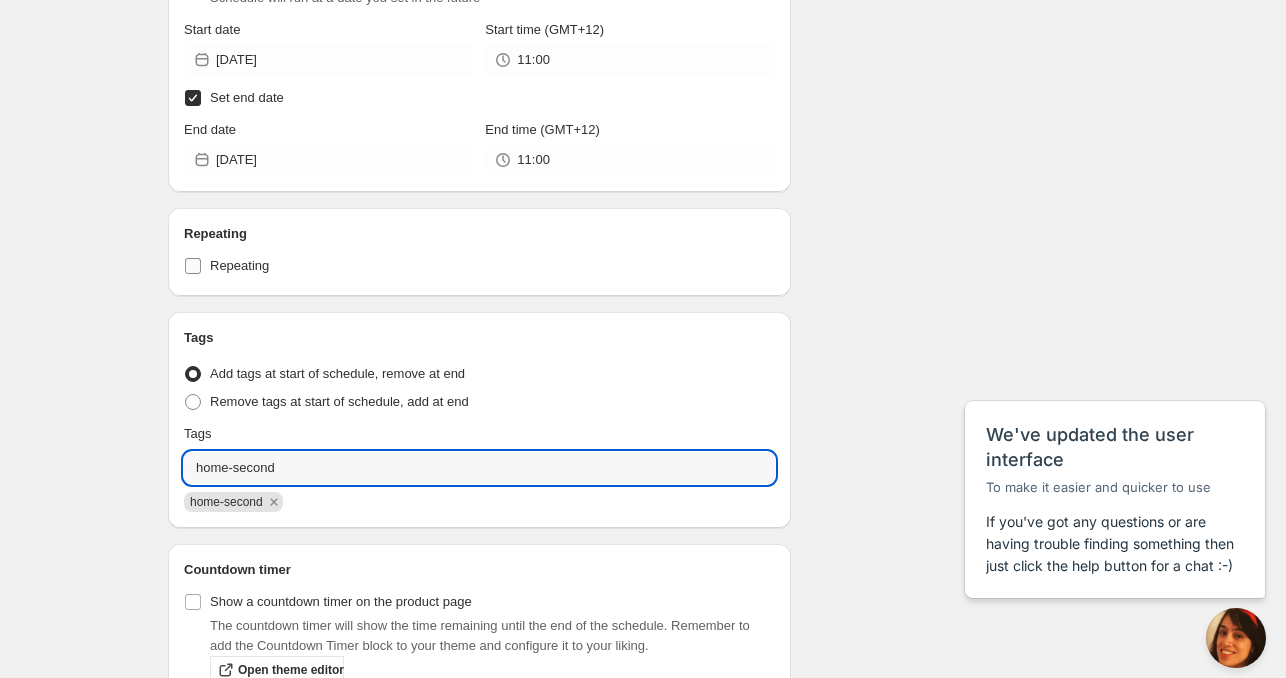 click on "Repeating" at bounding box center [479, 266] 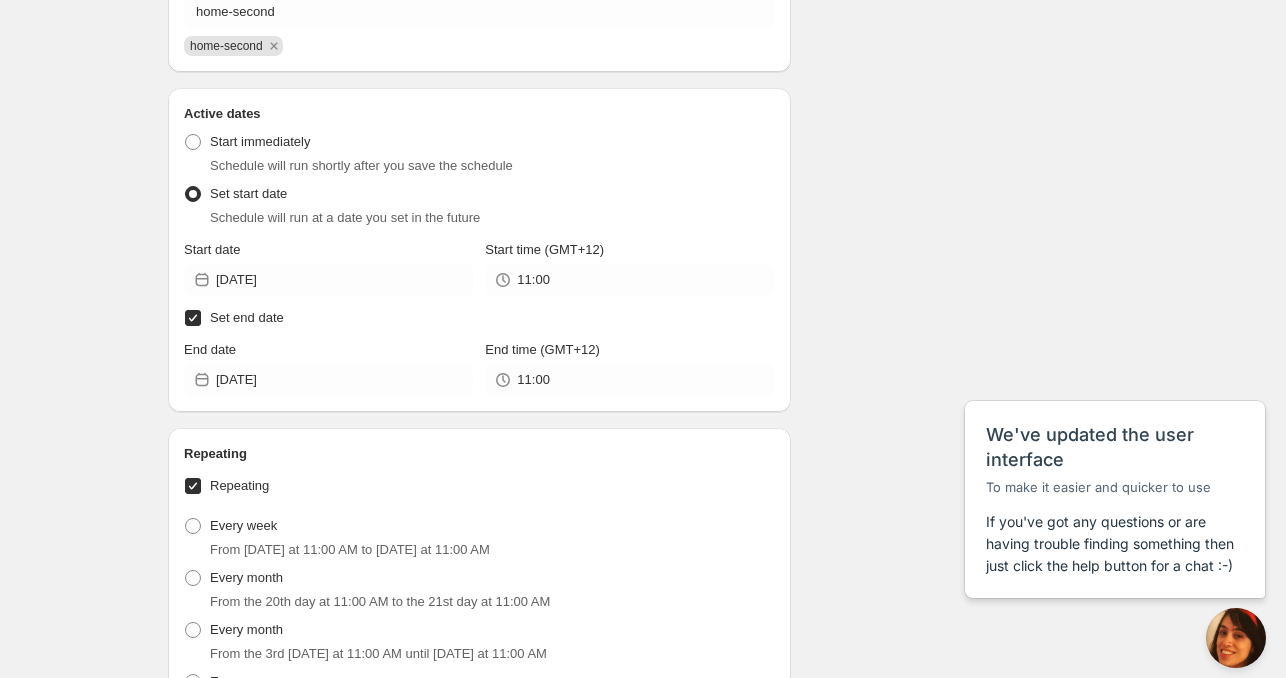 scroll, scrollTop: 500, scrollLeft: 0, axis: vertical 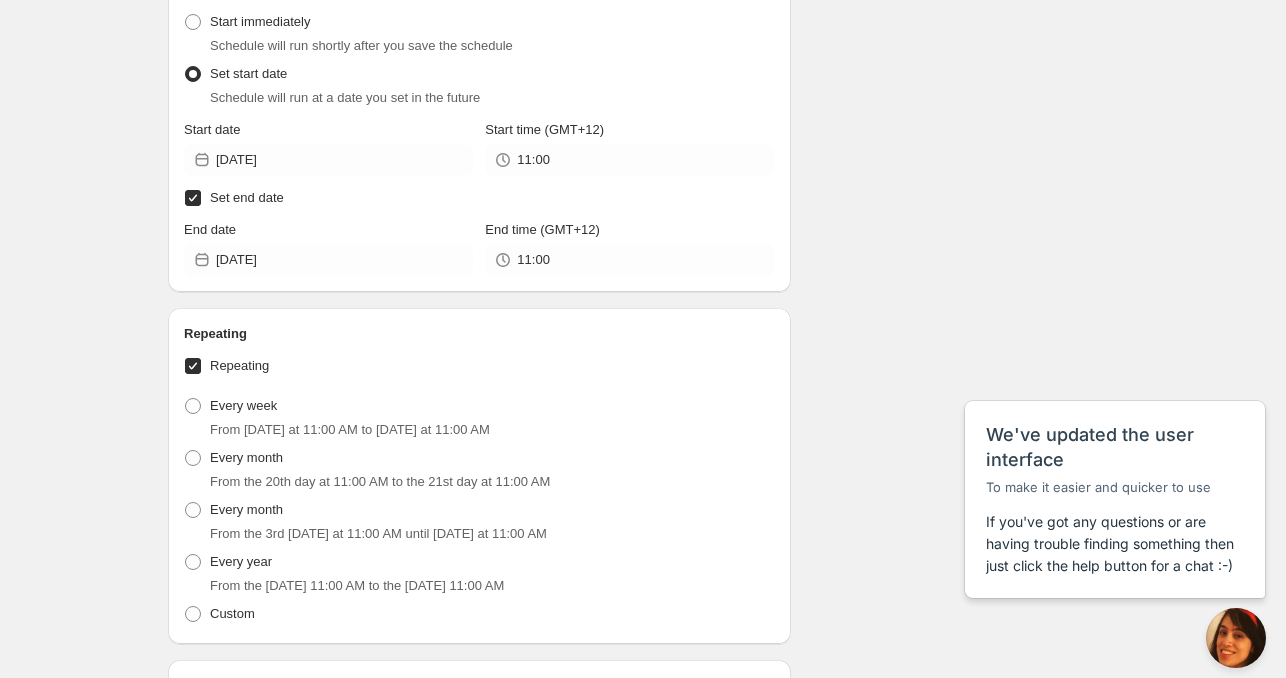 click on "Repeating" at bounding box center (479, 366) 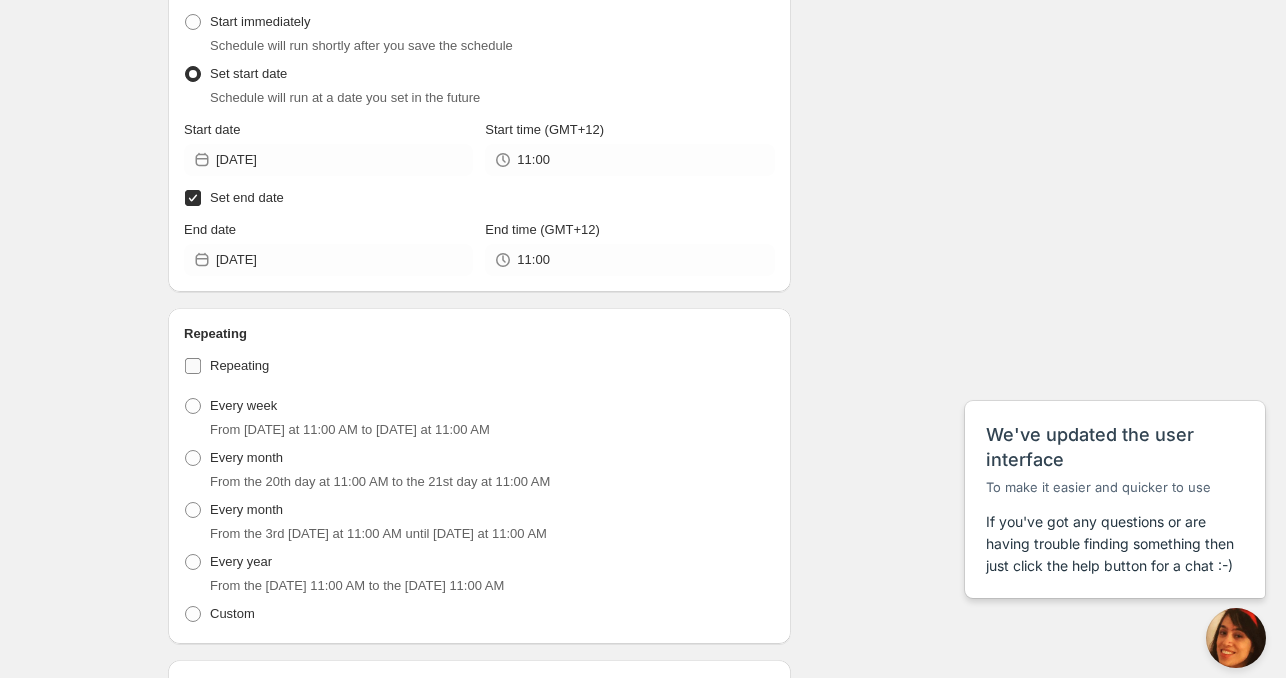 checkbox on "false" 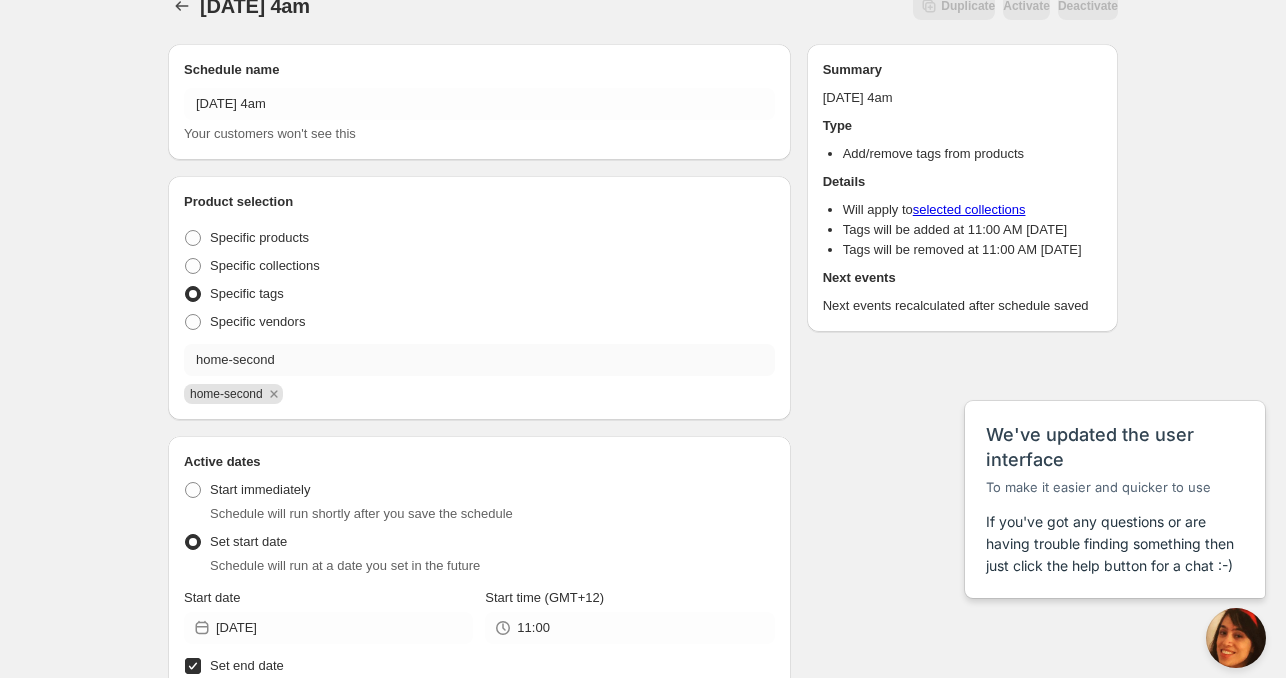 scroll, scrollTop: 12, scrollLeft: 0, axis: vertical 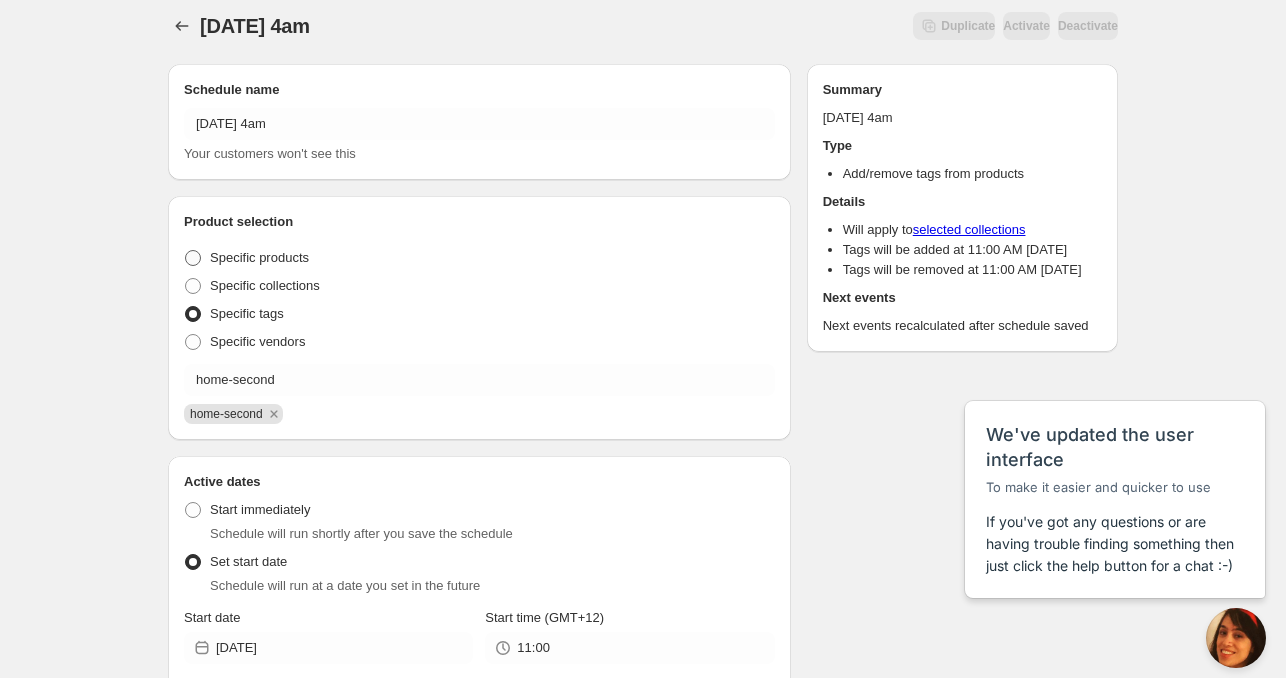 click on "Specific products" at bounding box center [259, 257] 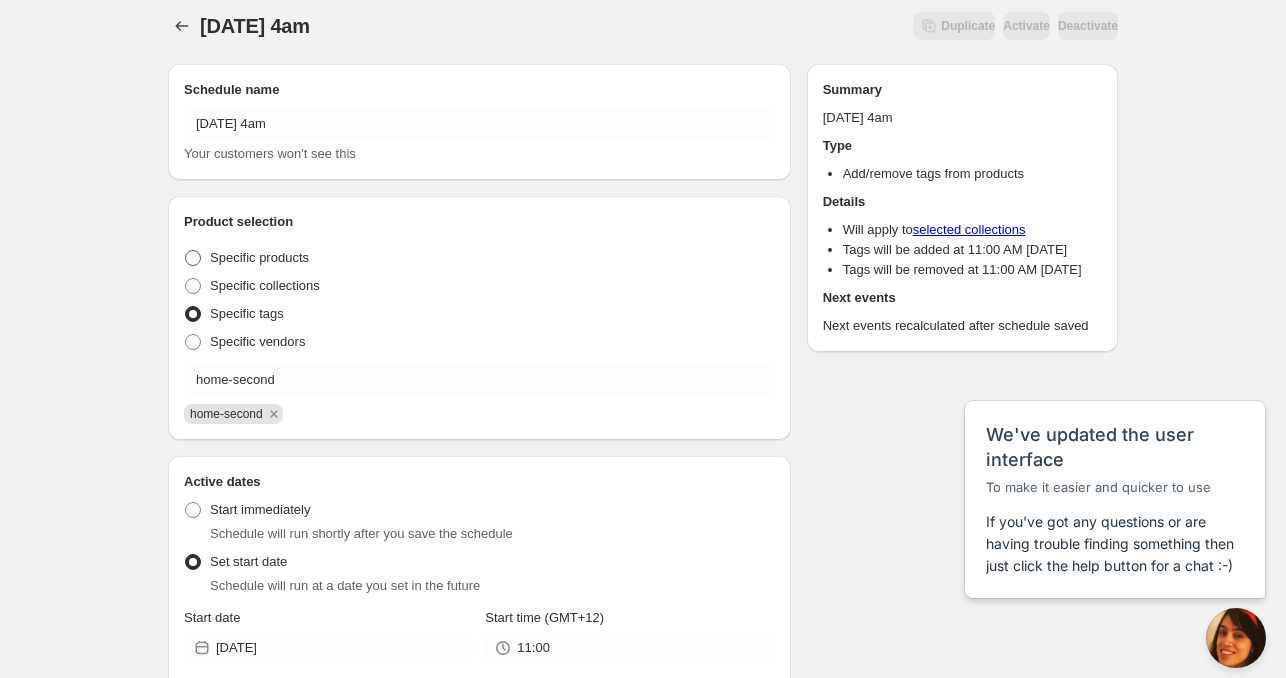 radio on "true" 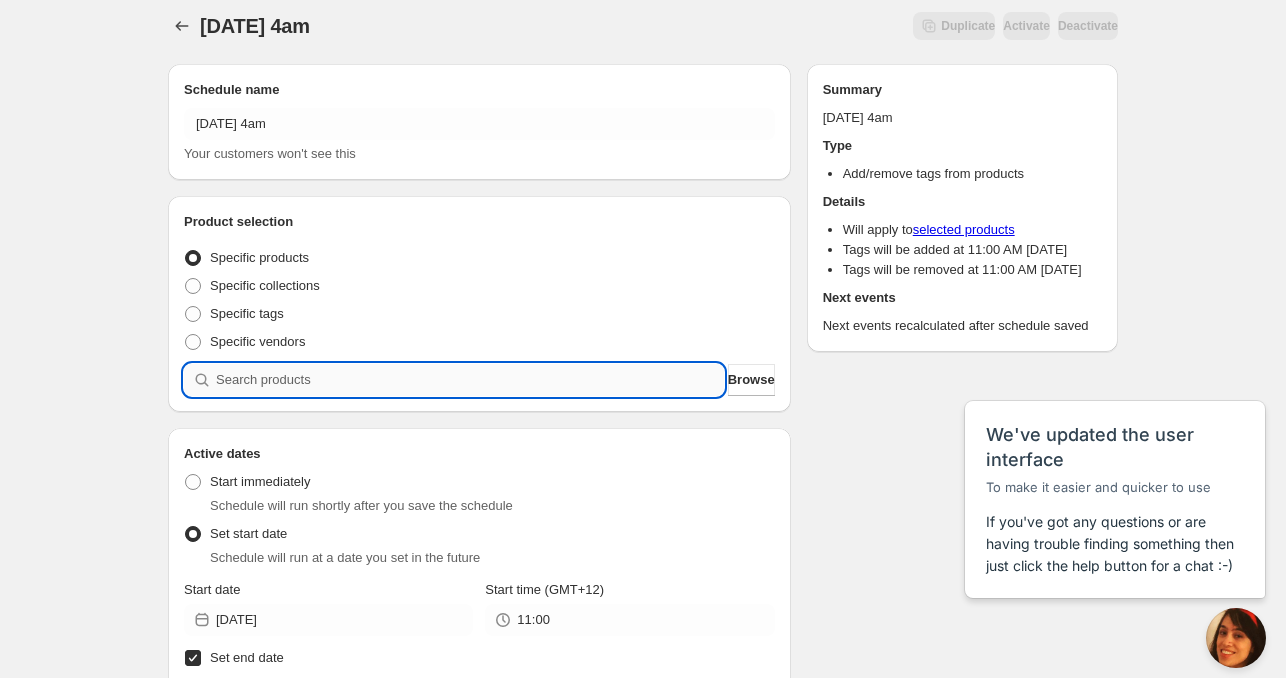 click at bounding box center [470, 380] 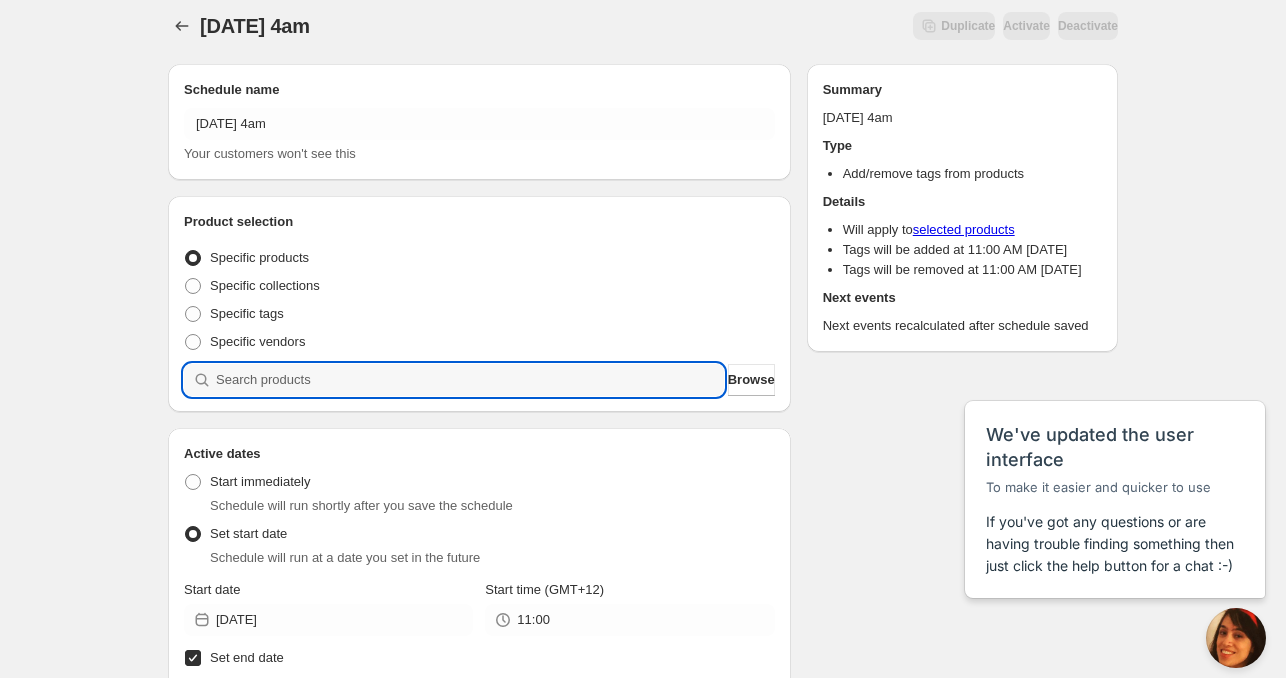 paste 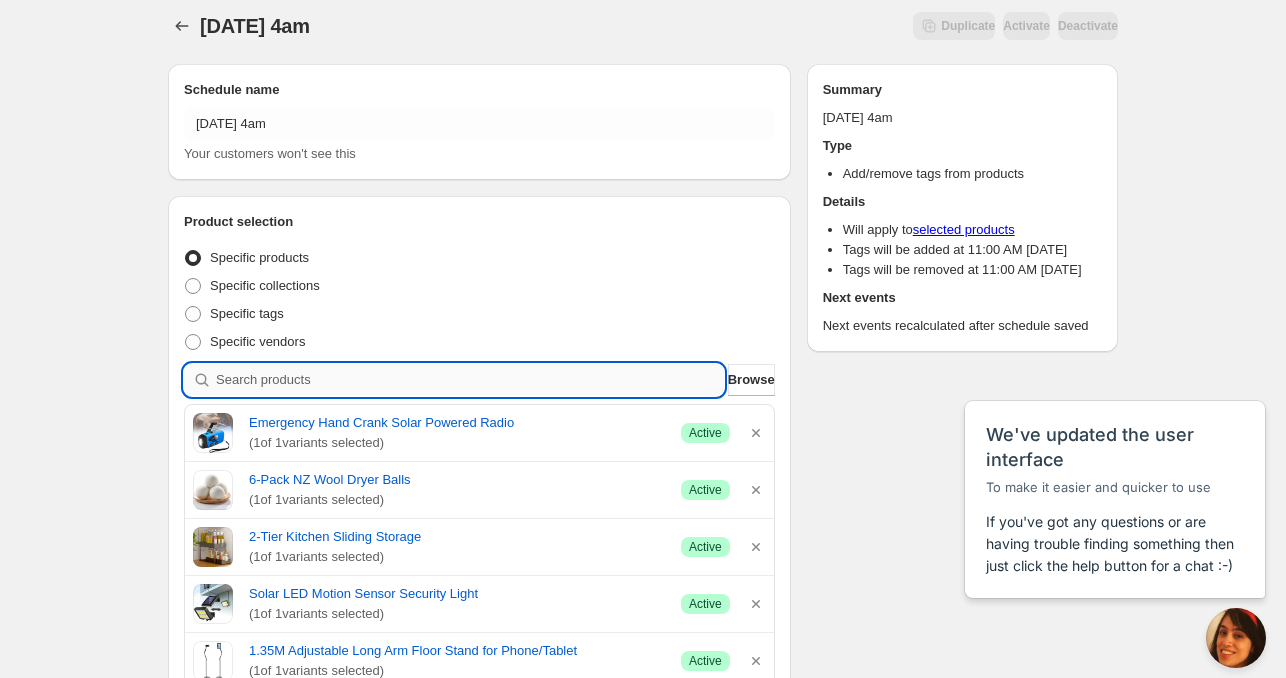 click at bounding box center (470, 380) 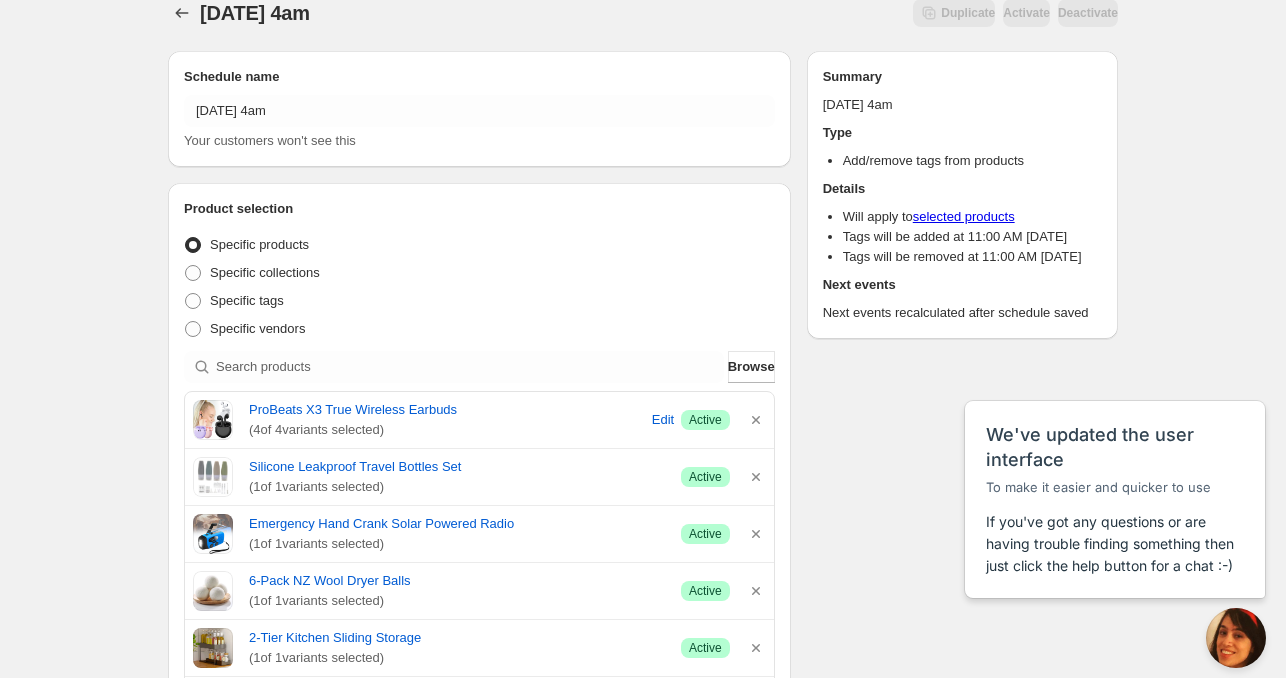 scroll, scrollTop: 0, scrollLeft: 0, axis: both 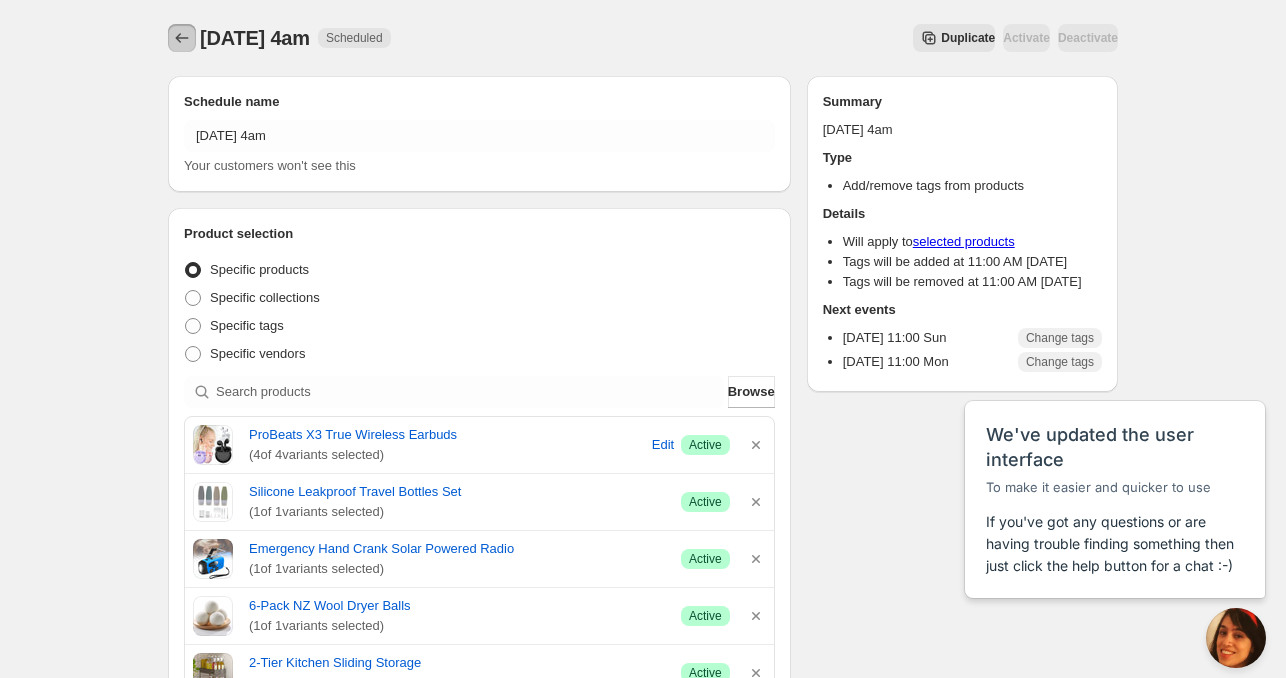 click 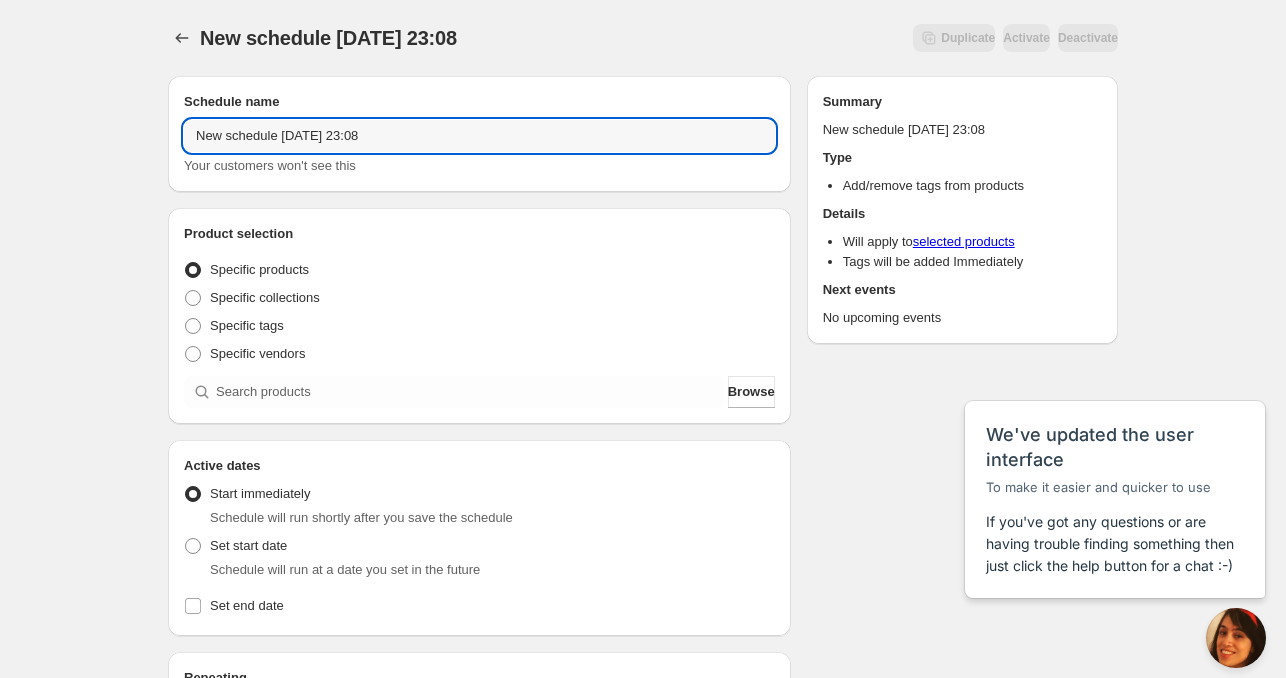 drag, startPoint x: 297, startPoint y: 134, endPoint x: 89, endPoint y: 136, distance: 208.00961 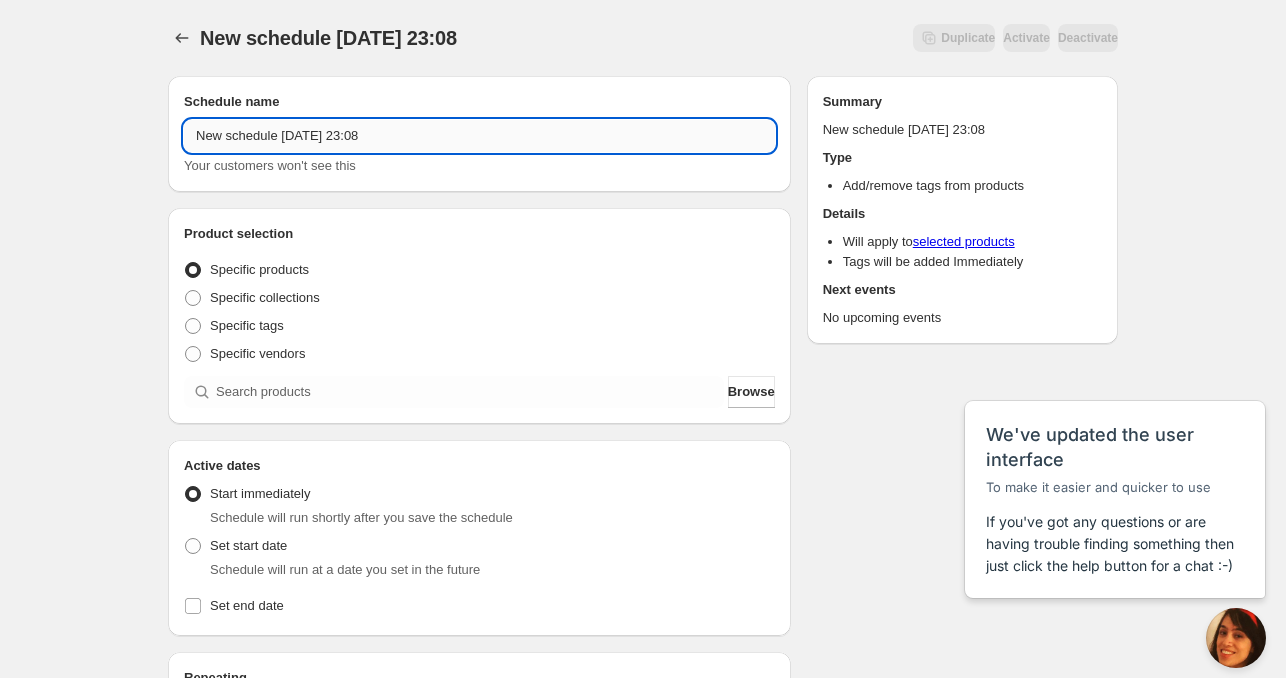 click on "New schedule [DATE] 23:08" at bounding box center [479, 136] 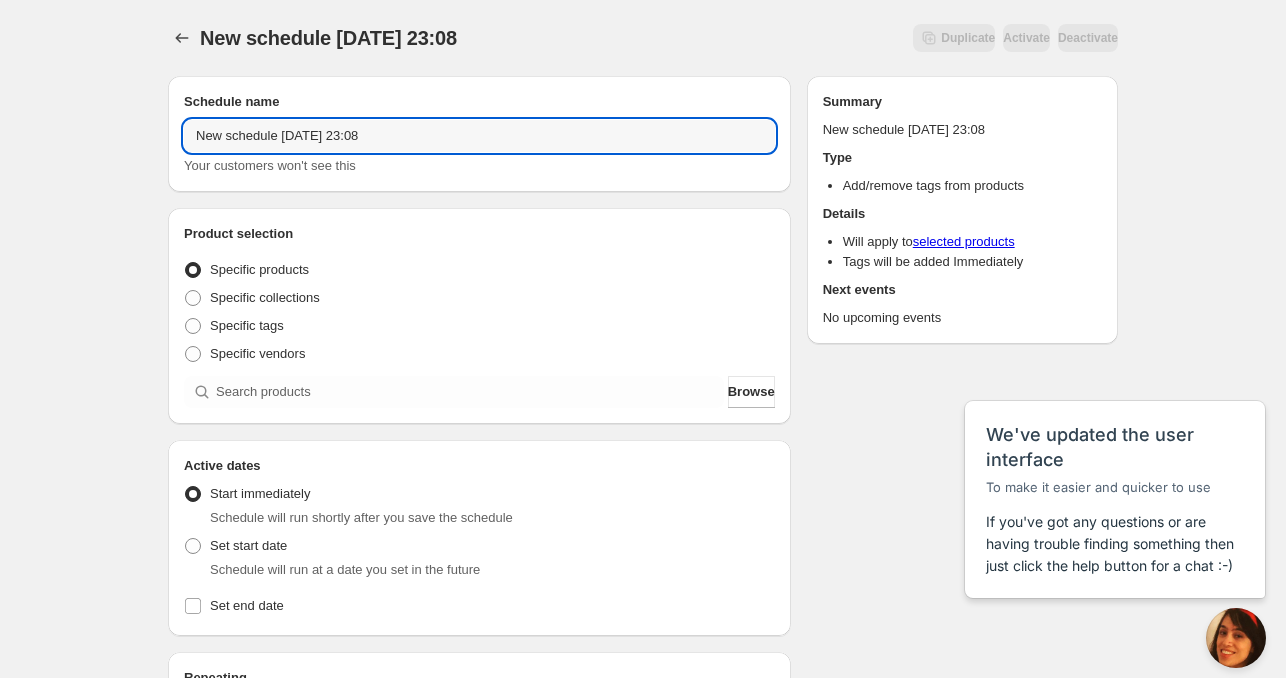 drag, startPoint x: 276, startPoint y: 137, endPoint x: 22, endPoint y: 152, distance: 254.44254 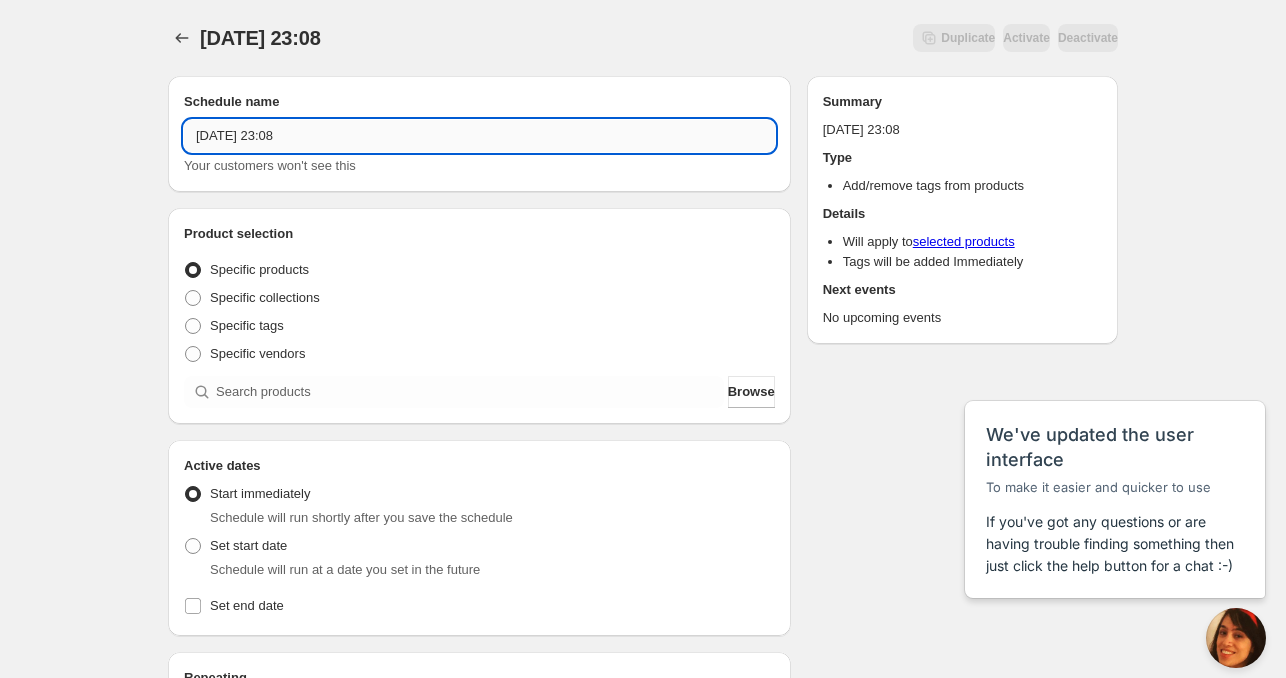 click on "[DATE] 23:08" at bounding box center (479, 136) 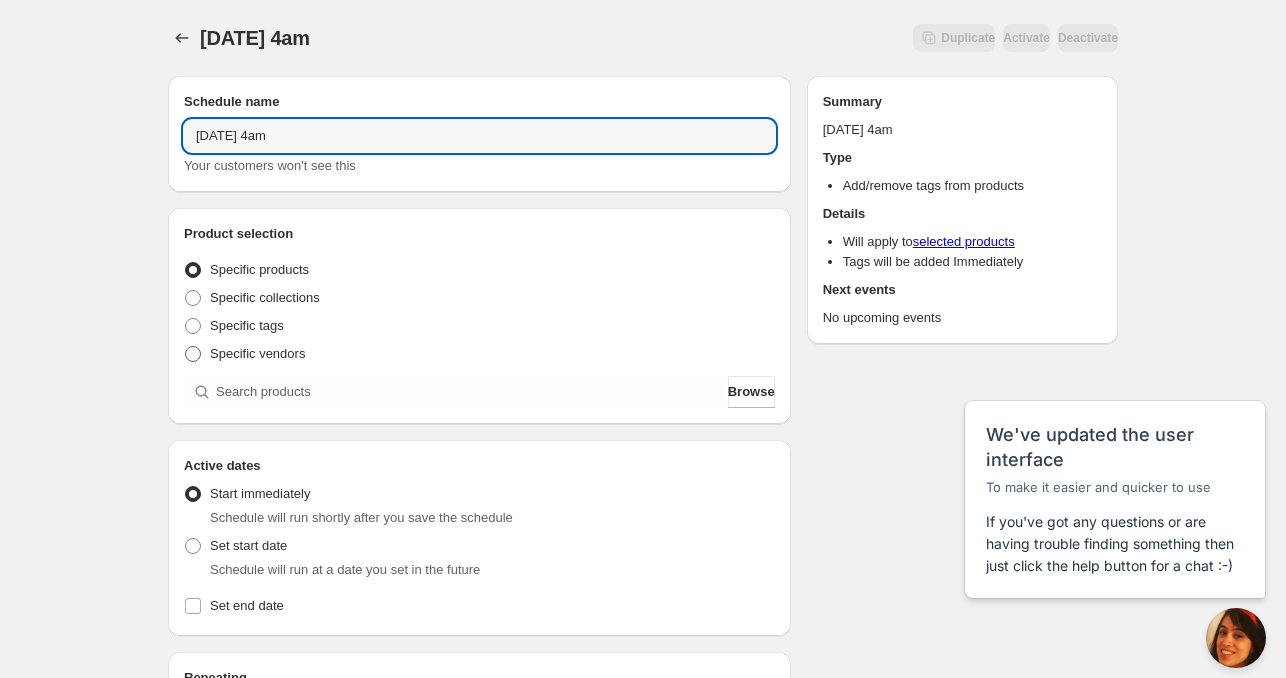 type on "[DATE] 4am" 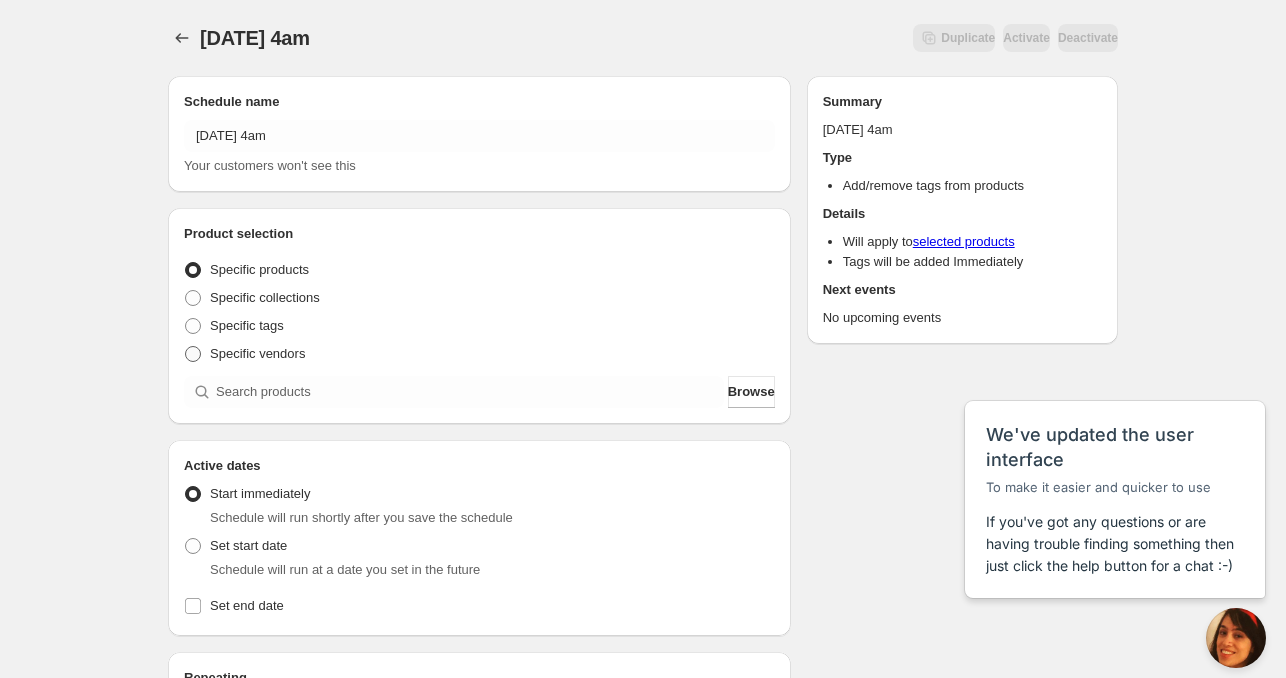 click on "Specific vendors" at bounding box center [257, 353] 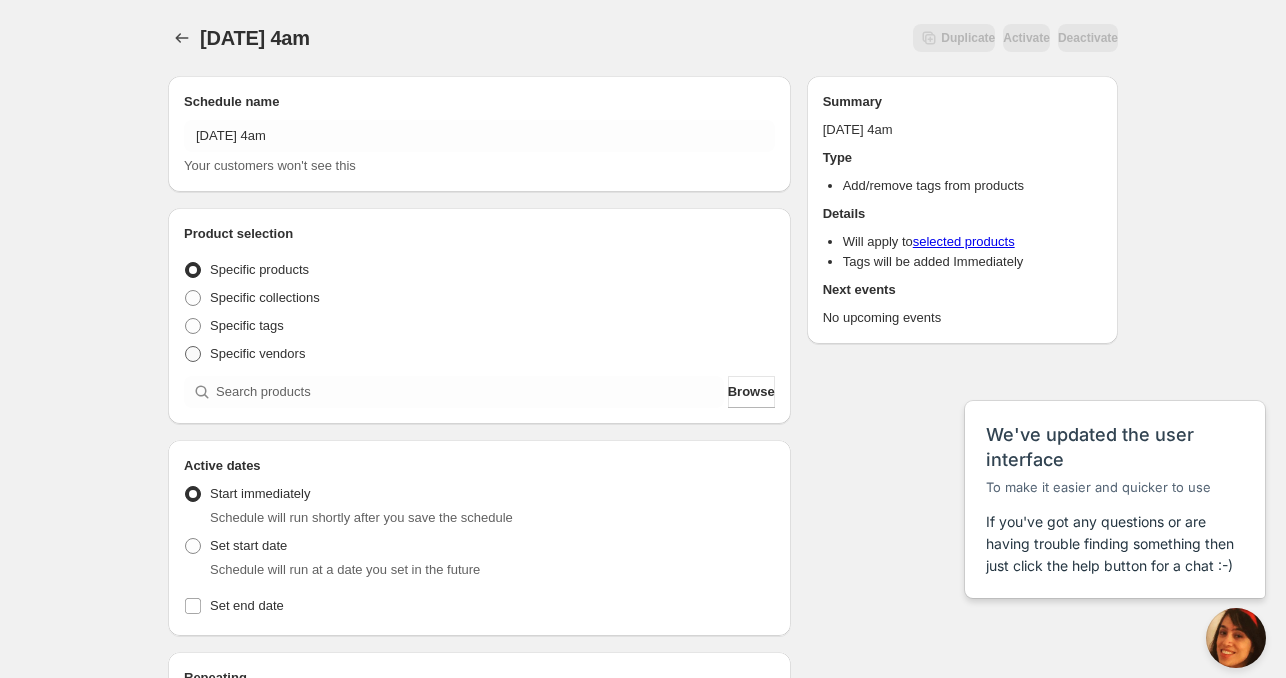 radio on "true" 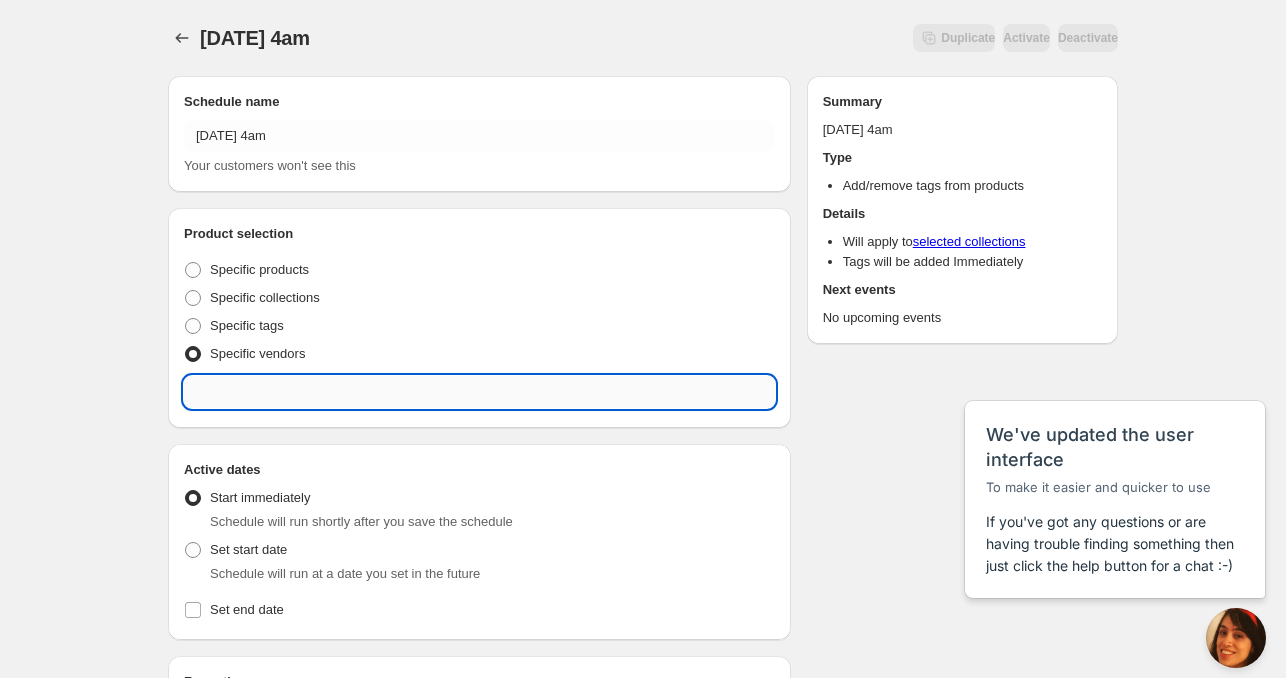 click at bounding box center (479, 392) 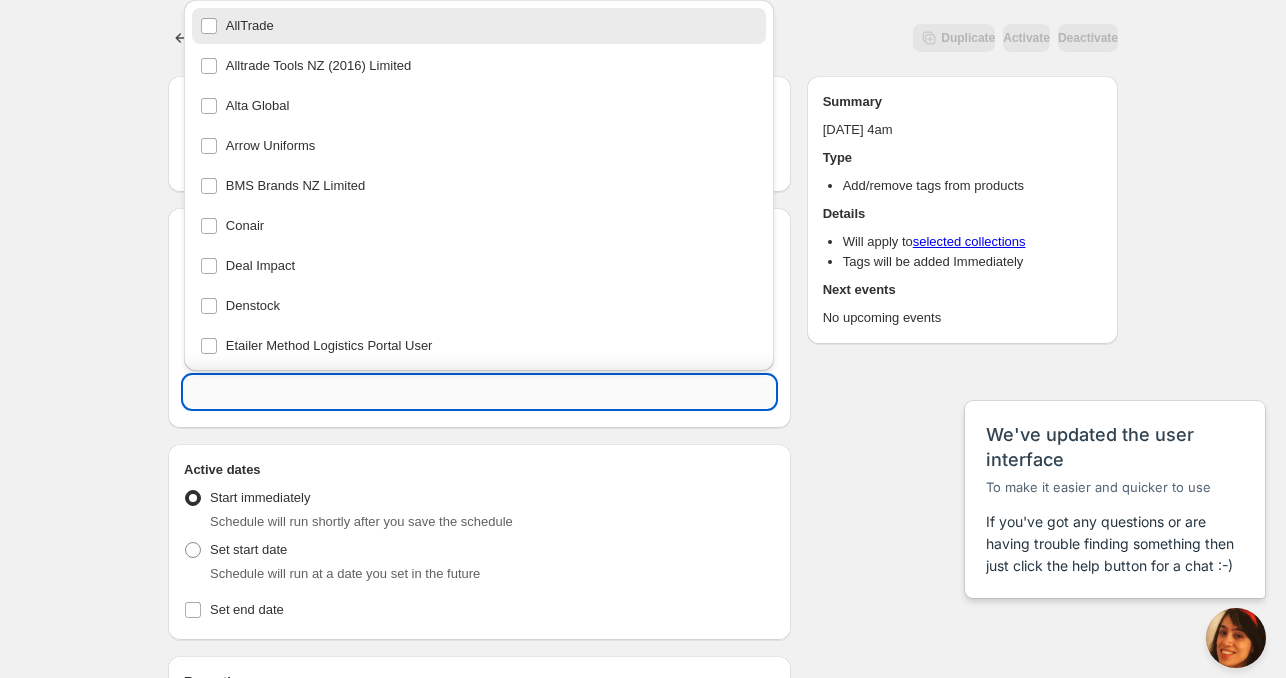 click at bounding box center [479, 392] 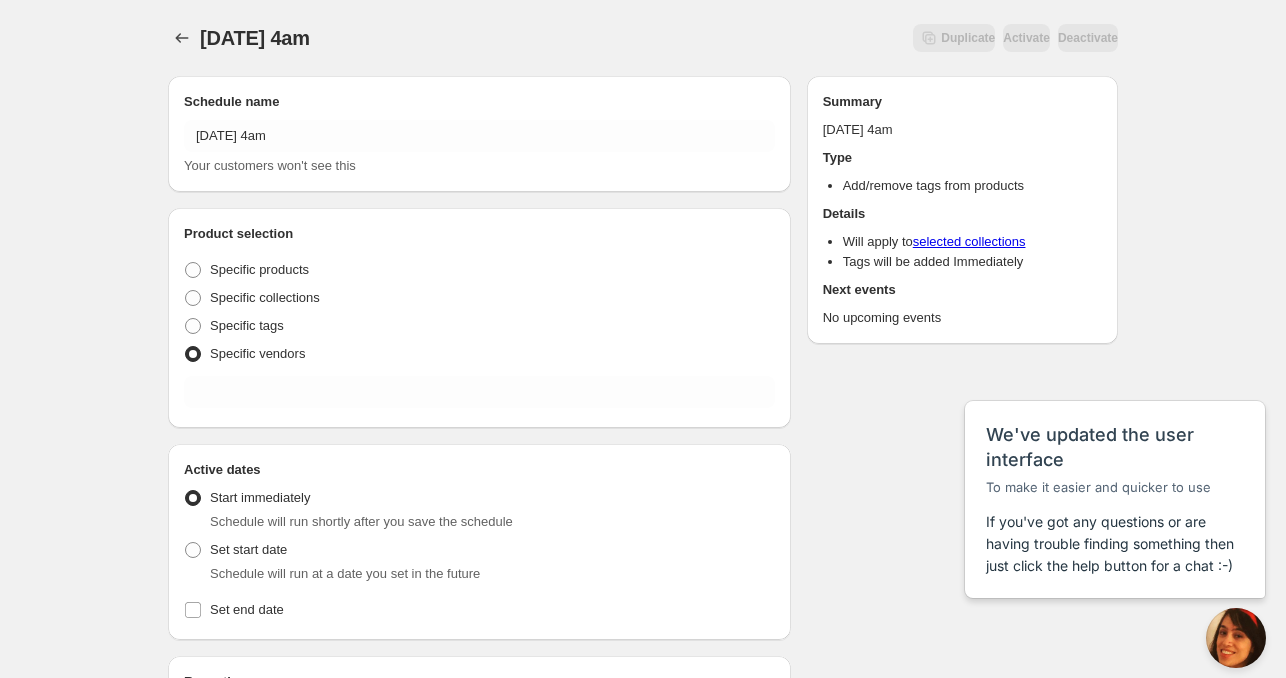 click on "Schedule name [DATE] 4am Your customers won't see this Product selection Entity type Specific products Specific collections Specific tags Specific vendors Active dates Active Date Type Start immediately Schedule will run shortly after you save the schedule Set start date Schedule will run at a date you set in the future Set end date Repeating Repeating Ok Cancel Every 1 Date range Days Weeks Months Years Days Ends Never On specific date After a number of occurances Tags Tag type Add tags at start of schedule Remove tags at start of schedule Tags Countdown timer Show a countdown timer on the product page The countdown timer will show the time remaining until the end of the schedule. Remember to add the Countdown Timer block to your theme and configure it to your liking. Open theme editor" at bounding box center (479, 603) 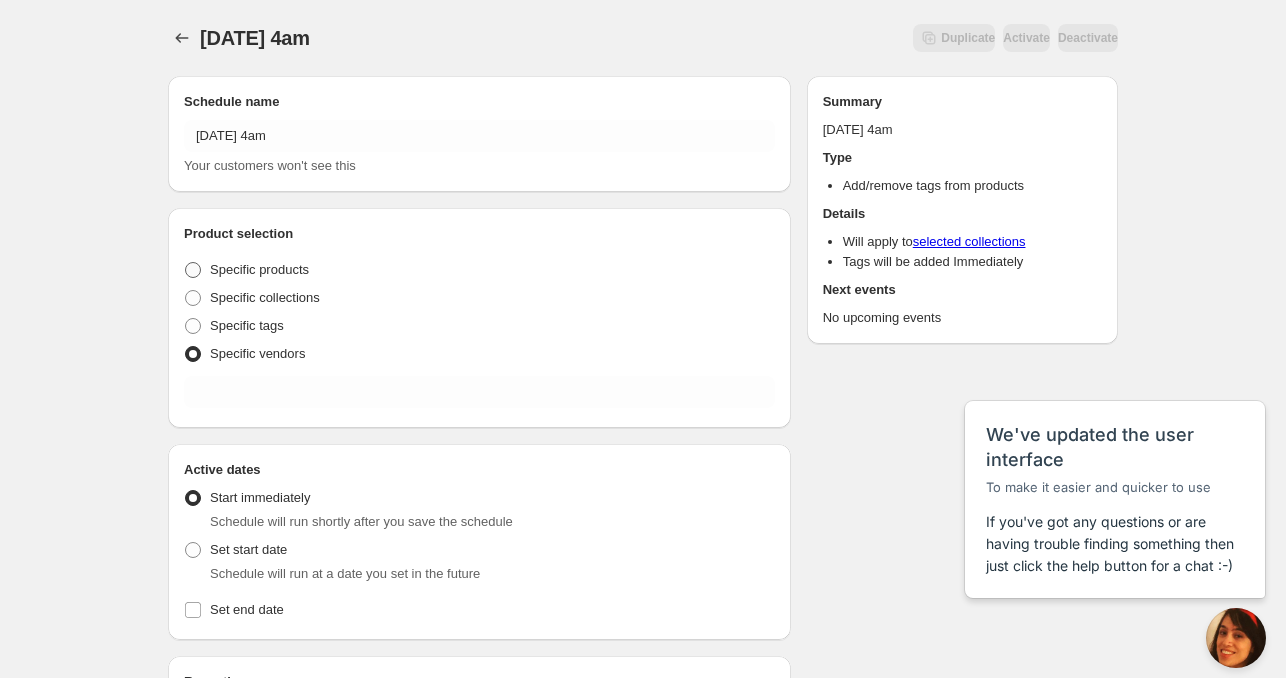 click on "Specific products" at bounding box center [259, 269] 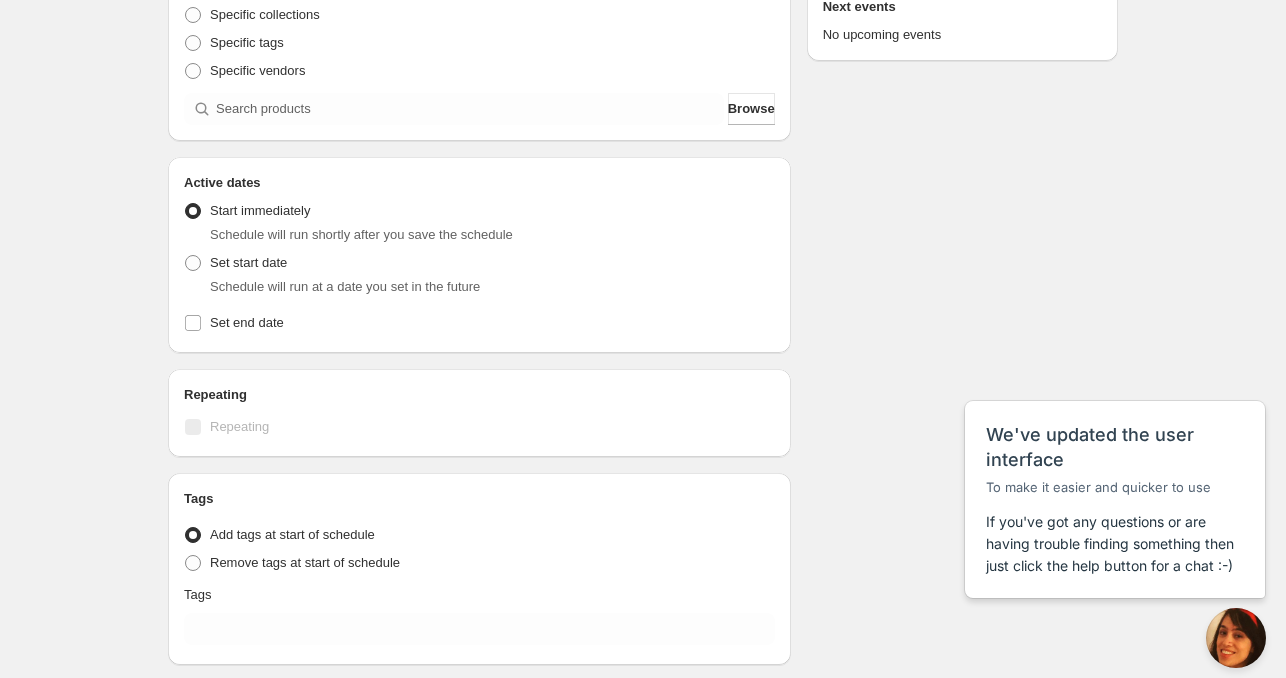 scroll, scrollTop: 300, scrollLeft: 0, axis: vertical 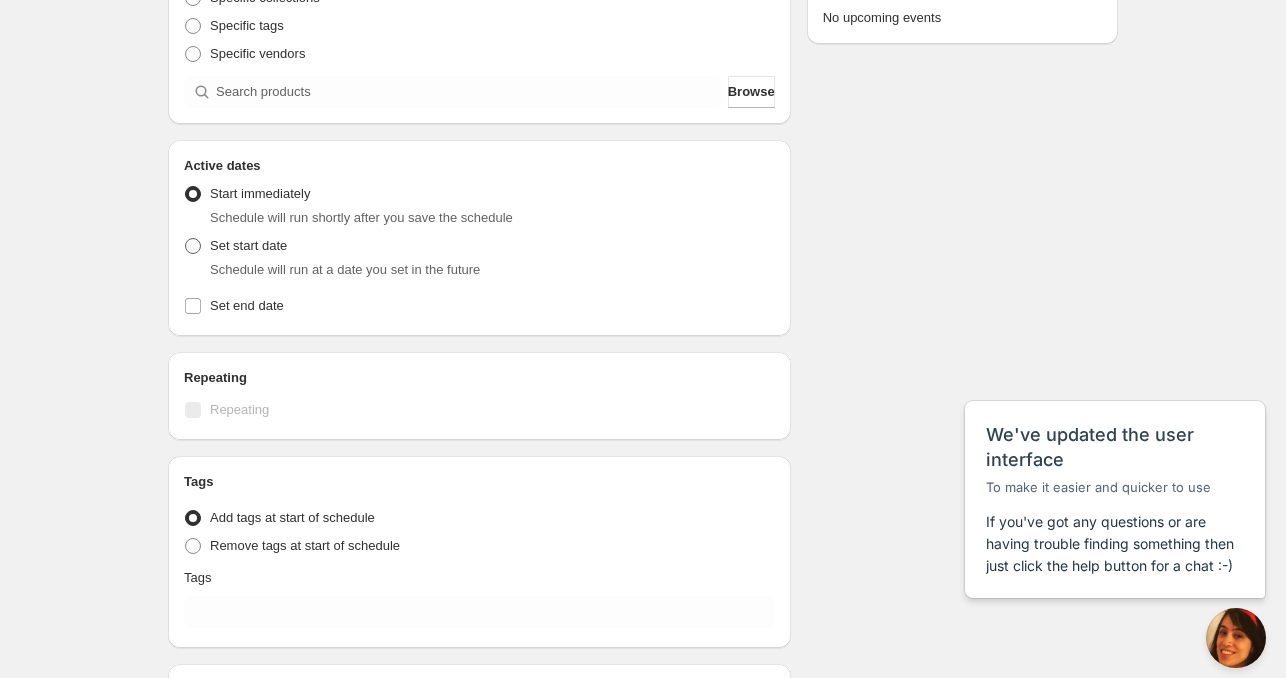 click on "Set start date" at bounding box center (235, 246) 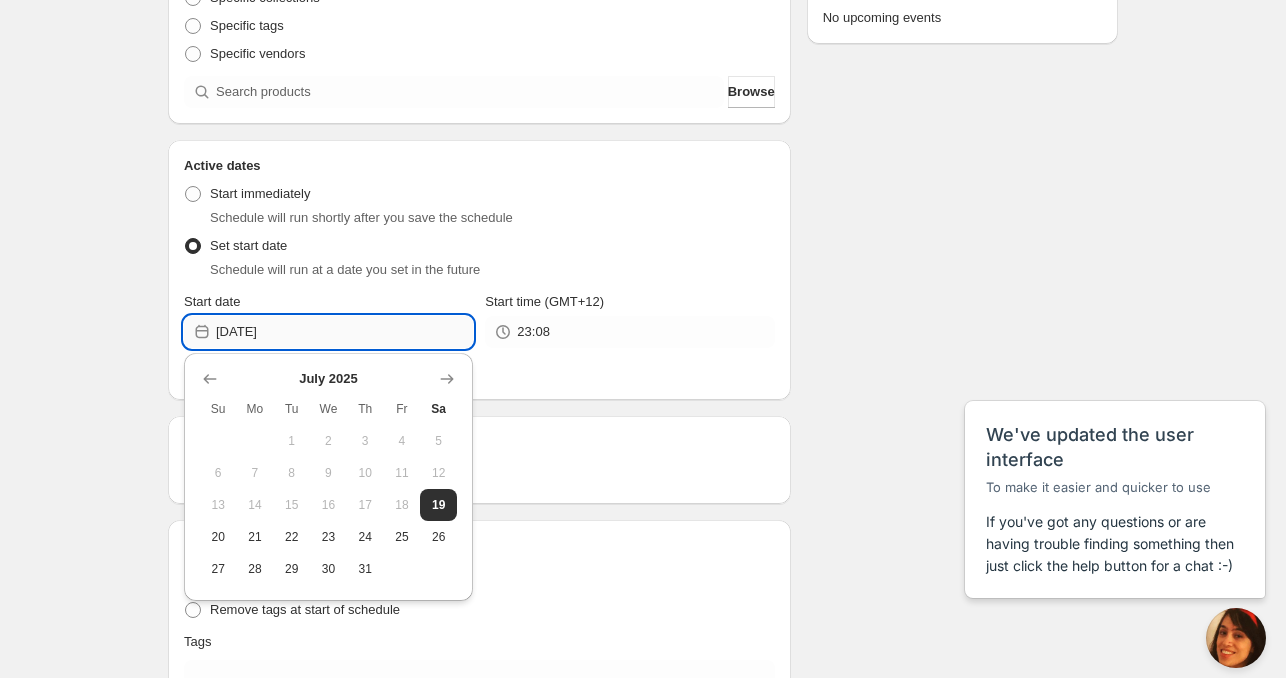 click on "[DATE]" at bounding box center (344, 332) 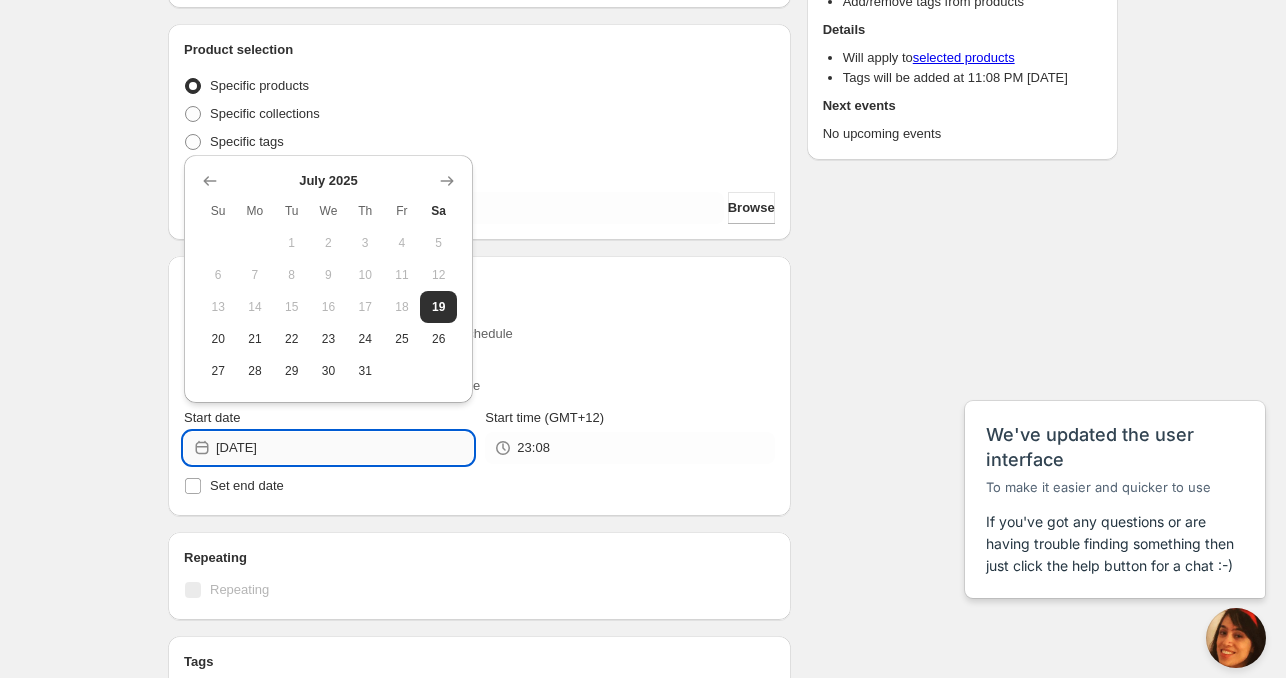 scroll, scrollTop: 300, scrollLeft: 0, axis: vertical 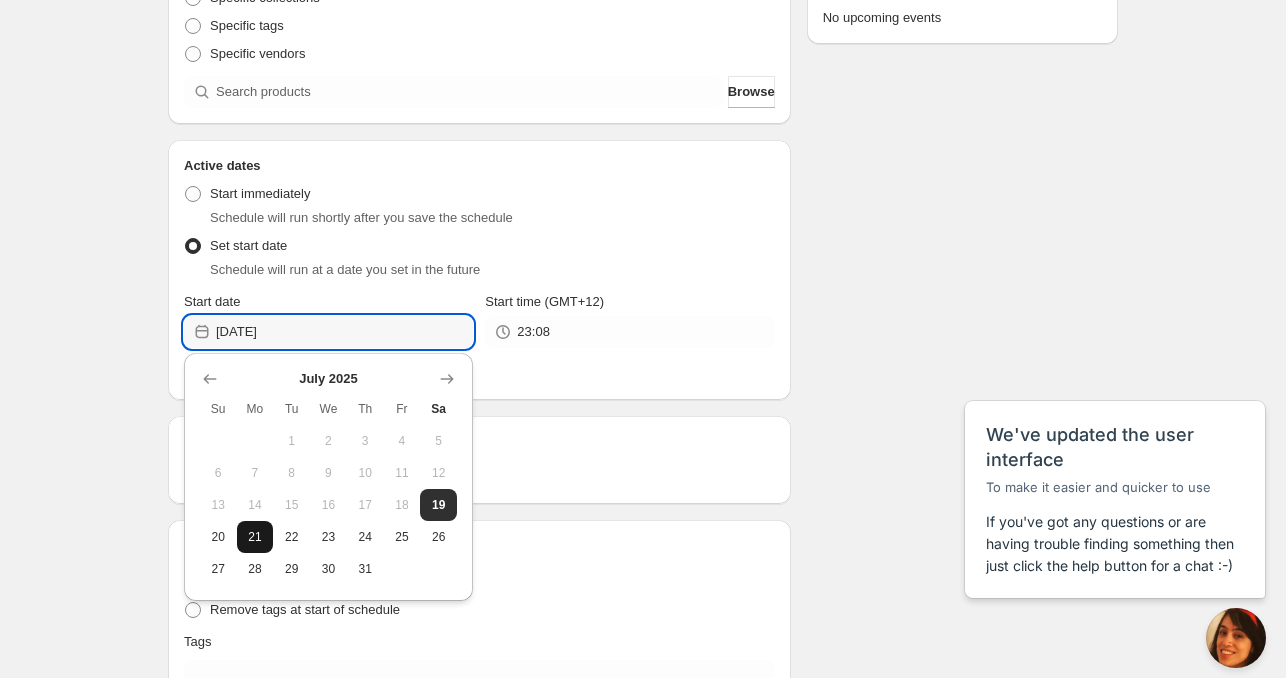 click on "21" at bounding box center (255, 537) 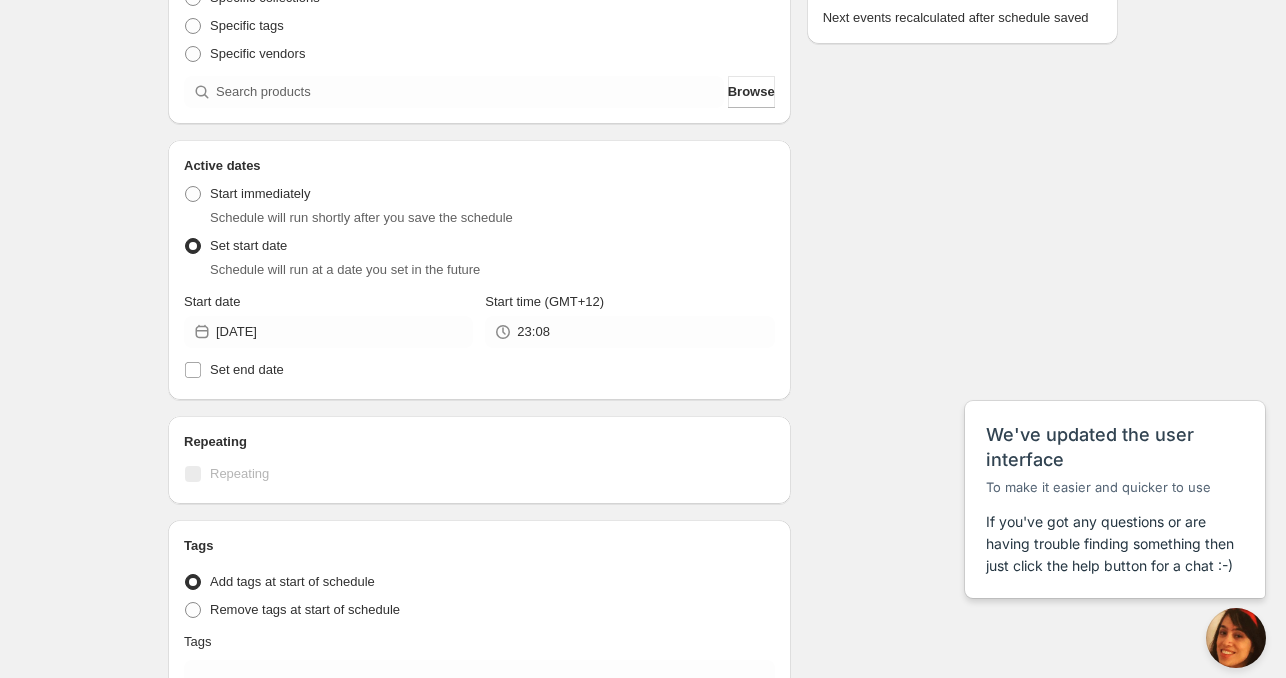 type on "[DATE]" 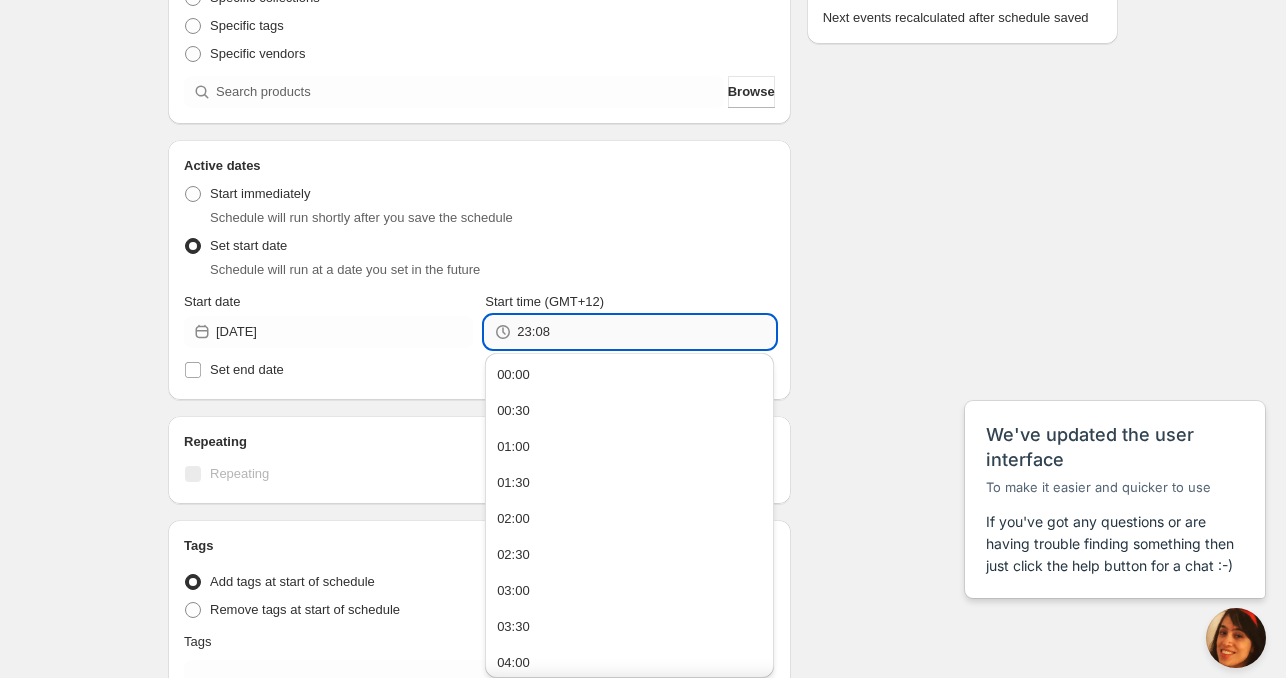 click on "23:08" at bounding box center (645, 332) 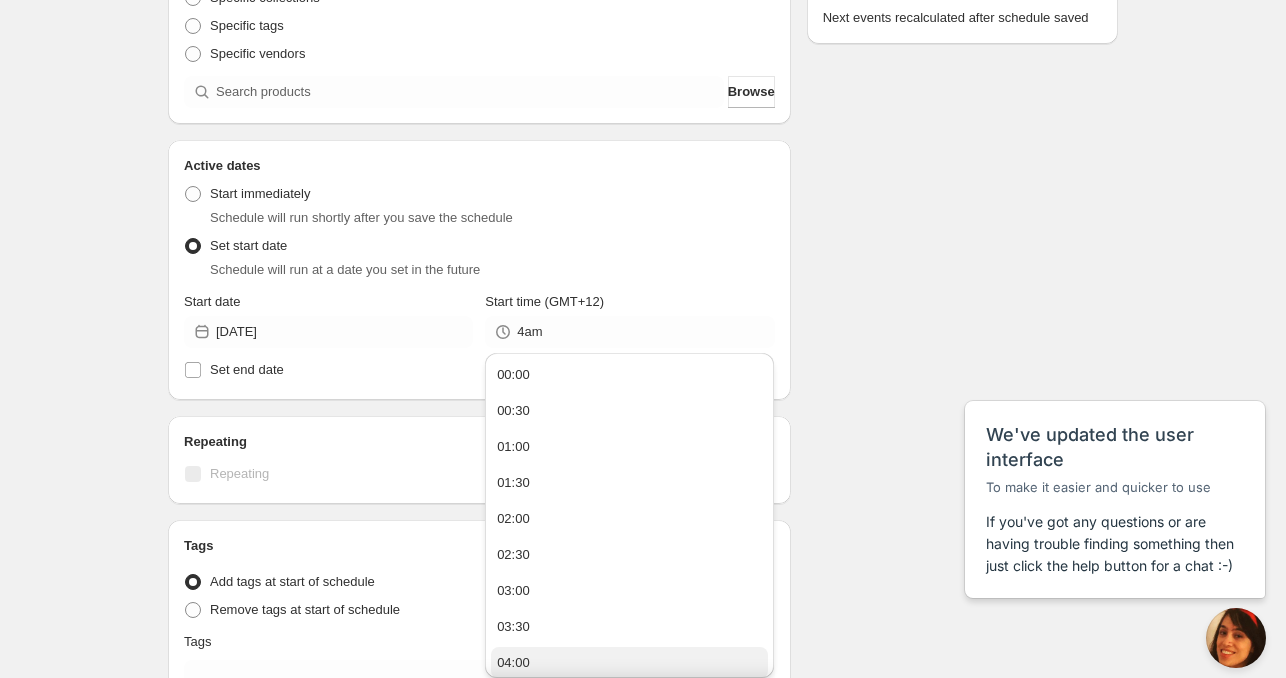 type on "04:00" 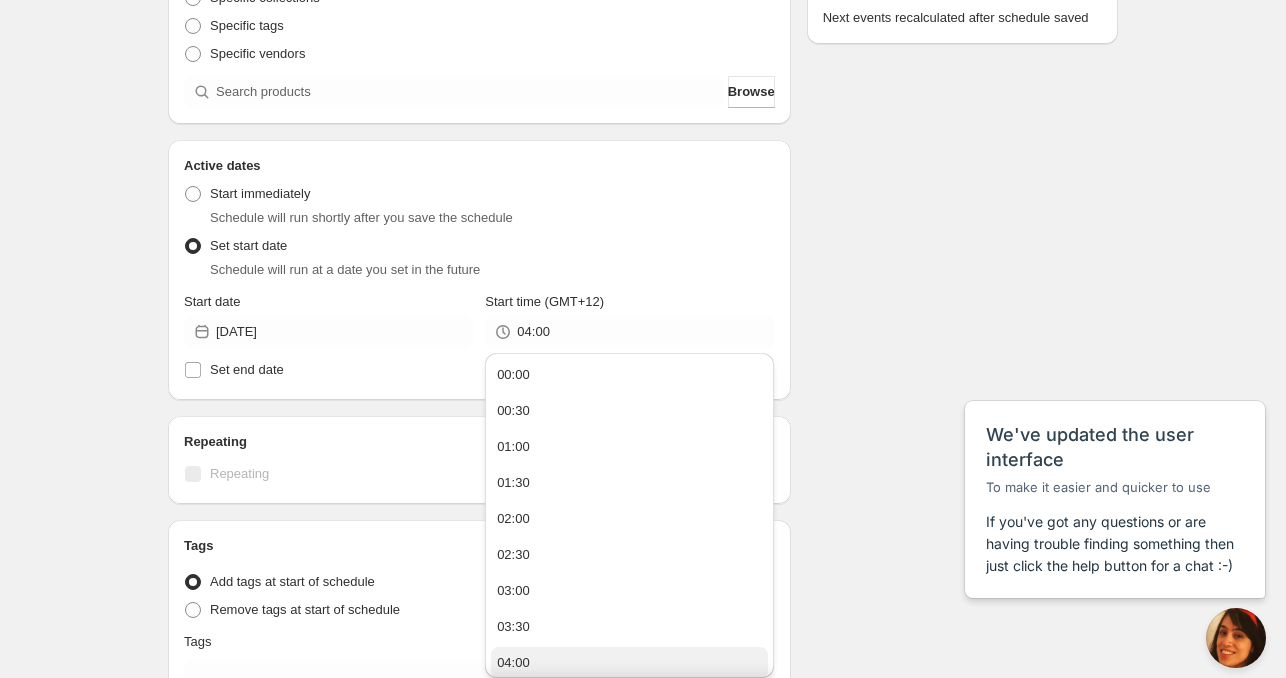 click on "04:00" at bounding box center (513, 663) 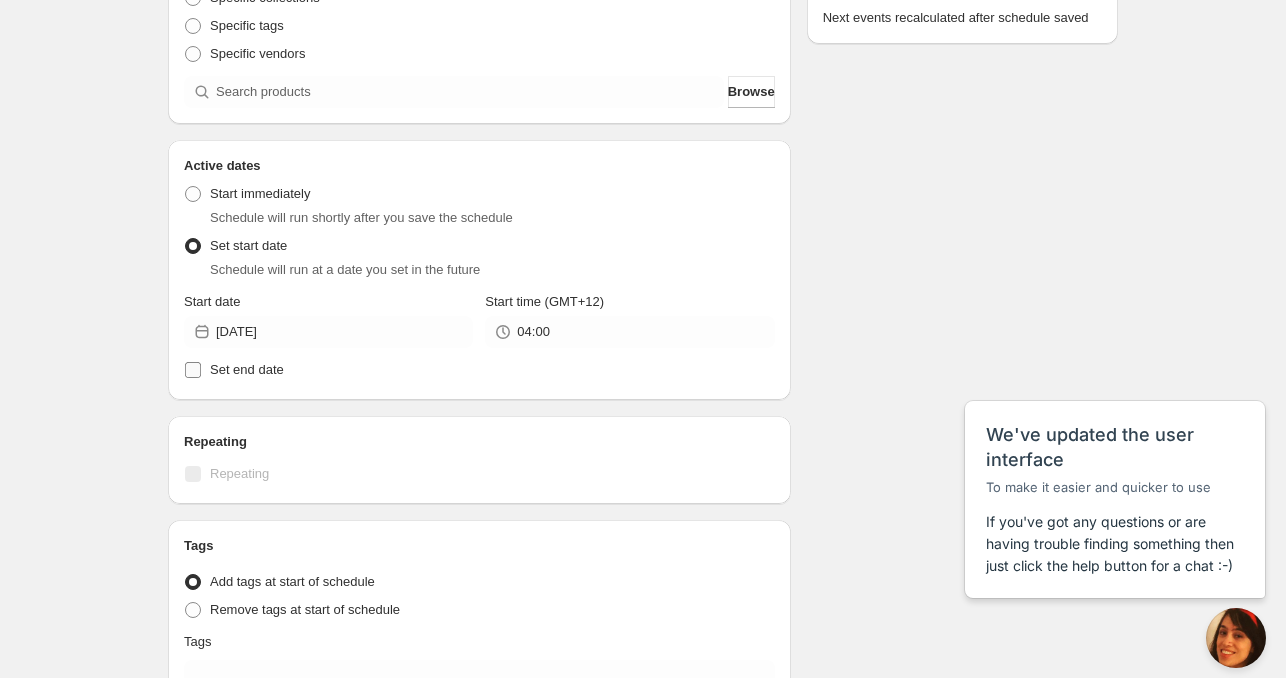 click on "Set end date" at bounding box center [247, 369] 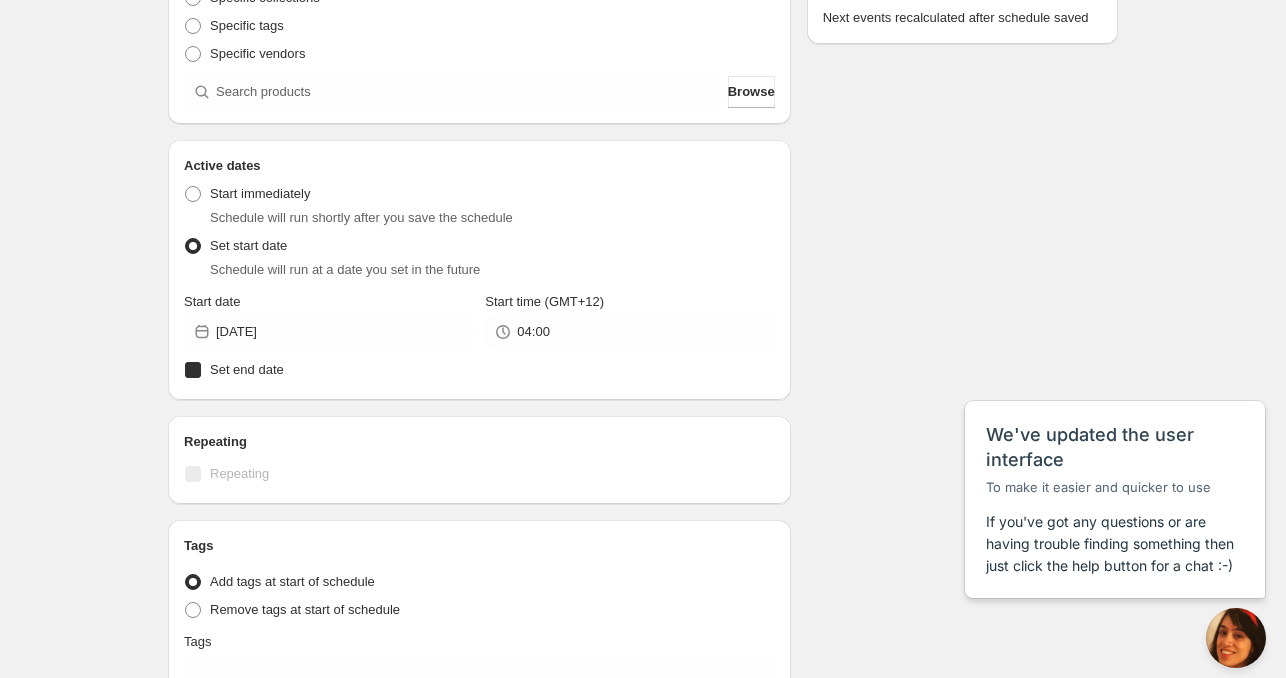 checkbox on "true" 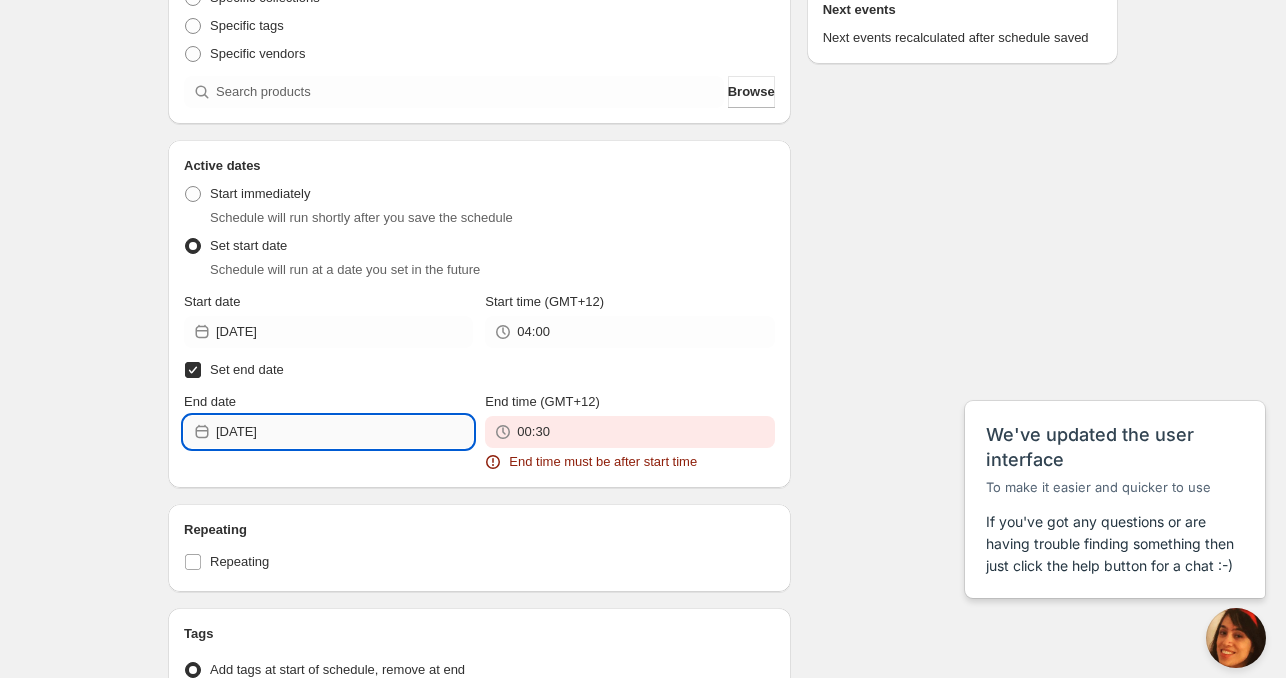 click on "[DATE]" at bounding box center [344, 432] 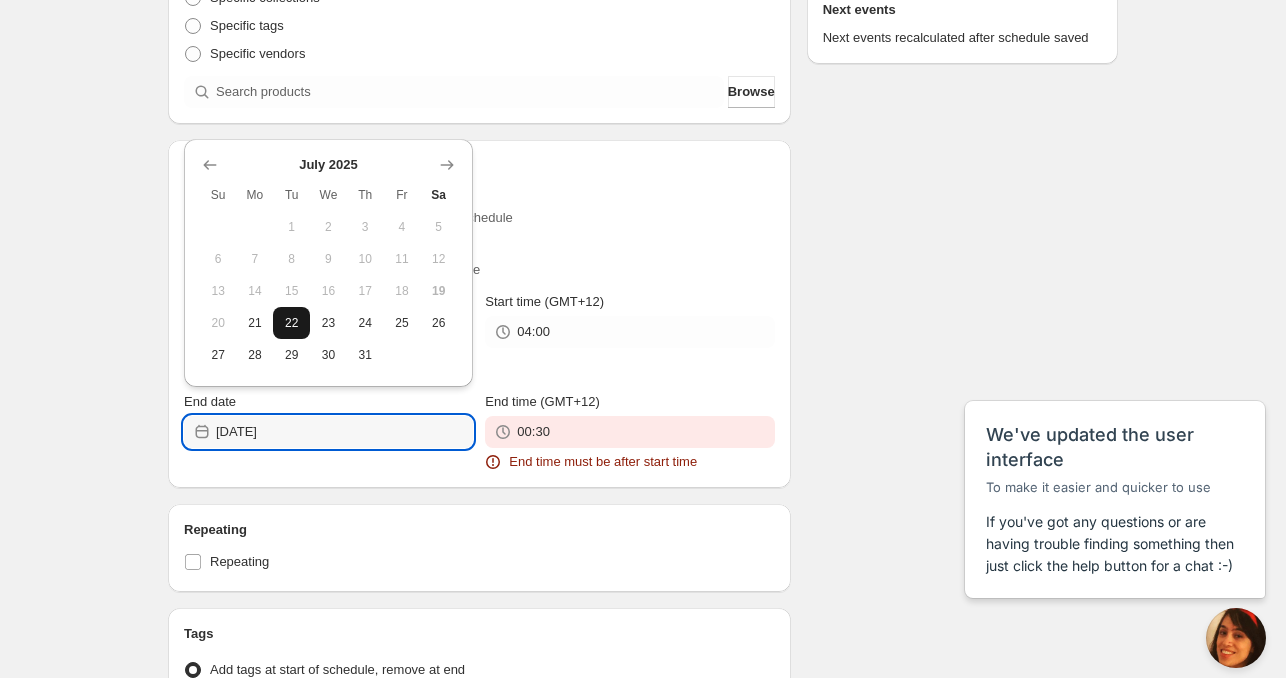 click on "22" at bounding box center [291, 323] 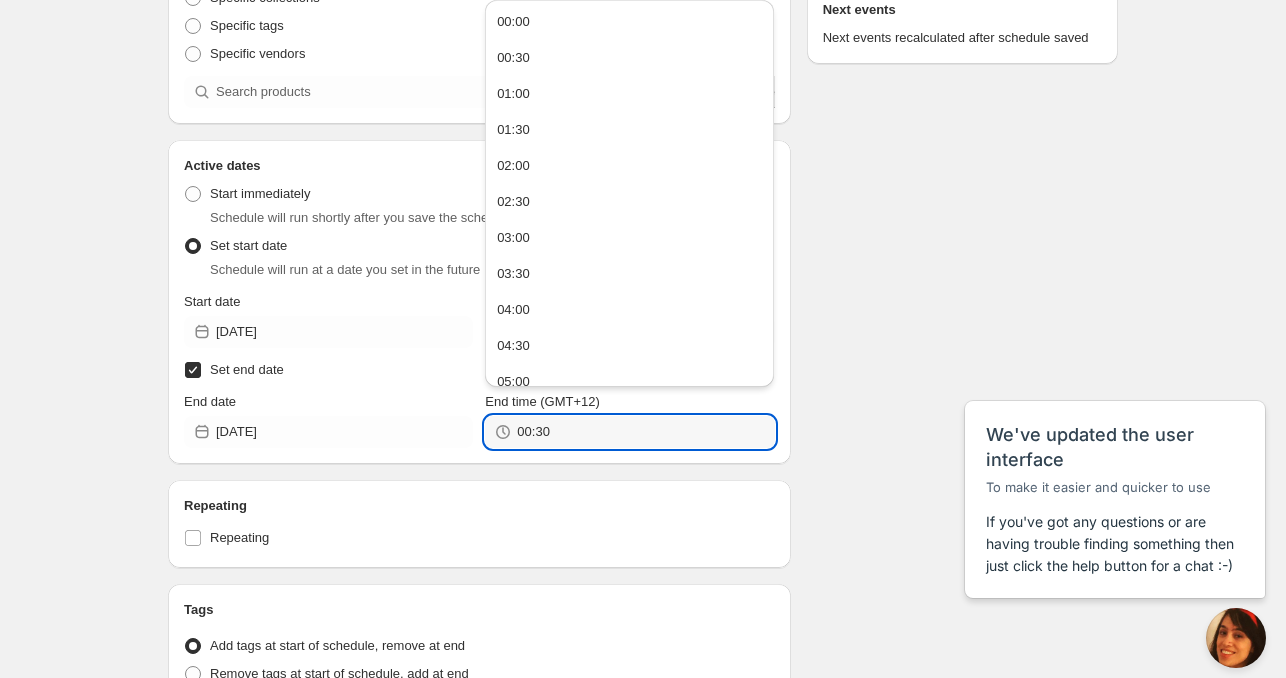 drag, startPoint x: 562, startPoint y: 432, endPoint x: 513, endPoint y: 434, distance: 49.0408 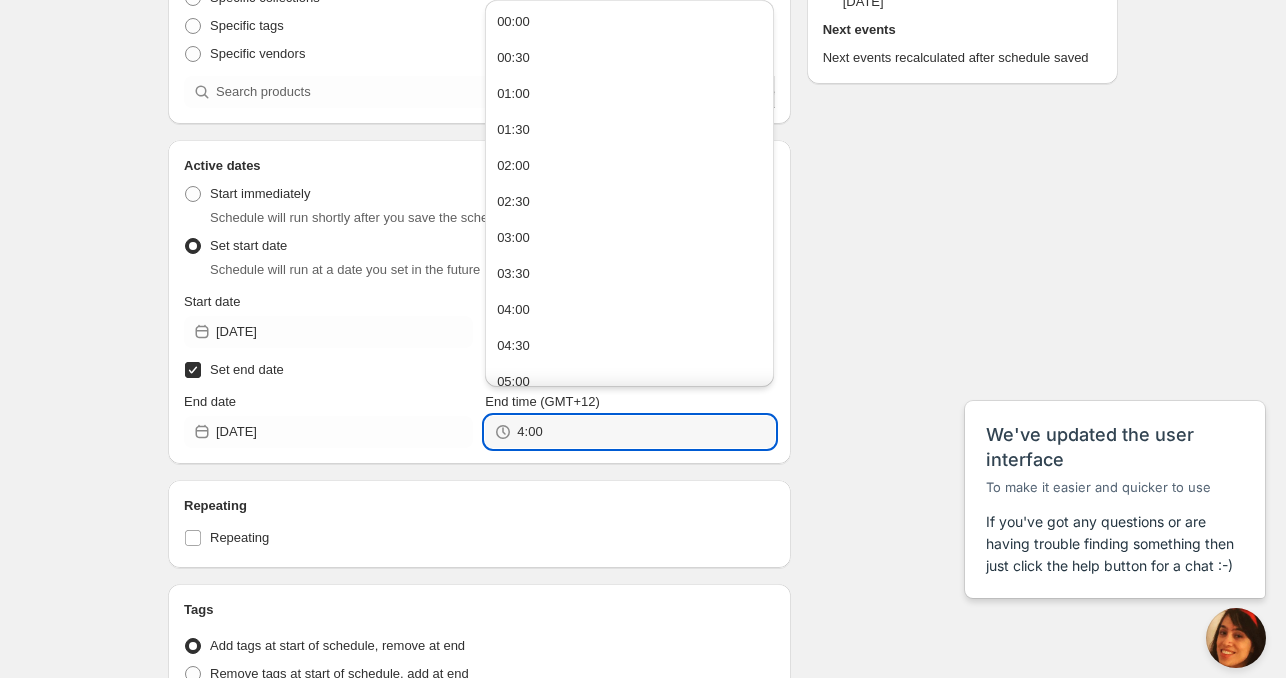 type on "04:00" 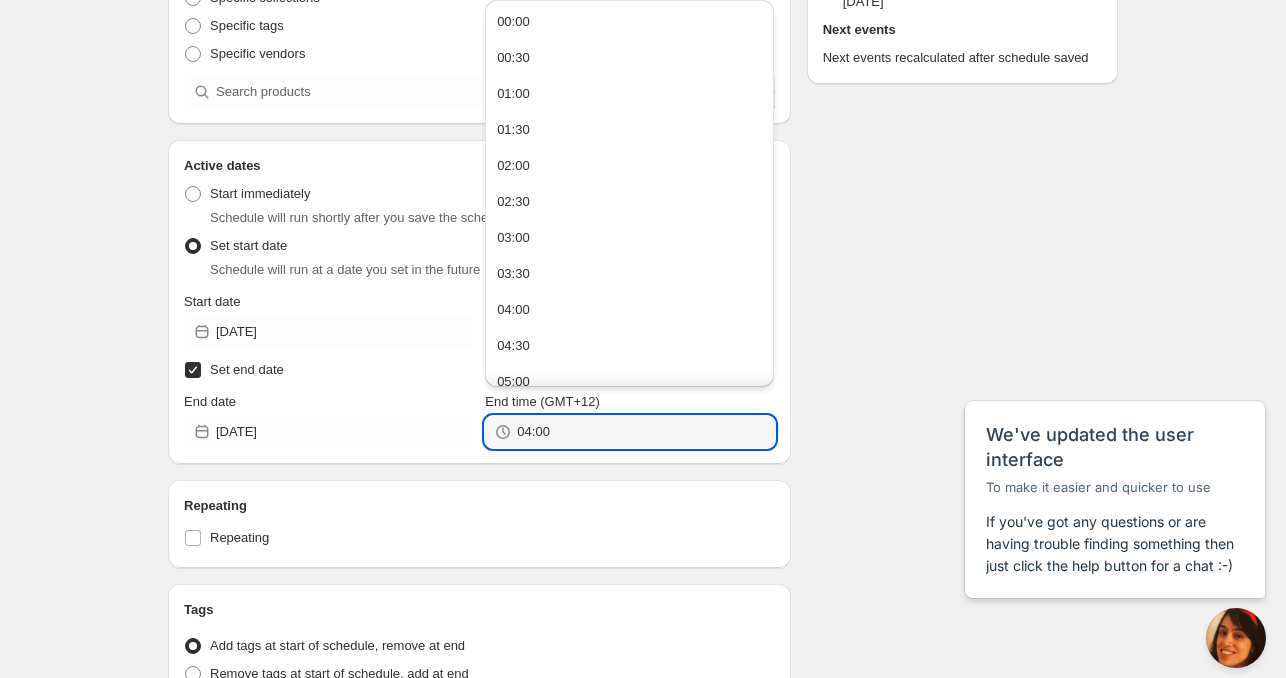 click on "Repeating" at bounding box center (479, 506) 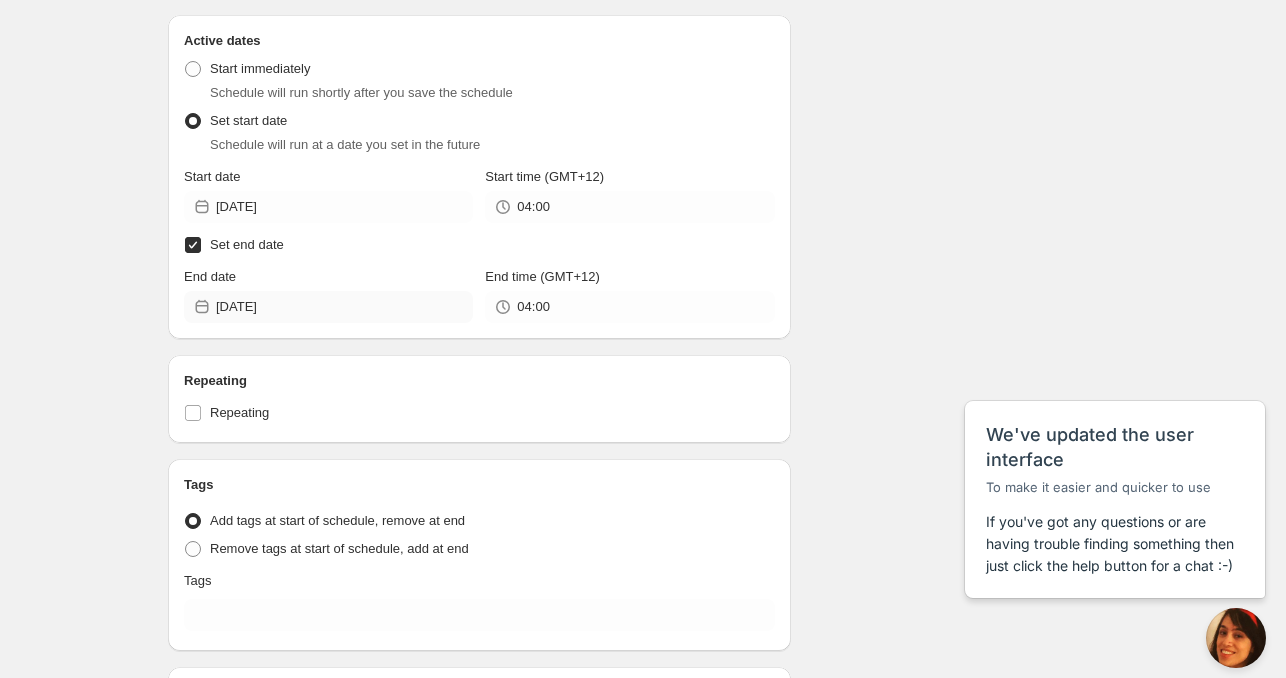 scroll, scrollTop: 600, scrollLeft: 0, axis: vertical 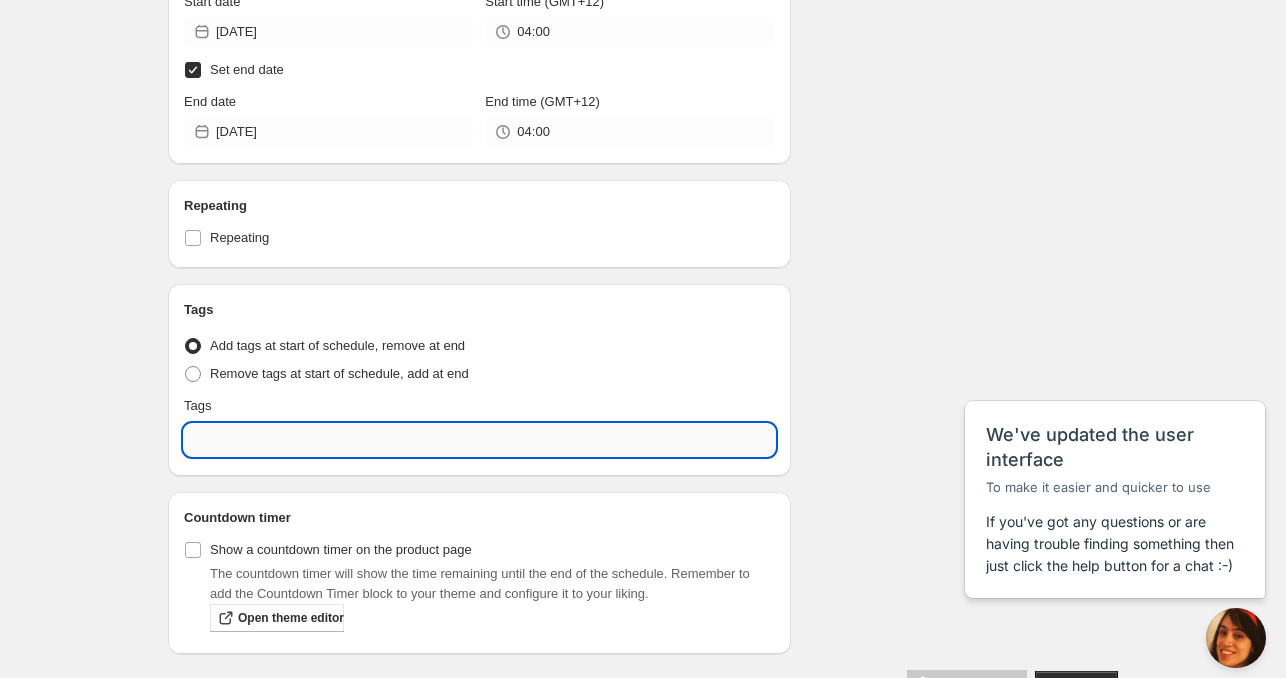click at bounding box center [479, 440] 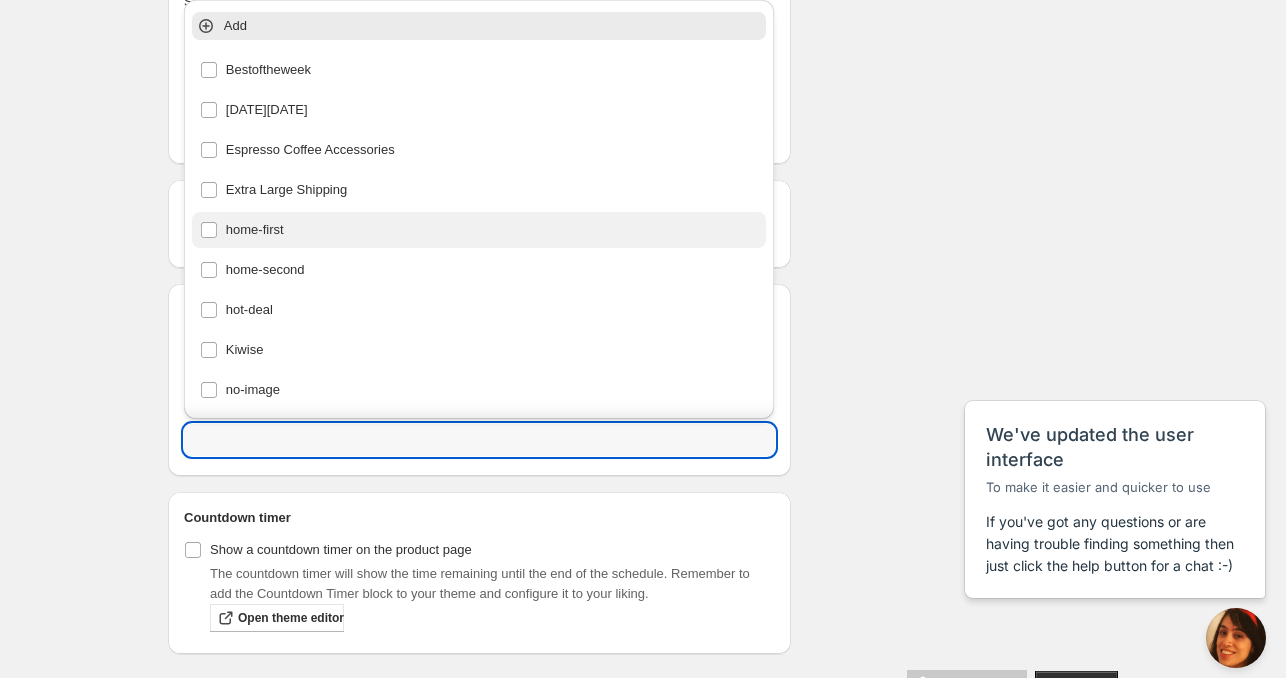 click on "home-first" at bounding box center [479, 230] 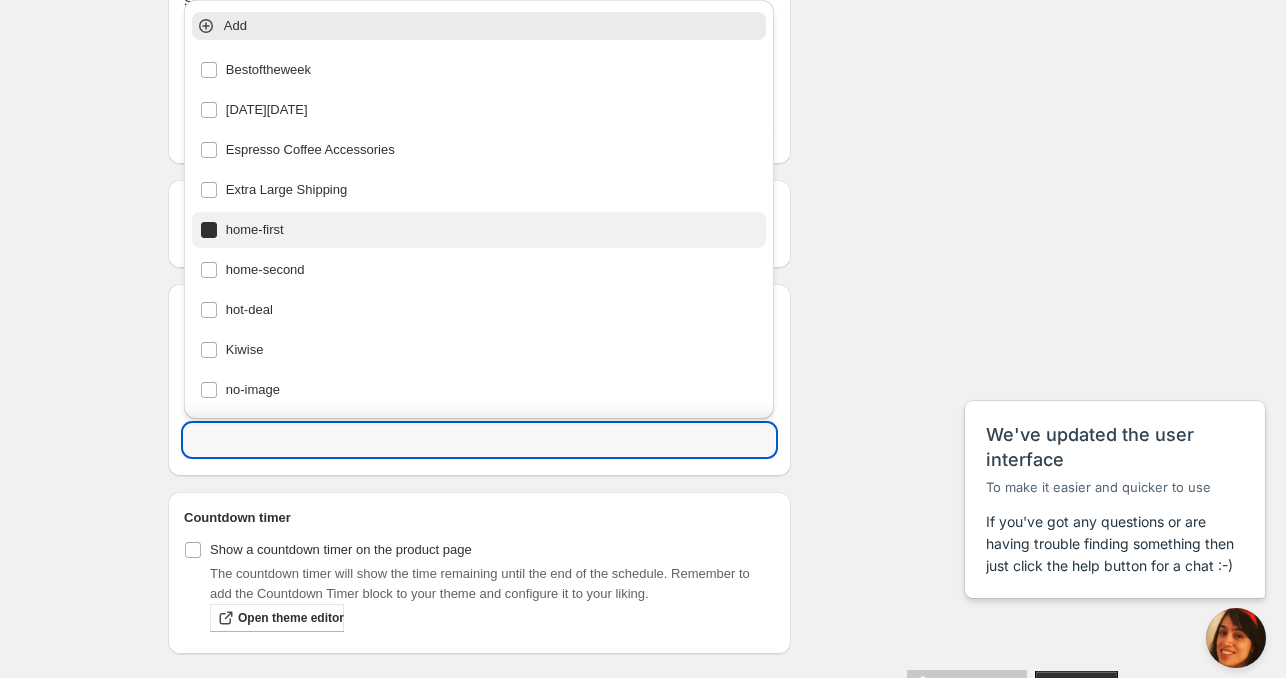 type on "home-first" 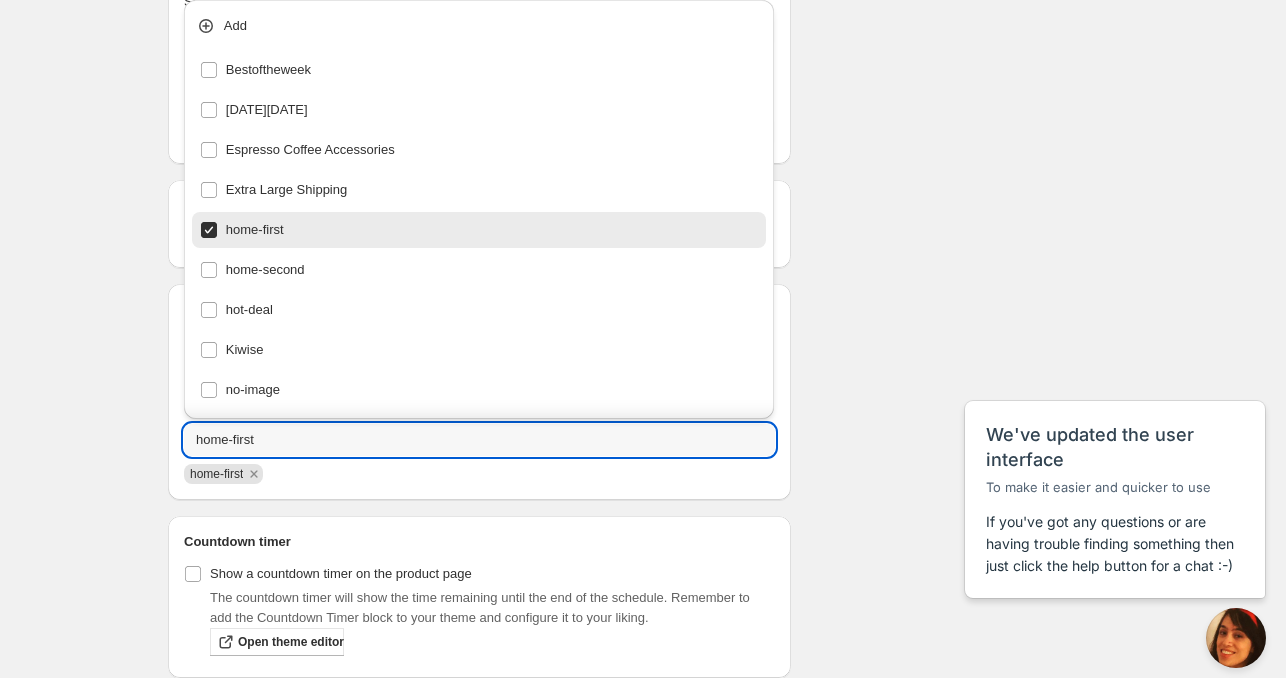 click on "Tags Tag type Add tags at start of schedule, remove at end Remove tags at start of schedule, add at end Tags home-first home-first" at bounding box center [479, 392] 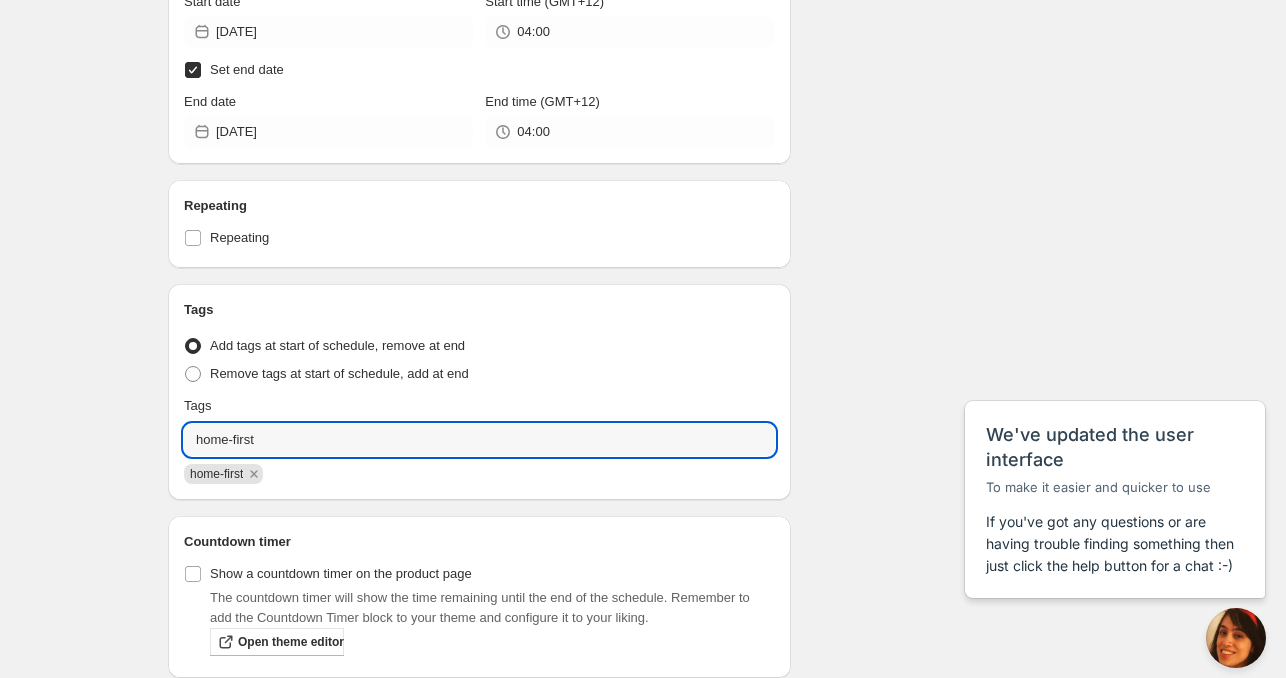 drag, startPoint x: 286, startPoint y: 445, endPoint x: 138, endPoint y: 440, distance: 148.08444 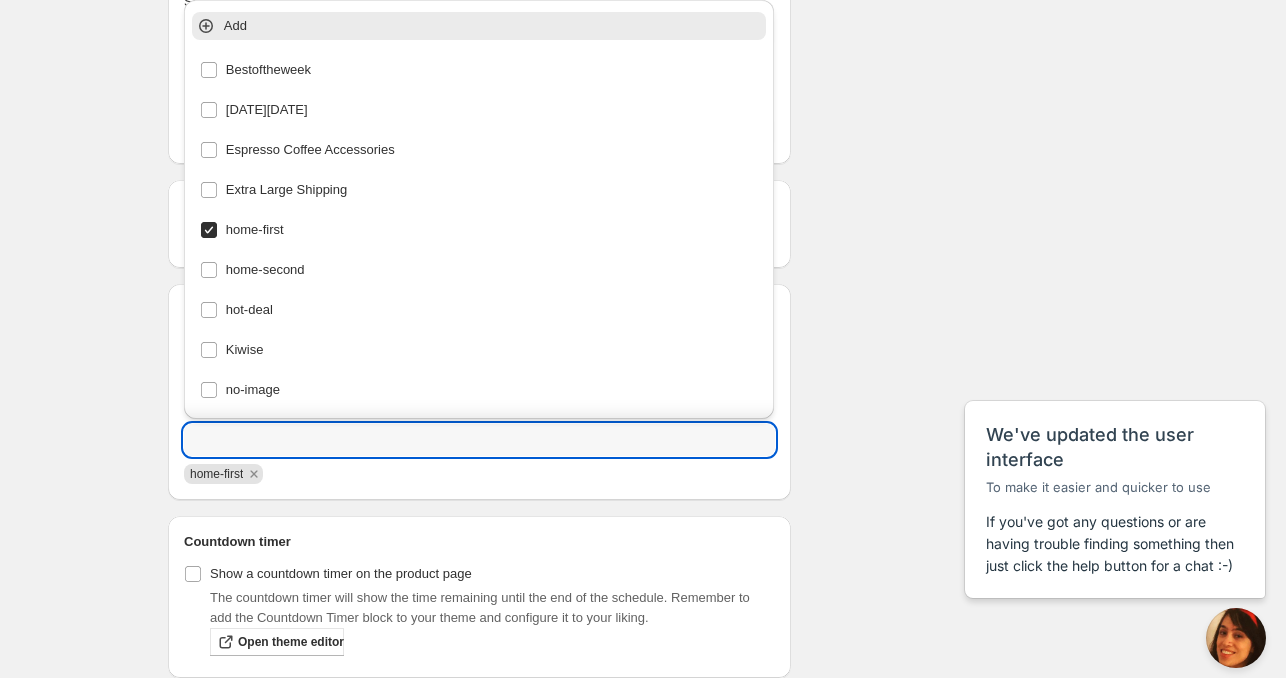 type 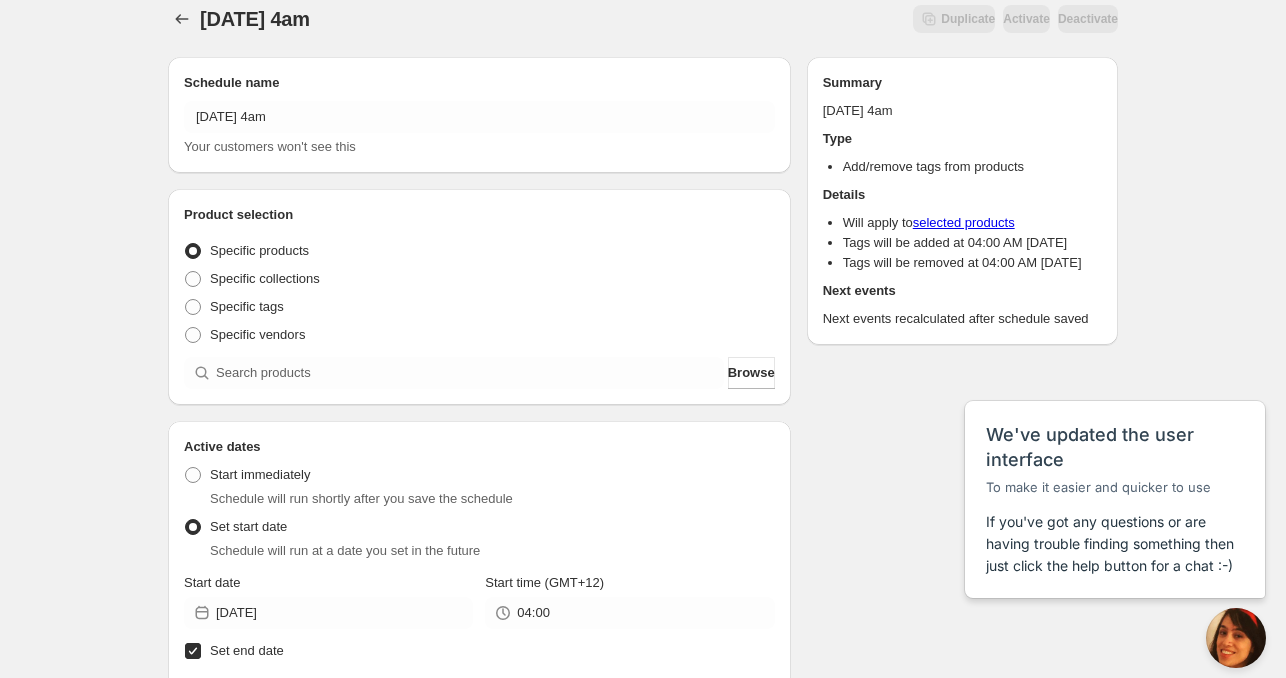 scroll, scrollTop: 0, scrollLeft: 0, axis: both 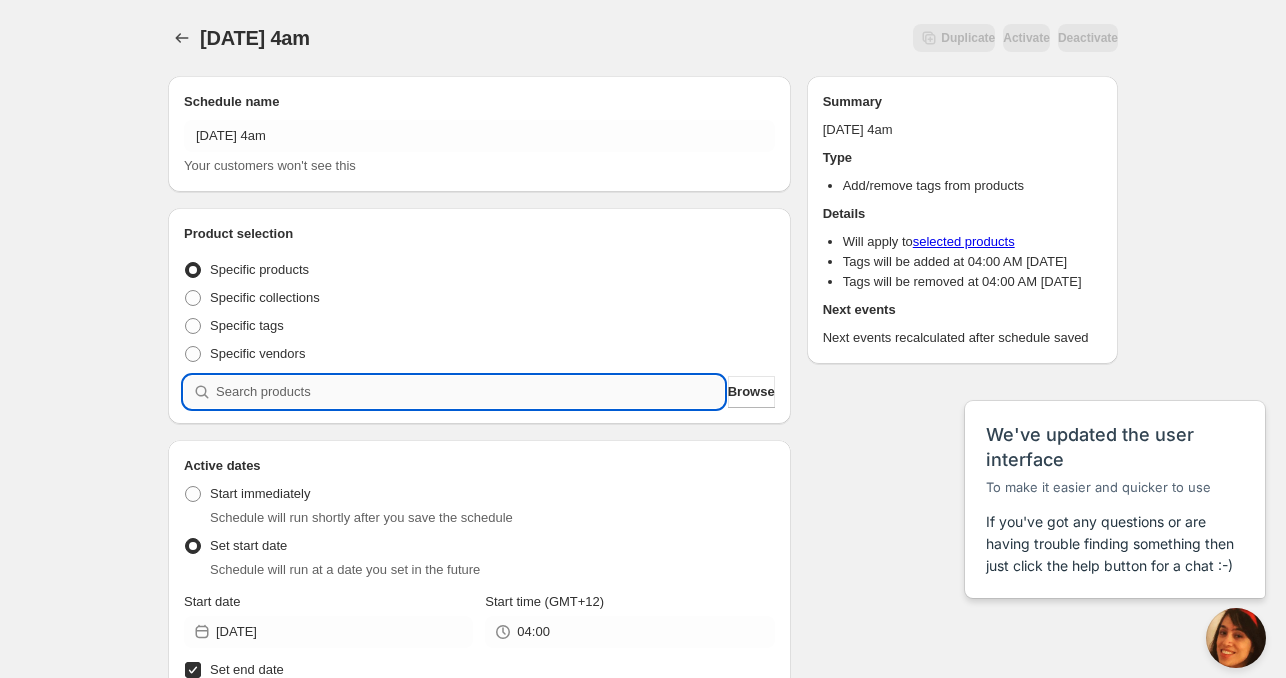 click at bounding box center (470, 392) 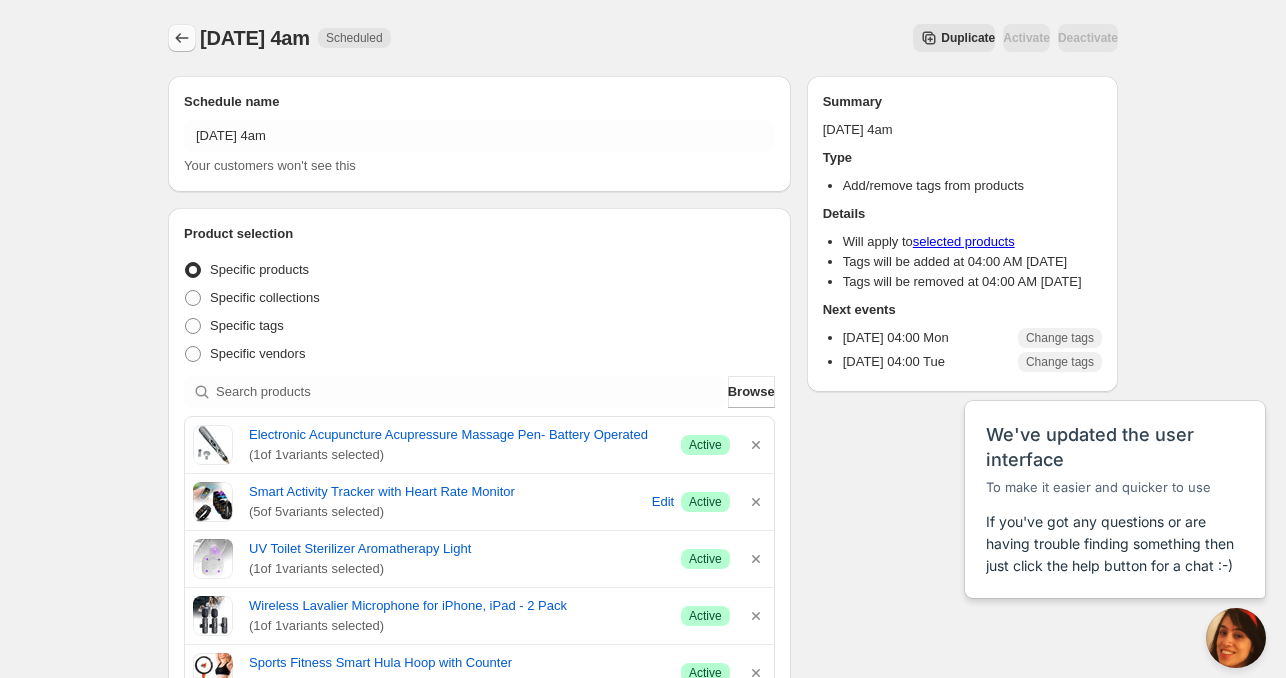 click at bounding box center [182, 38] 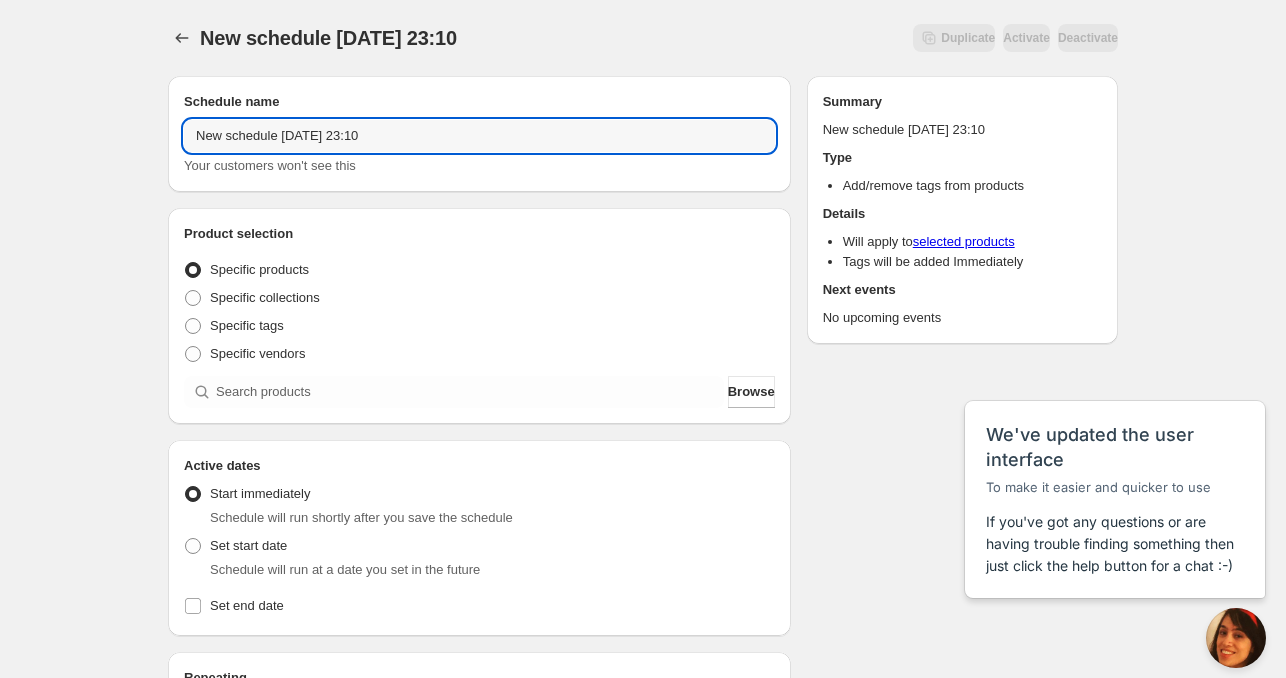 drag, startPoint x: 276, startPoint y: 140, endPoint x: -104, endPoint y: 140, distance: 380 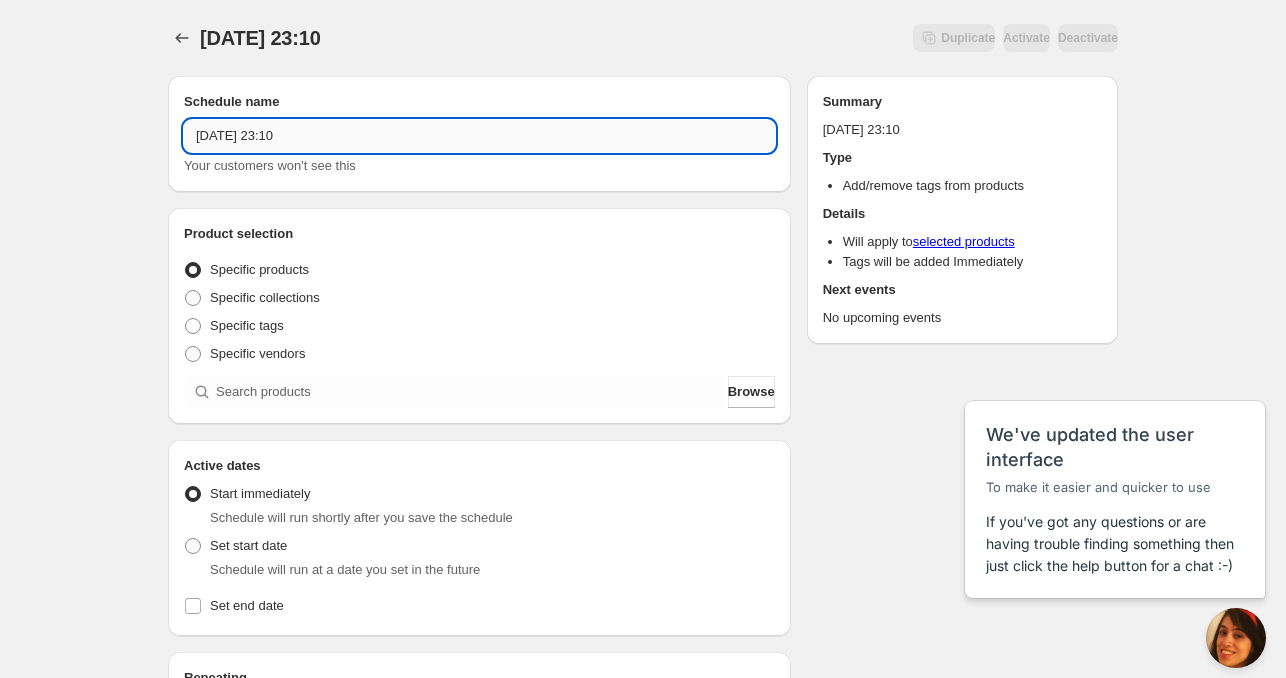 click on "[DATE] 23:10" at bounding box center (479, 136) 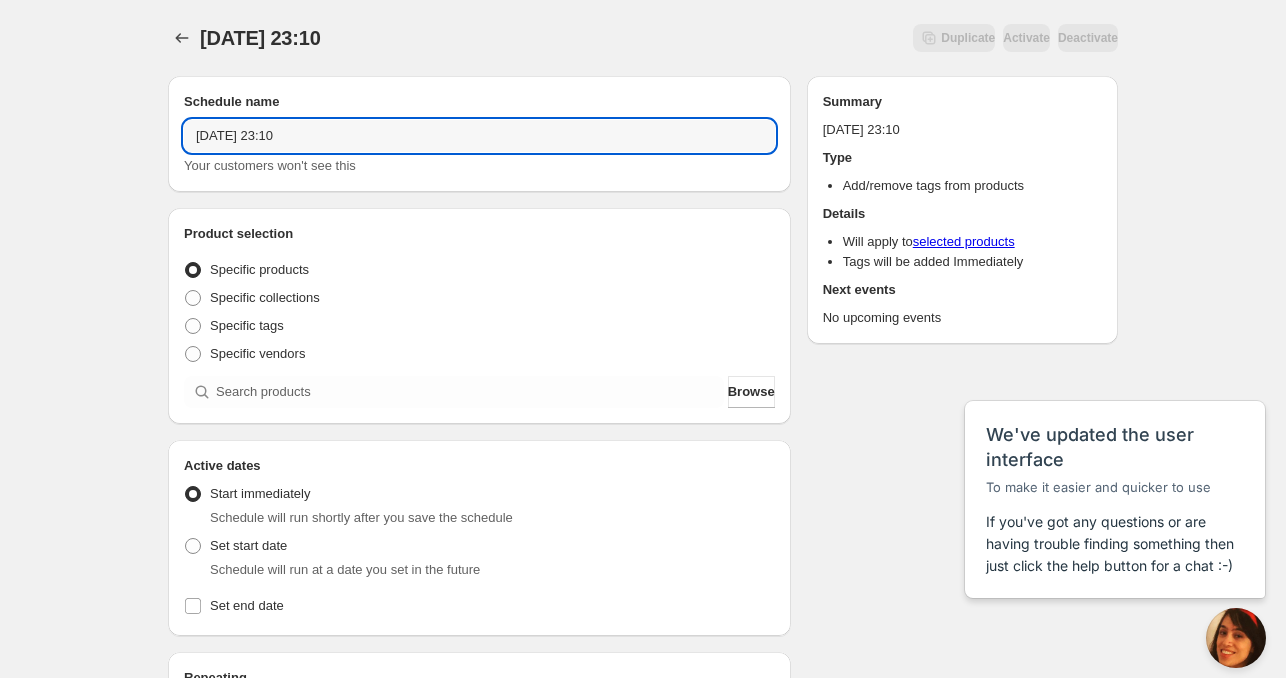 drag, startPoint x: 295, startPoint y: 129, endPoint x: 495, endPoint y: 171, distance: 204.36243 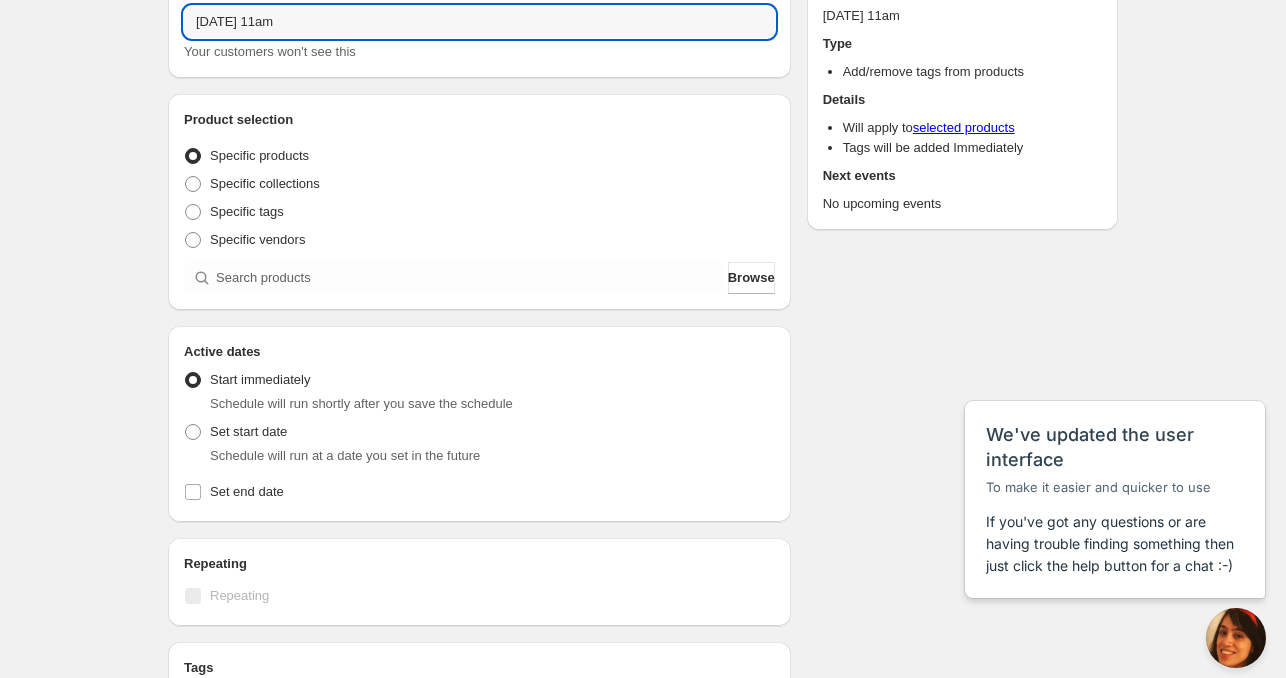 scroll, scrollTop: 200, scrollLeft: 0, axis: vertical 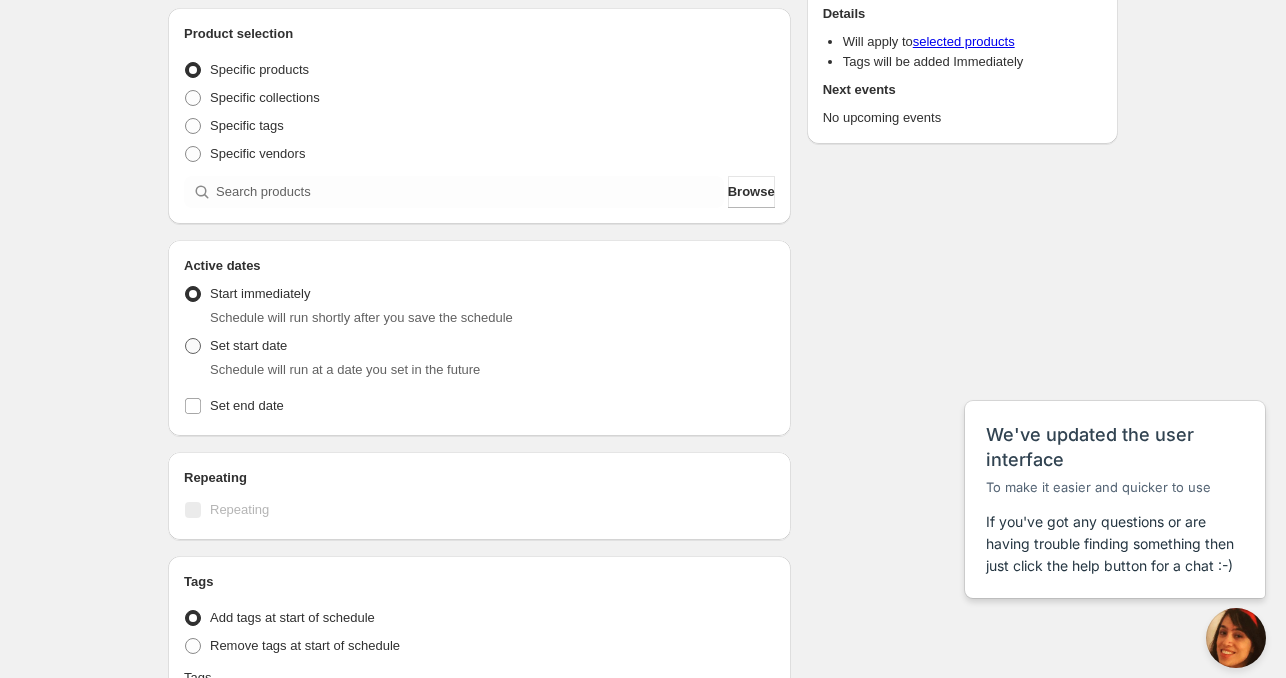 type on "[DATE] 11am" 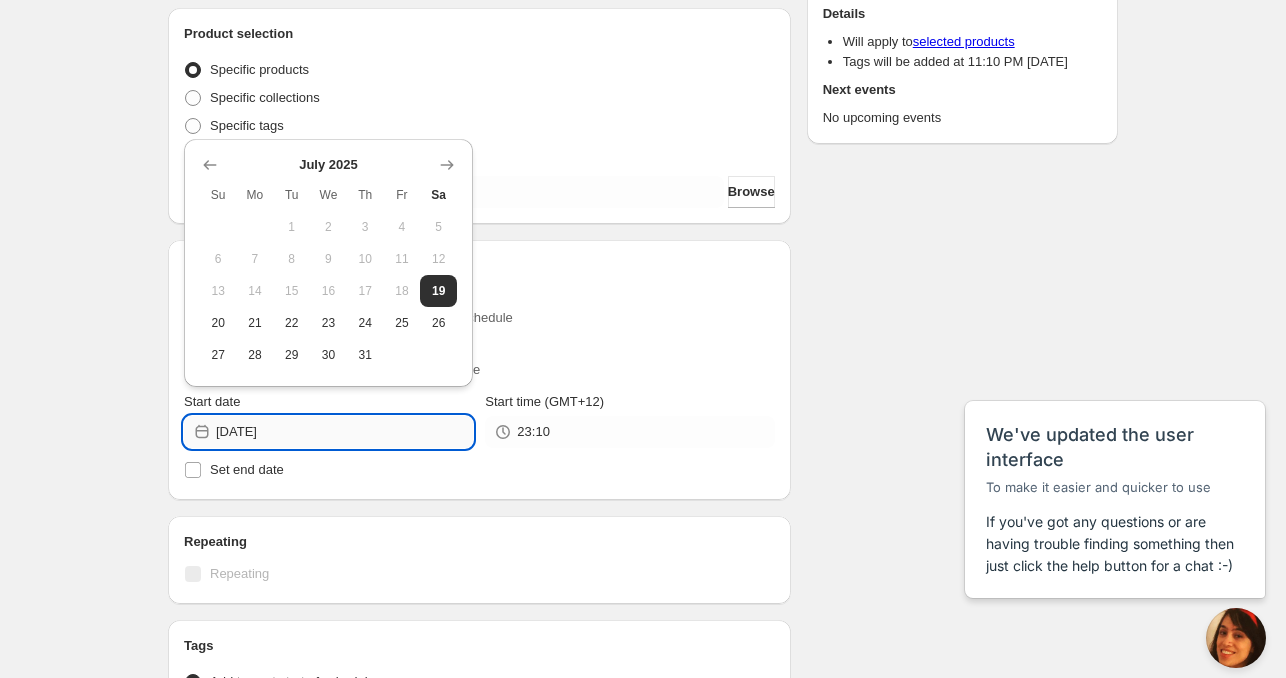 click on "[DATE]" at bounding box center (344, 432) 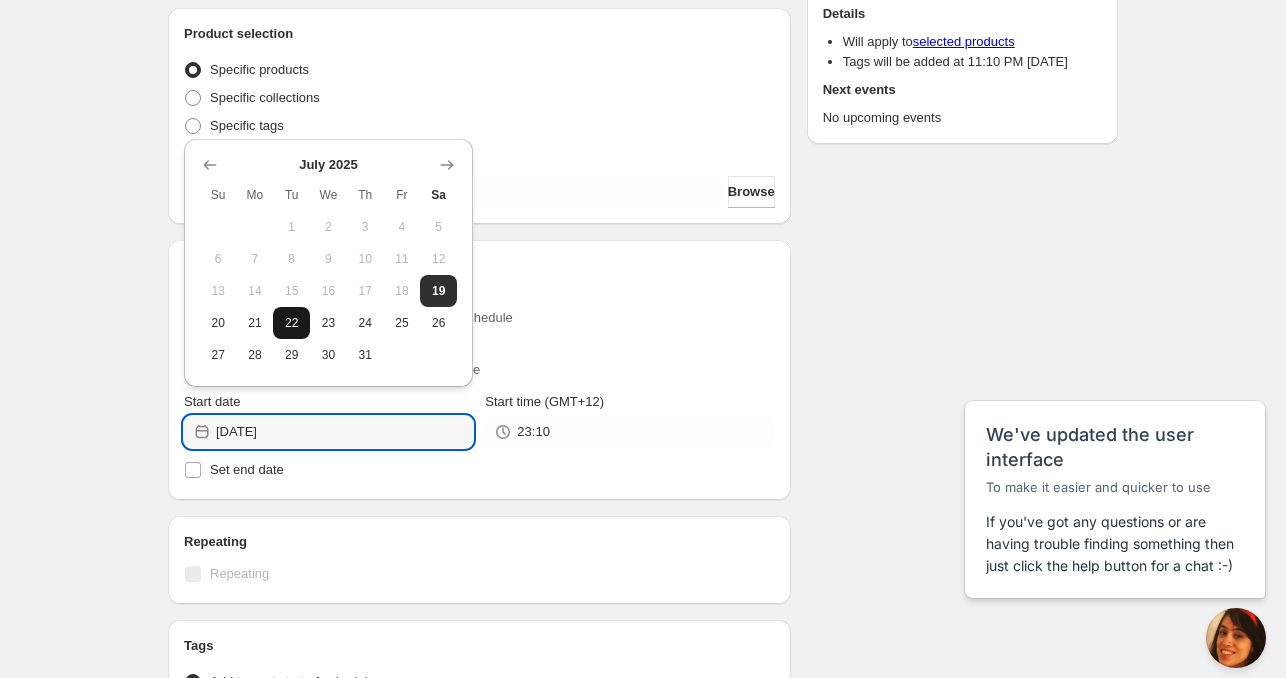 click on "22" at bounding box center (291, 323) 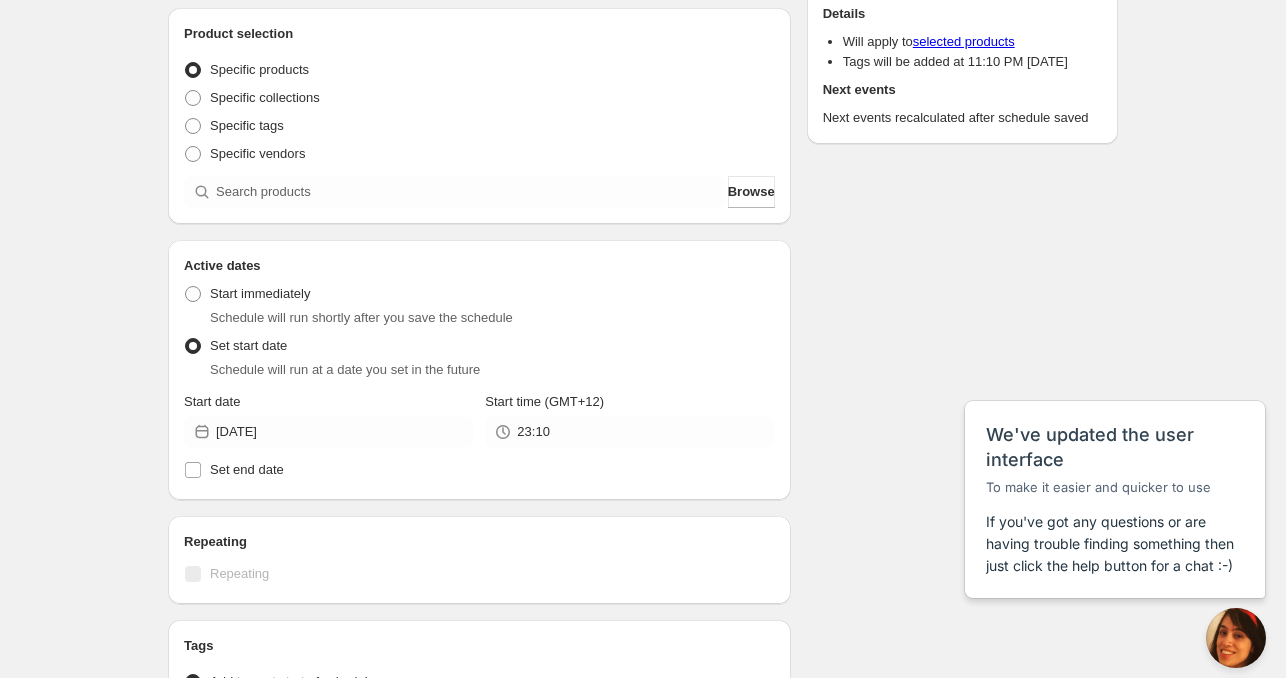 scroll, scrollTop: 0, scrollLeft: 0, axis: both 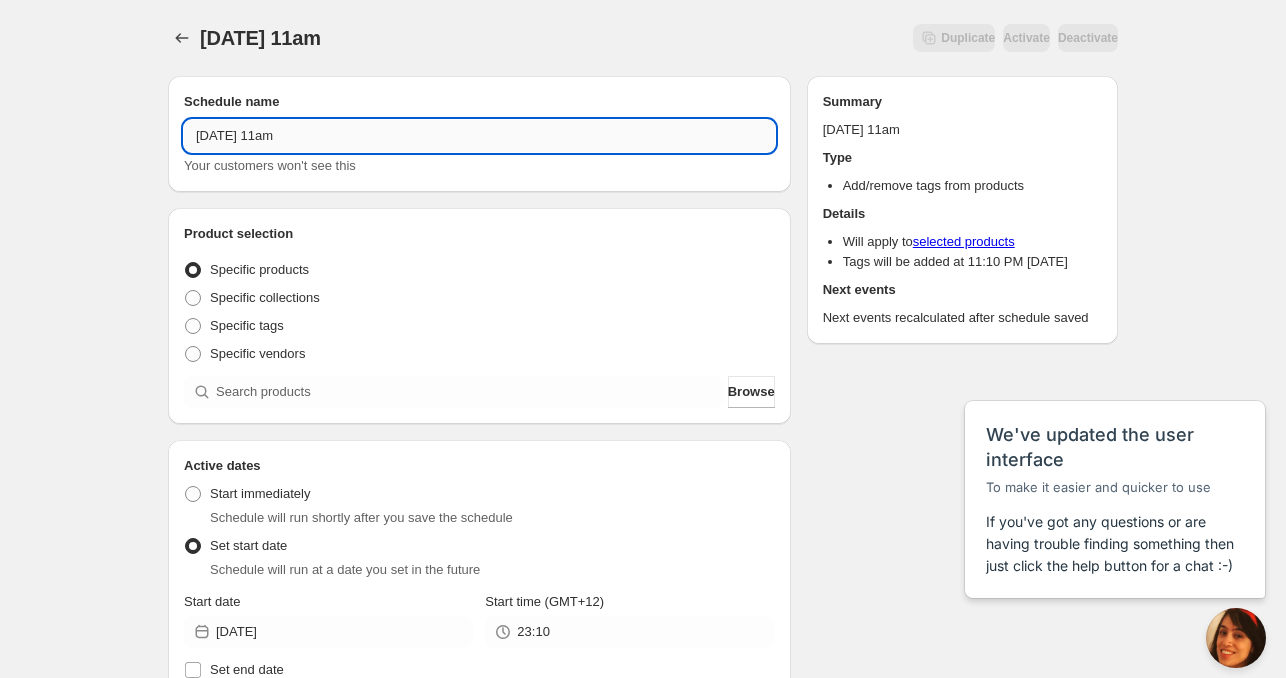 drag, startPoint x: 220, startPoint y: 143, endPoint x: 172, endPoint y: 139, distance: 48.166378 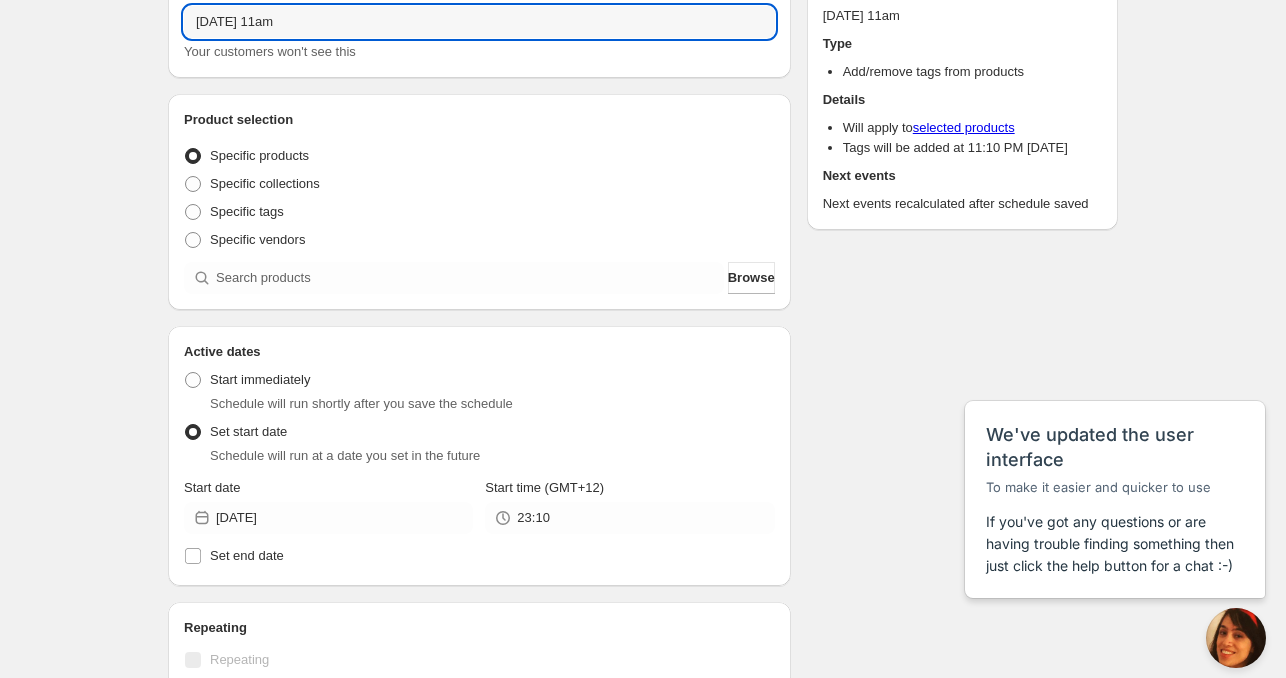 scroll, scrollTop: 200, scrollLeft: 0, axis: vertical 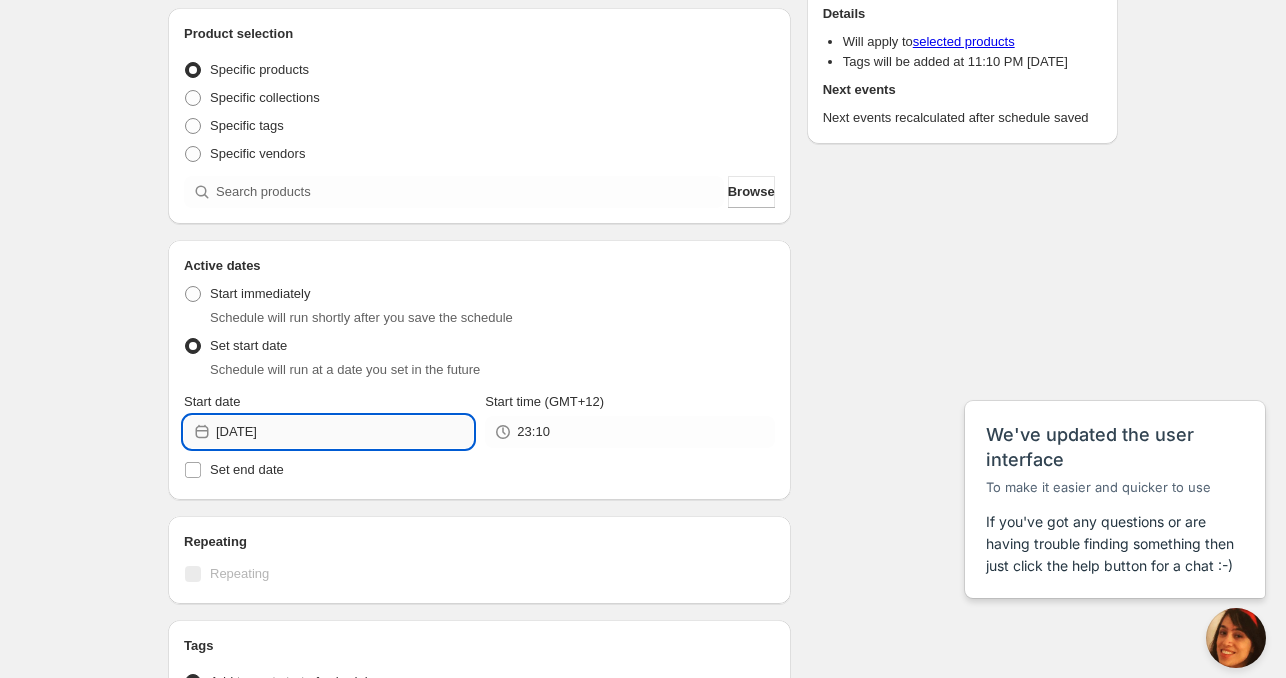 click on "[DATE]" at bounding box center (344, 432) 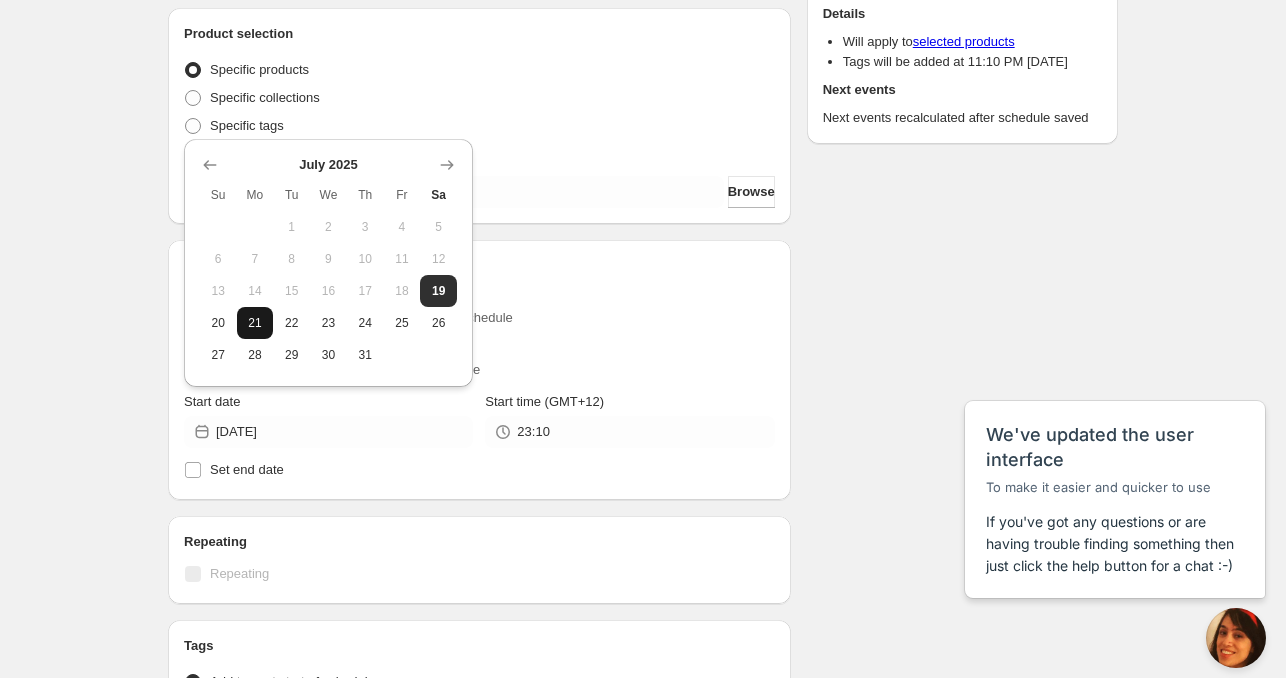 click on "21" at bounding box center [255, 323] 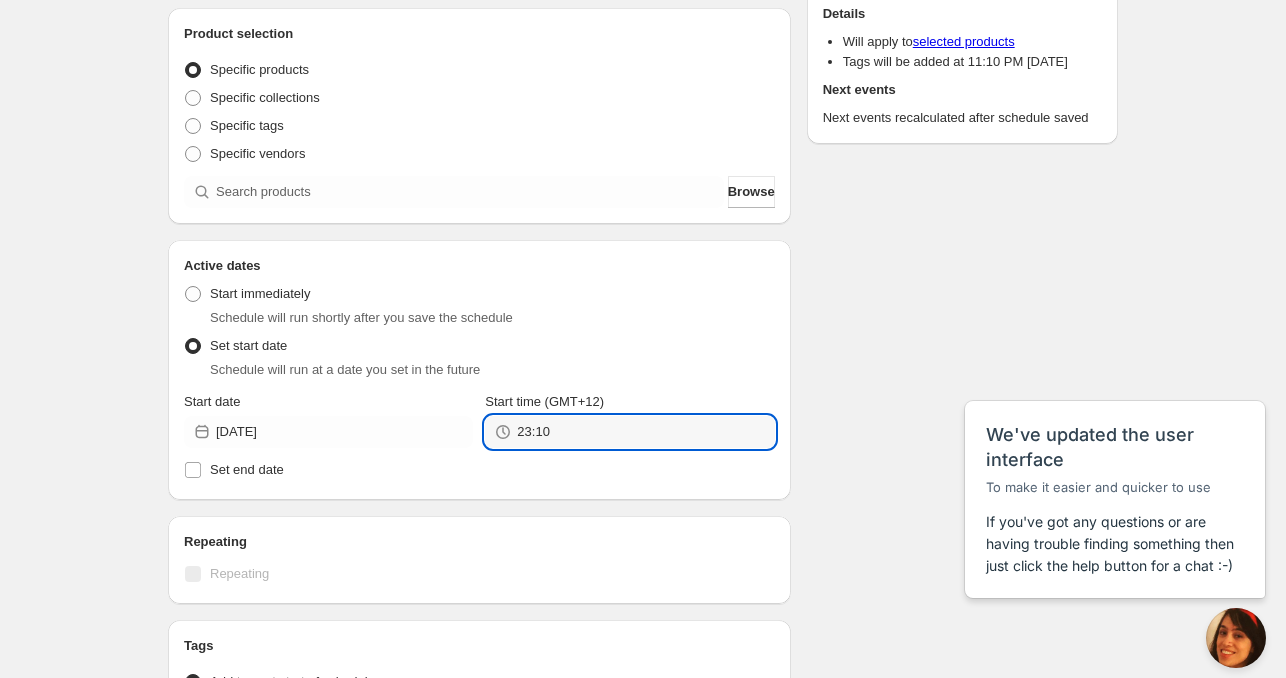 drag, startPoint x: 575, startPoint y: 431, endPoint x: 476, endPoint y: 445, distance: 99.985 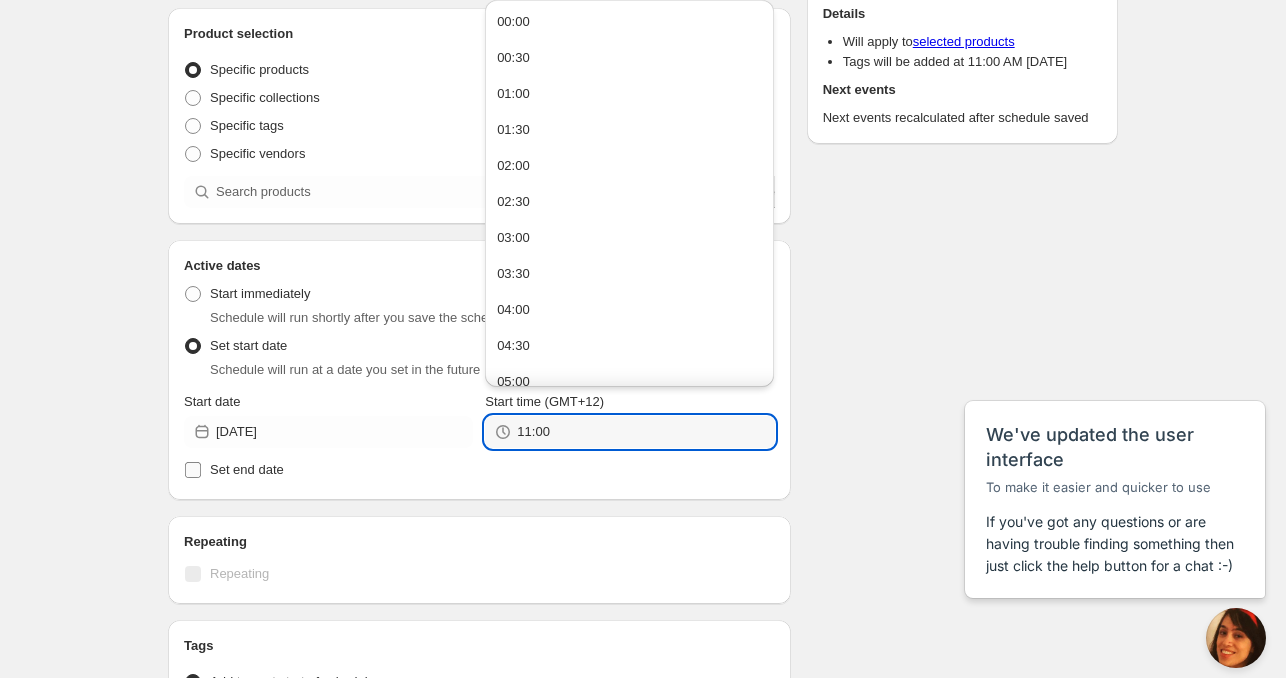 type on "11:00" 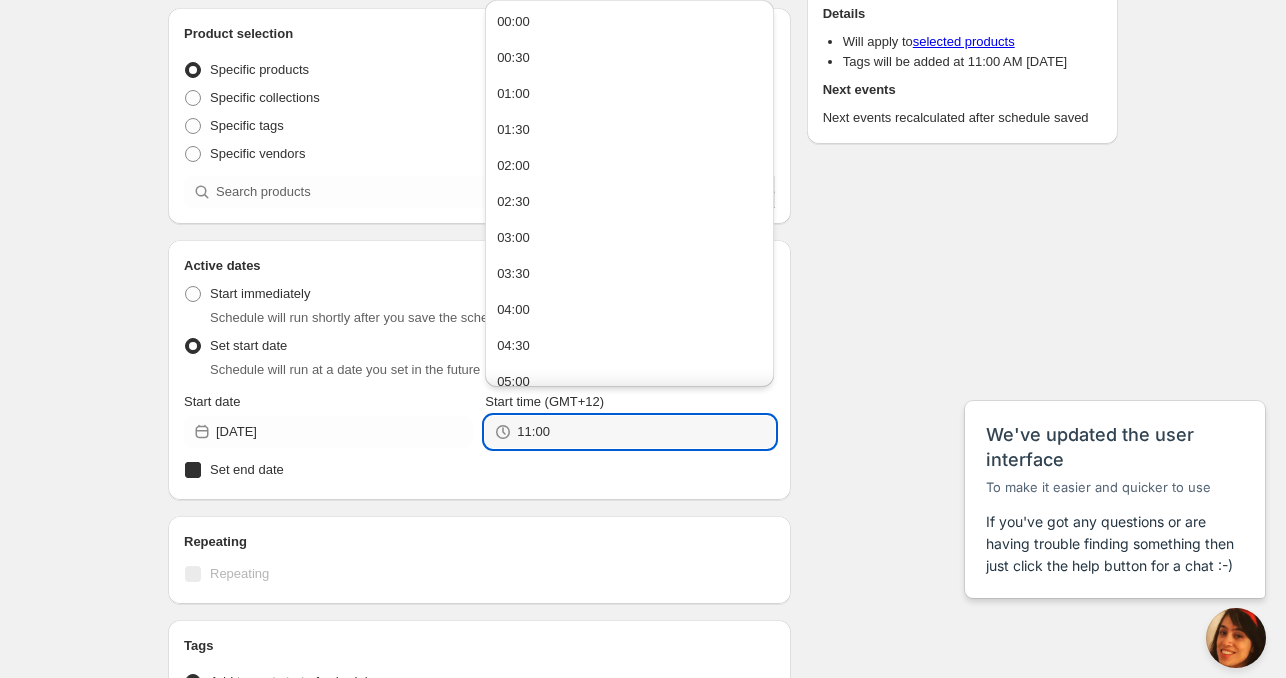 checkbox on "true" 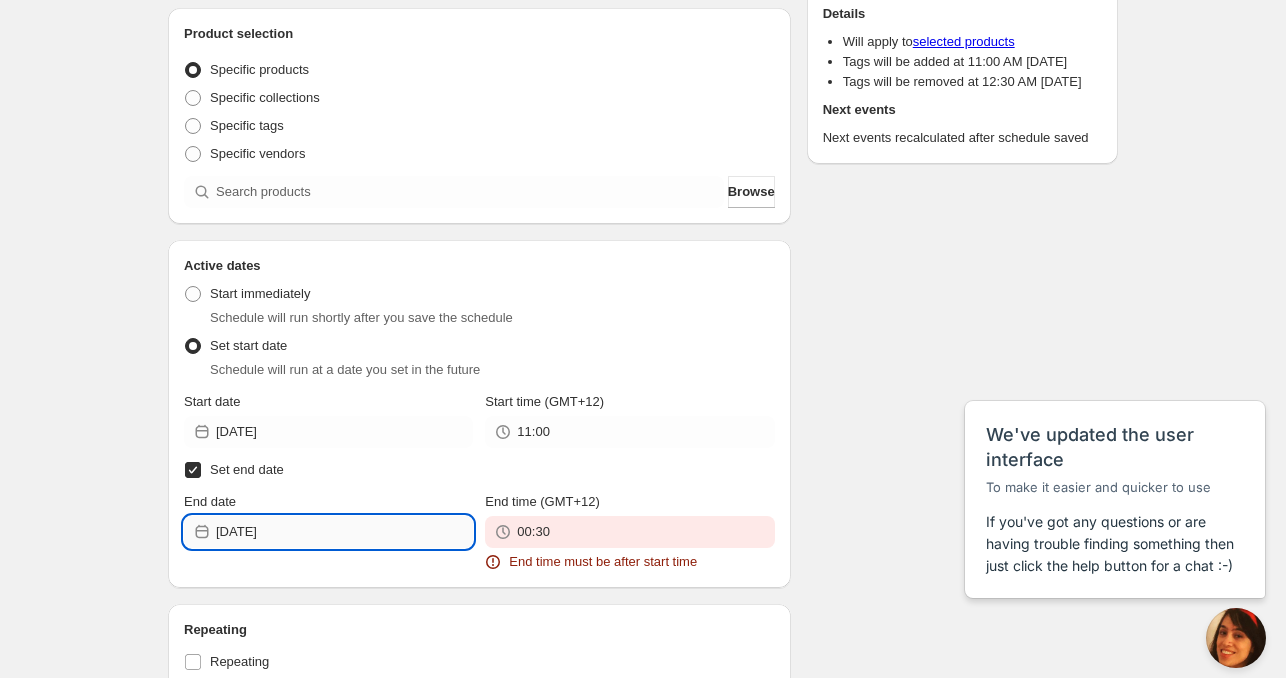click on "[DATE]" at bounding box center (344, 532) 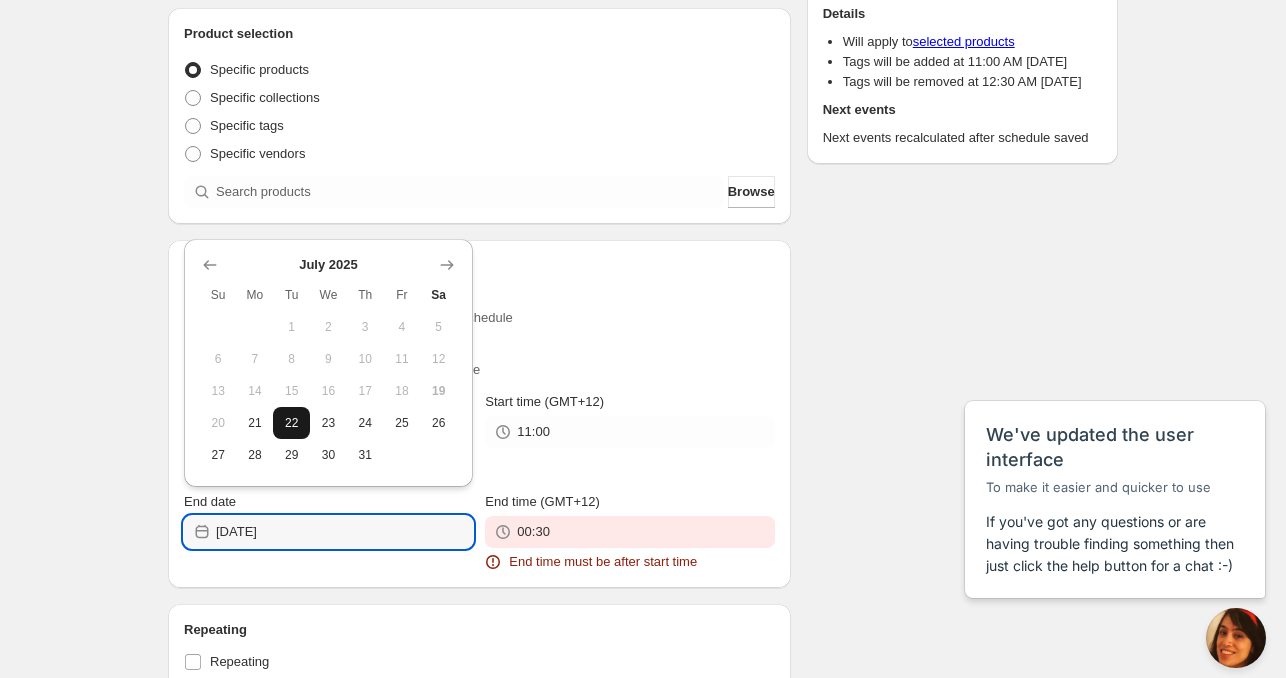 click on "22" at bounding box center (291, 423) 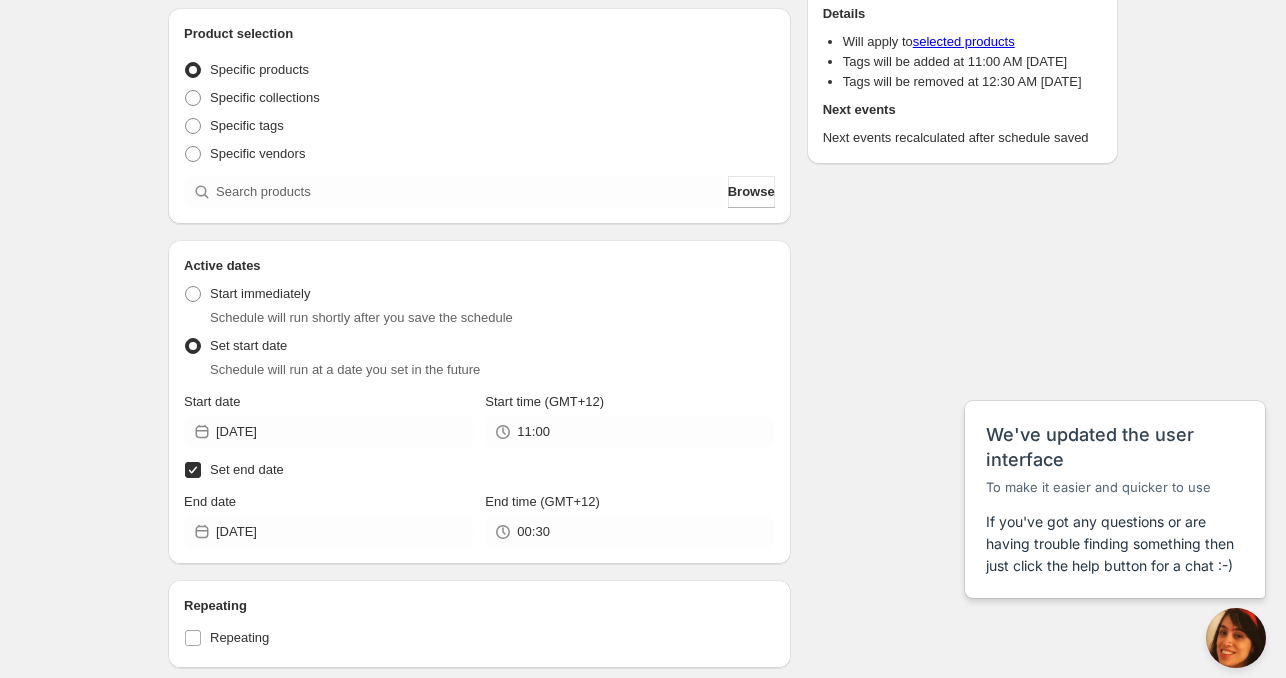 click on "End time (GMT+12)" at bounding box center (542, 502) 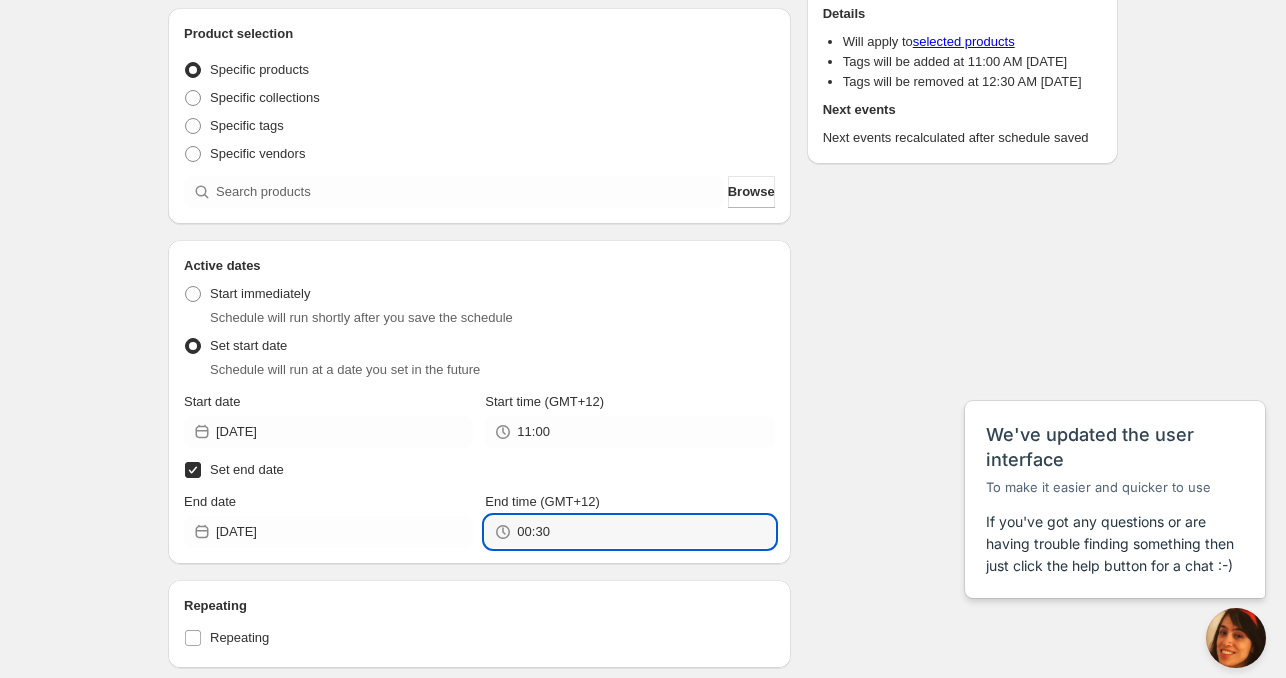 click on "00:30" at bounding box center [645, 532] 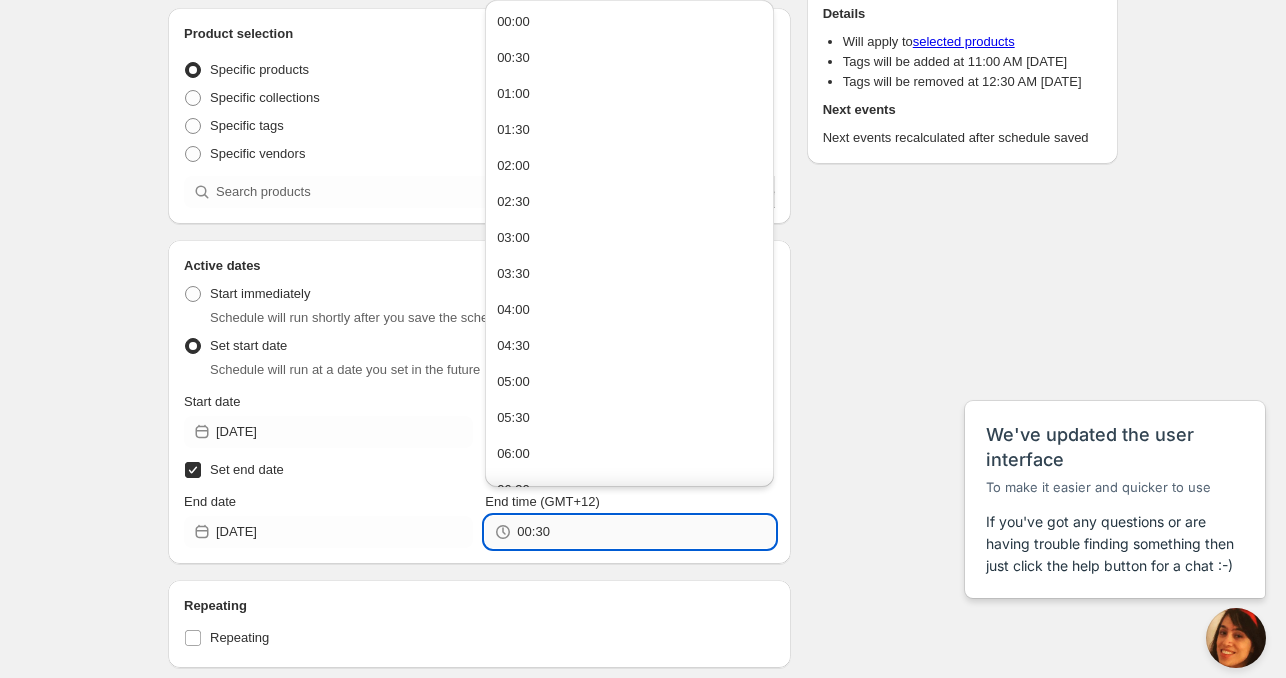 paste on "11:0" 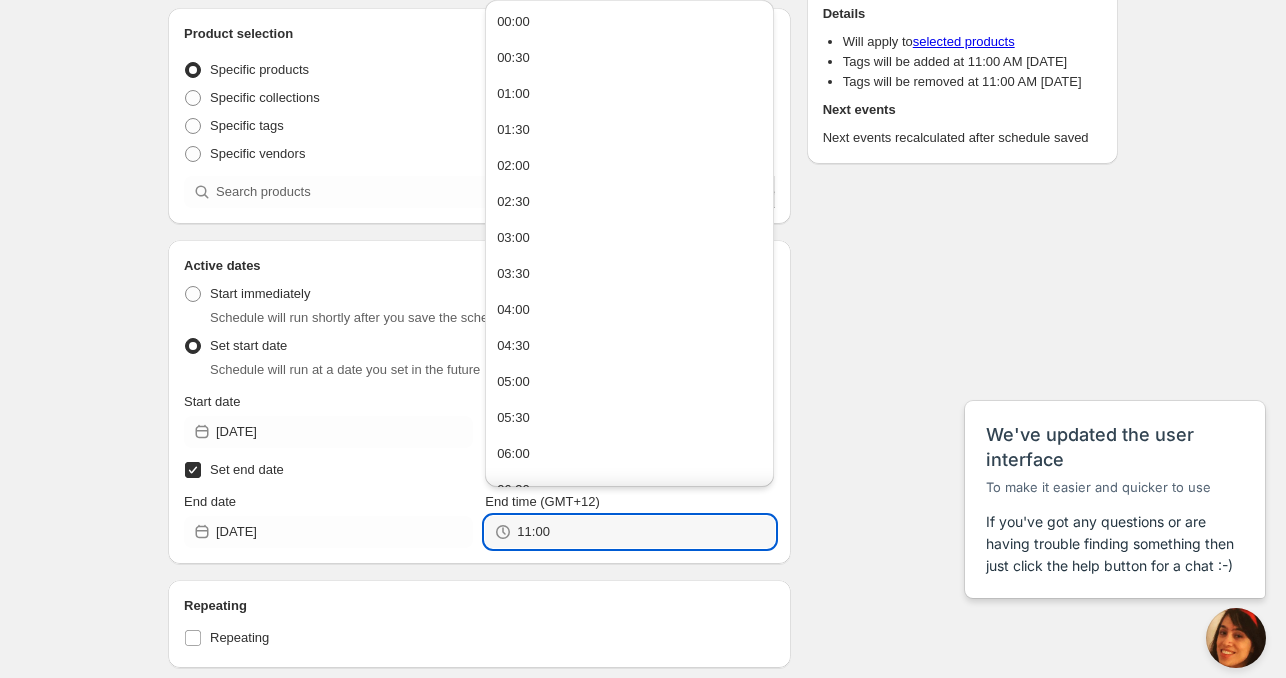 type on "11:00" 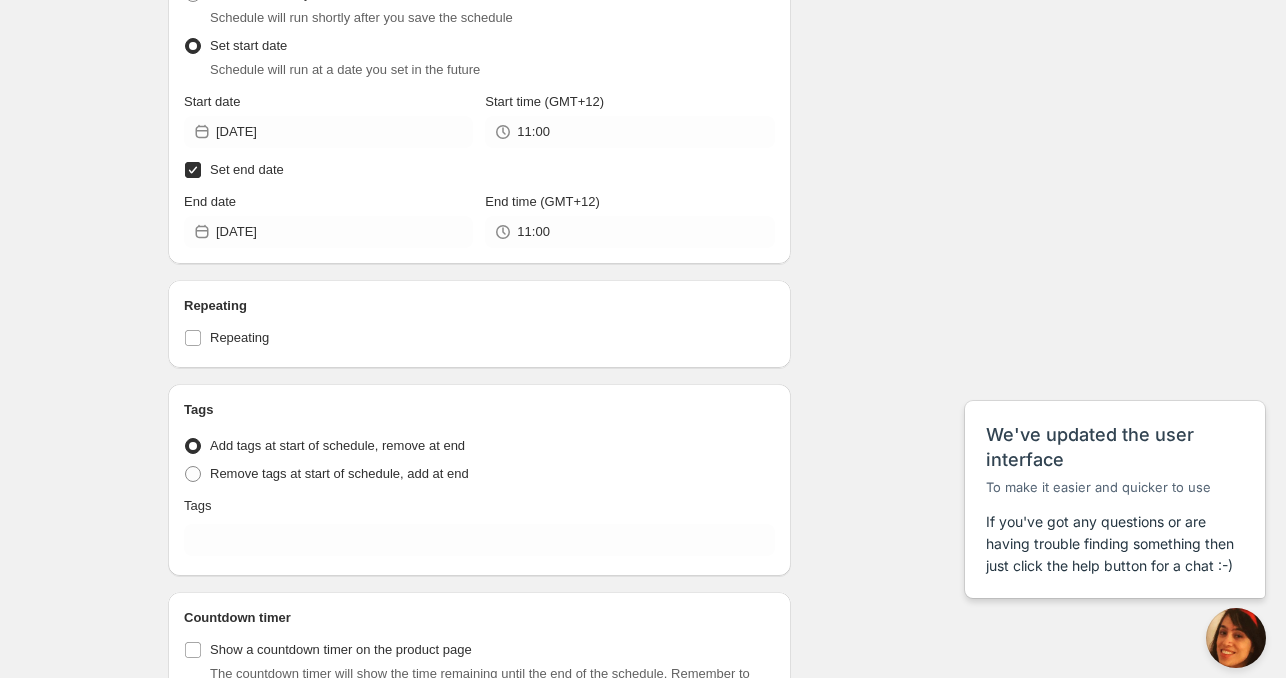 scroll, scrollTop: 659, scrollLeft: 0, axis: vertical 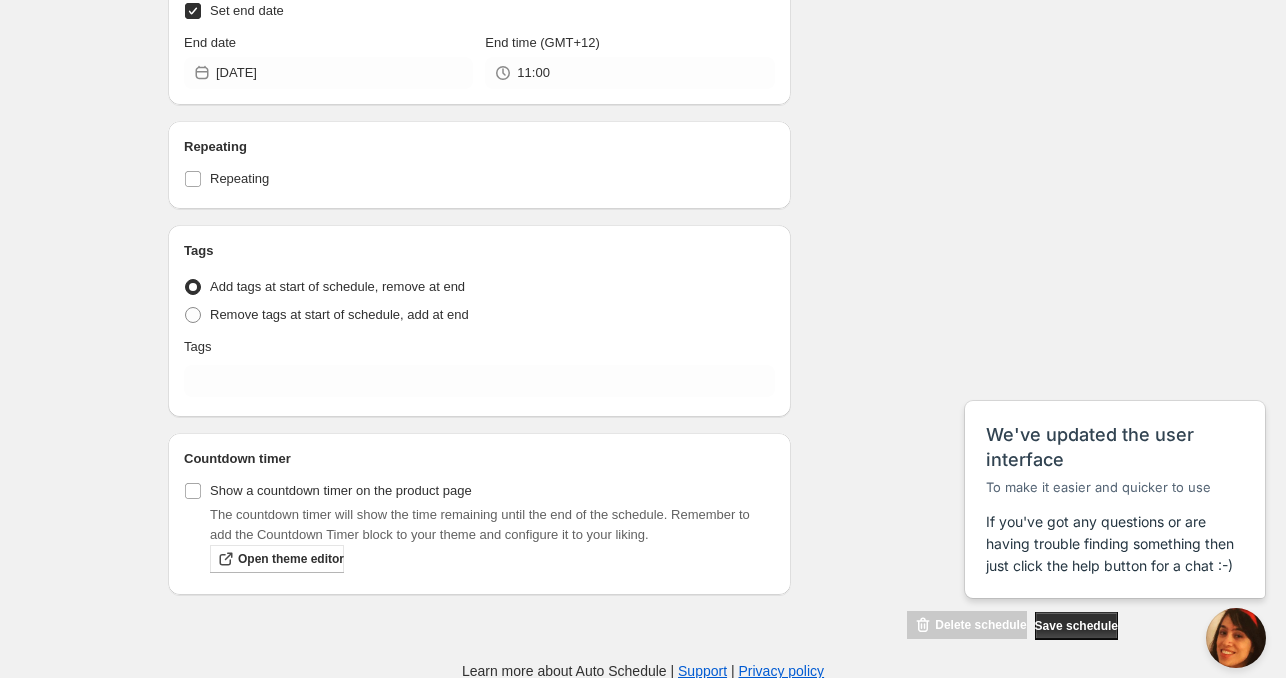 click on "Tags Tag type Add tags at start of schedule, remove at end Remove tags at start of schedule, add at end Tags" at bounding box center [479, 321] 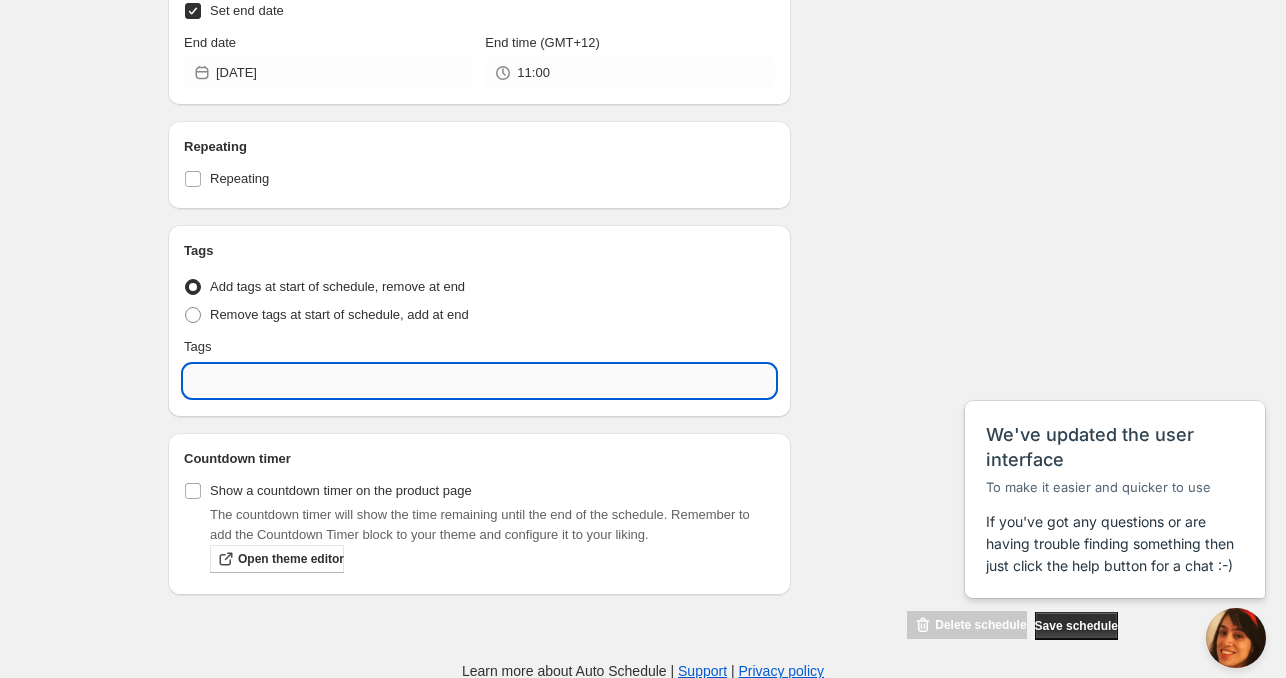 click at bounding box center (479, 381) 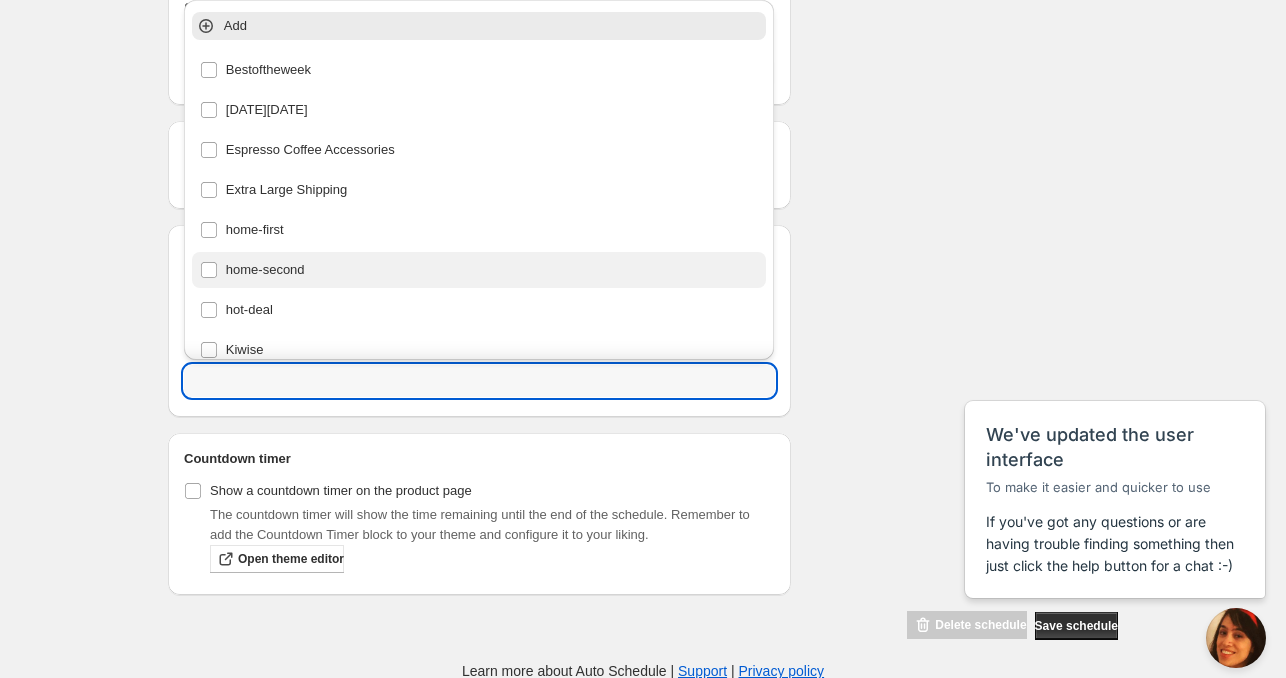click on "home-second" at bounding box center [479, 270] 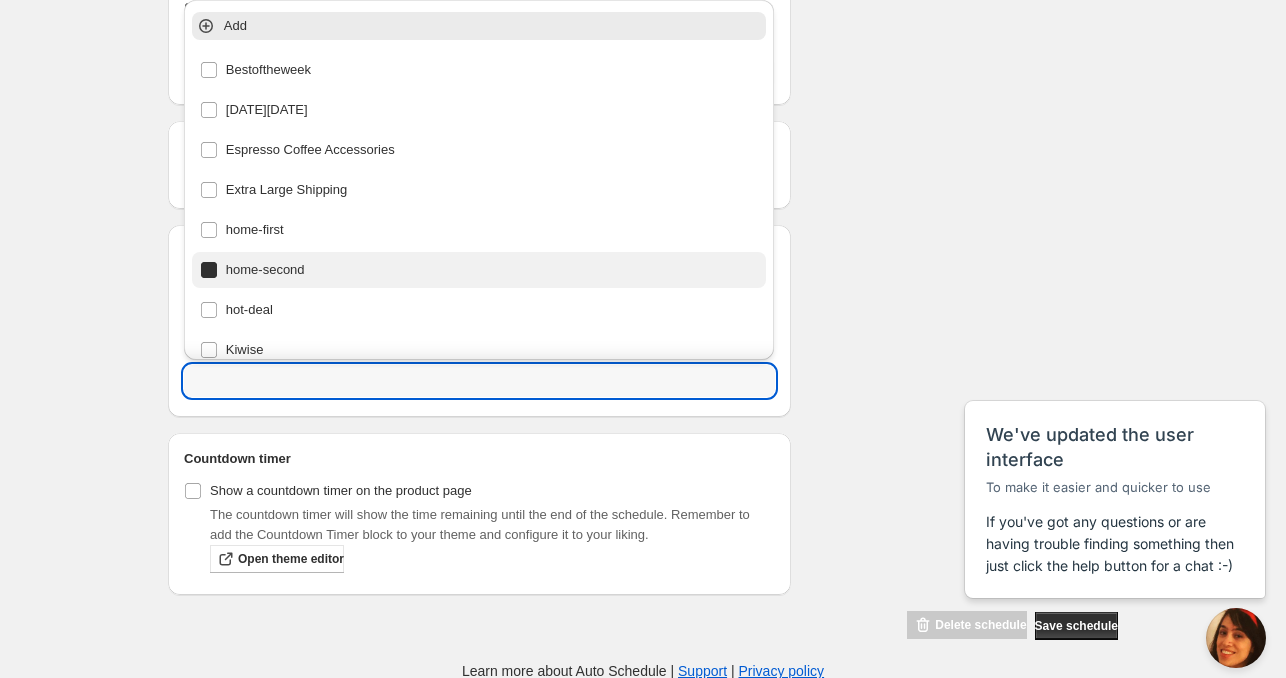 type on "home-second" 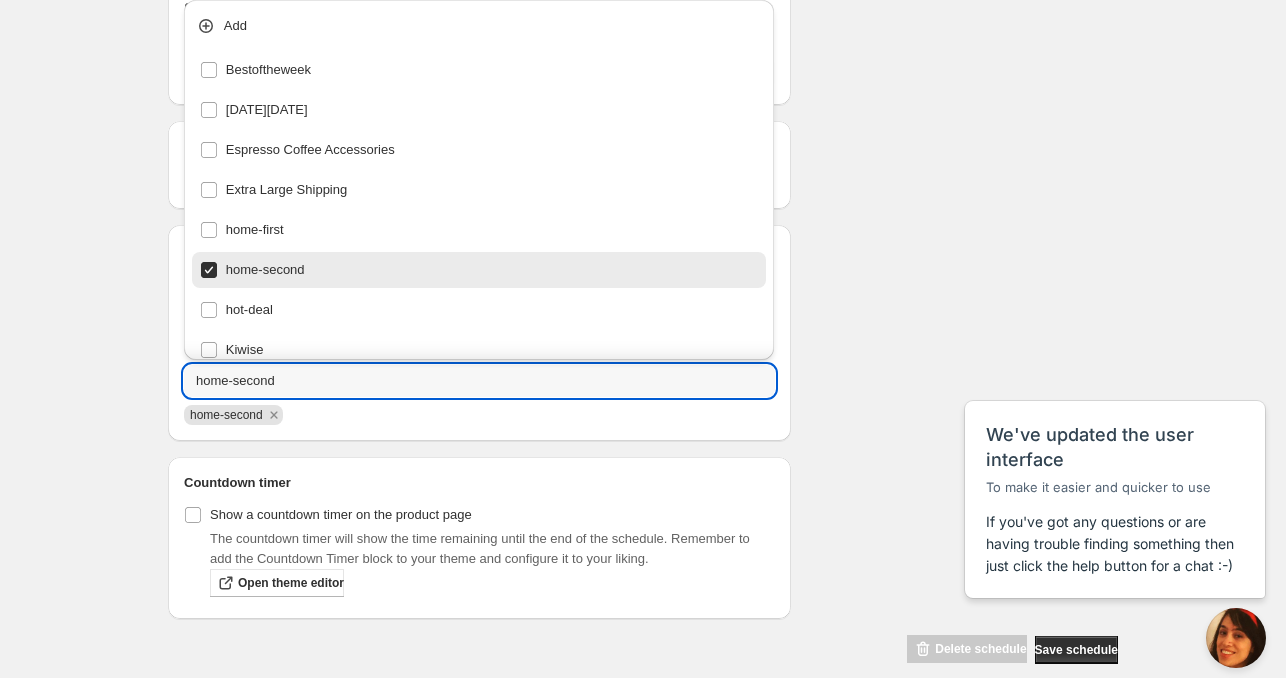click on "Schedule name [DATE] 11am Your customers won't see this Product selection Entity type Specific products Specific collections Specific tags Specific vendors Browse Active dates Active Date Type Start immediately Schedule will run shortly after you save the schedule Set start date Schedule will run at a date you set in the future Start date [DATE] Start time (GMT+12) 11:00 Set end date End date [DATE] End time (GMT+12) 11:00 Repeating Repeating Ok Cancel Every 1 Date range Days Weeks Months Years Days Ends Never On specific date After a number of occurances Tags Tag type Add tags at start of schedule, remove at end Remove tags at start of schedule, add at end Tags home-second home-second Countdown timer Show a countdown timer on the product page The countdown timer will show the time remaining until the end of the schedule. Remember to add the Countdown Timer block to your theme and configure it to your liking. Open theme editor" at bounding box center (479, 18) 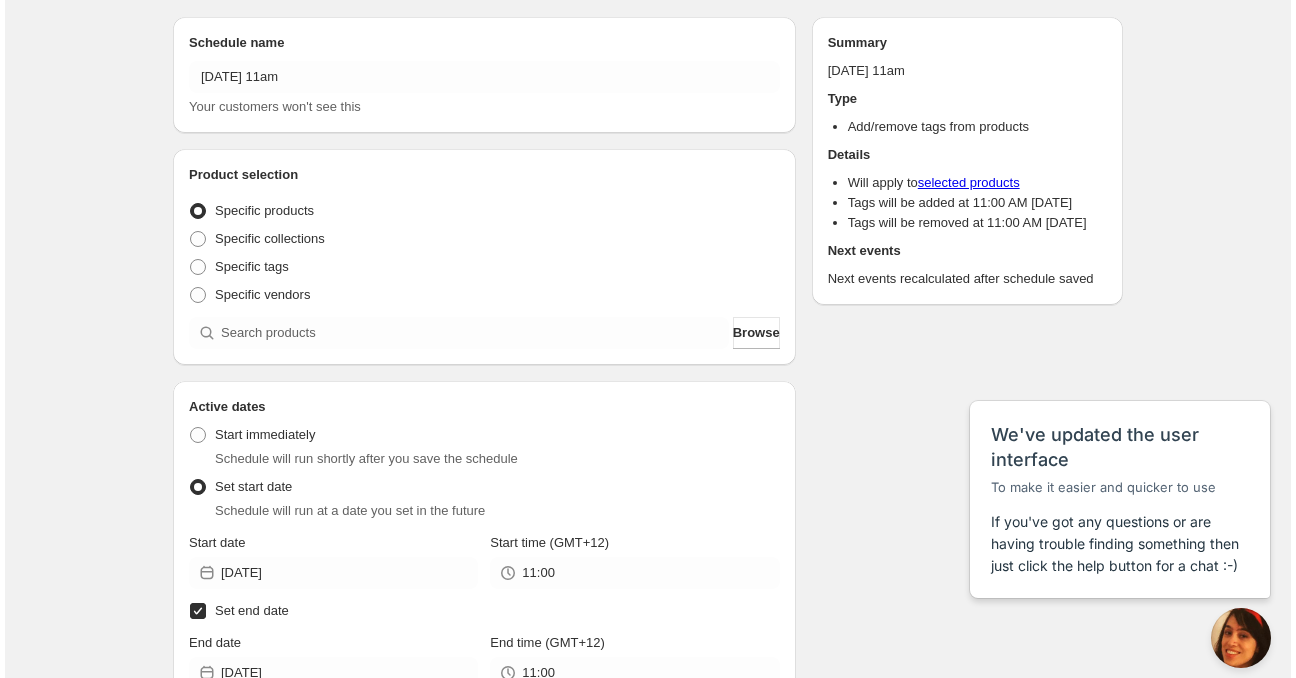 scroll, scrollTop: 0, scrollLeft: 0, axis: both 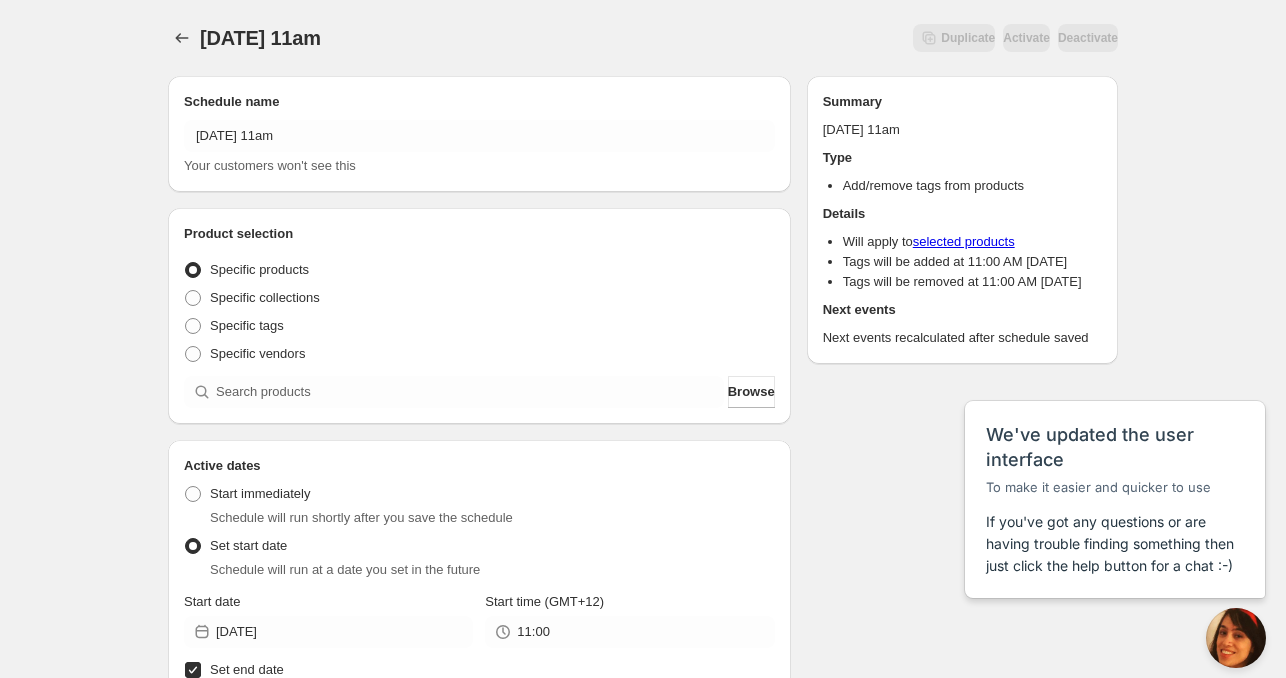 click on "Product selection Entity type Specific products Specific collections Specific tags Specific vendors Browse" at bounding box center [479, 316] 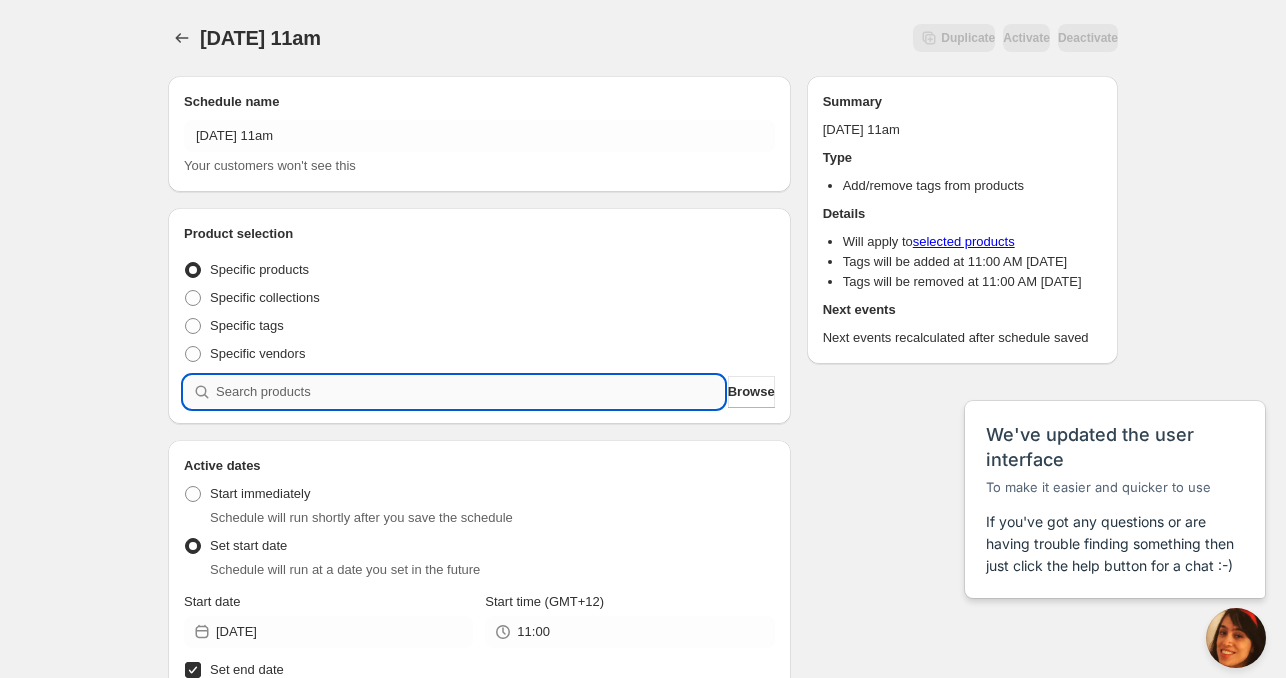 click at bounding box center (470, 392) 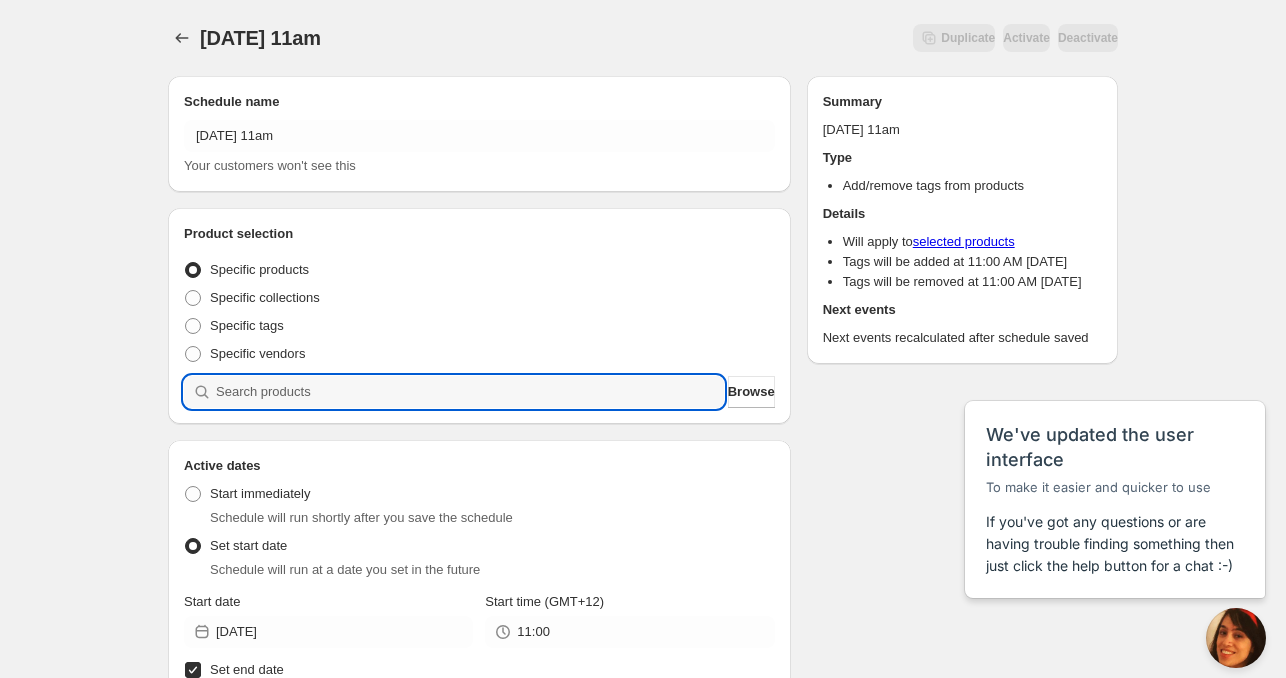 paste 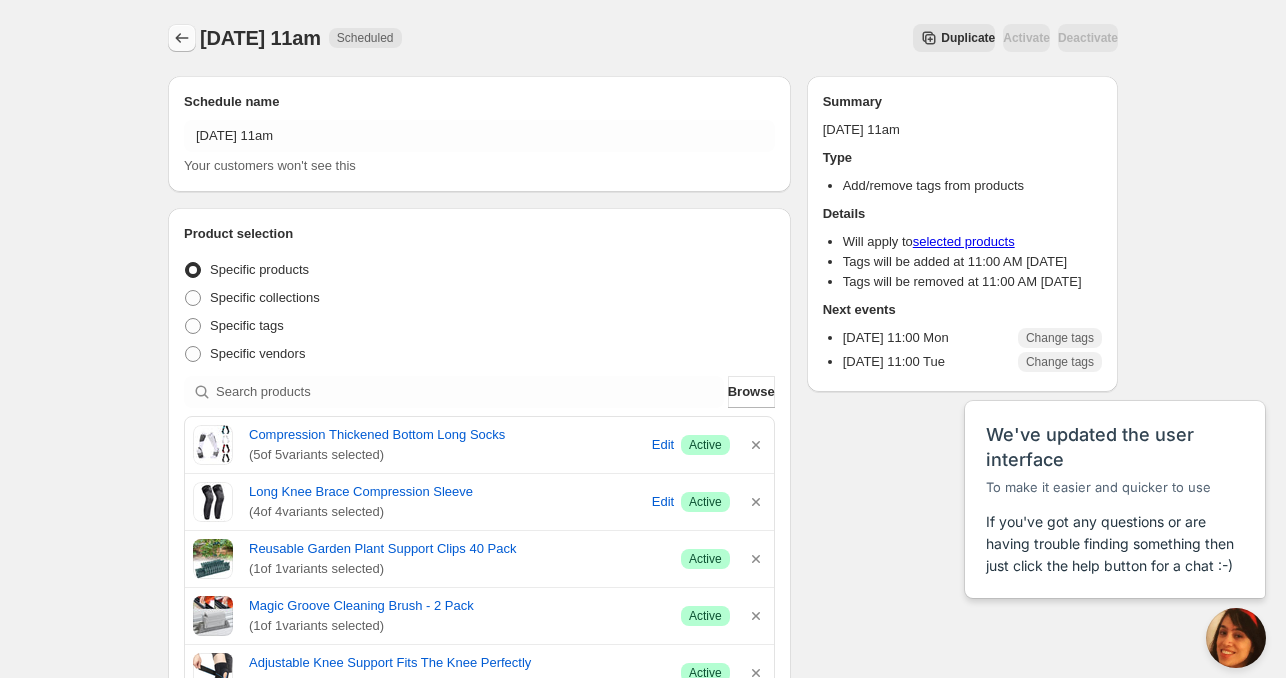click 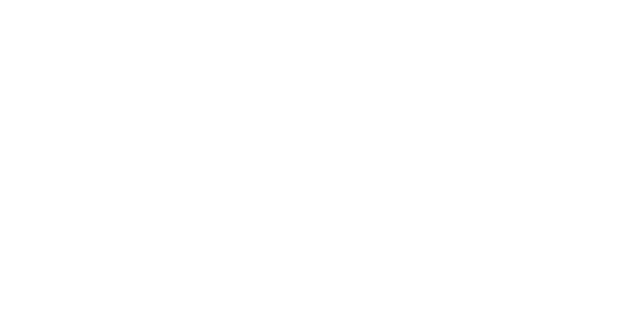 scroll, scrollTop: 0, scrollLeft: 0, axis: both 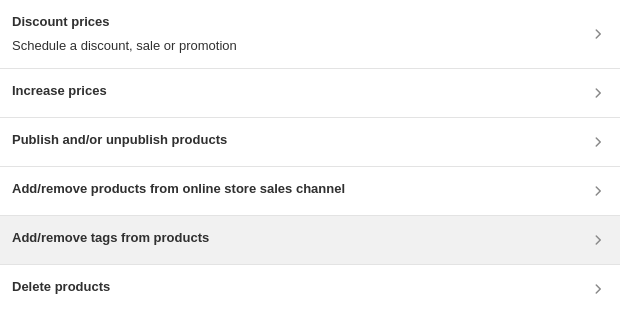 click on "Add/remove tags from products" at bounding box center (110, 238) 